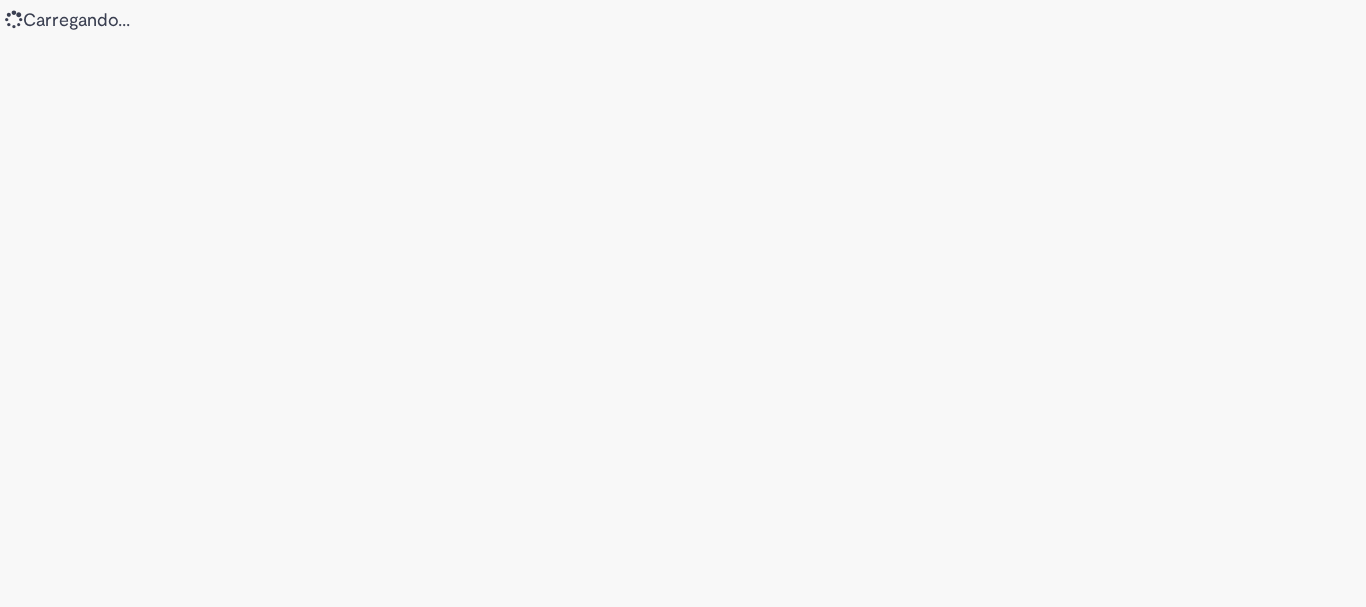 scroll, scrollTop: 0, scrollLeft: 0, axis: both 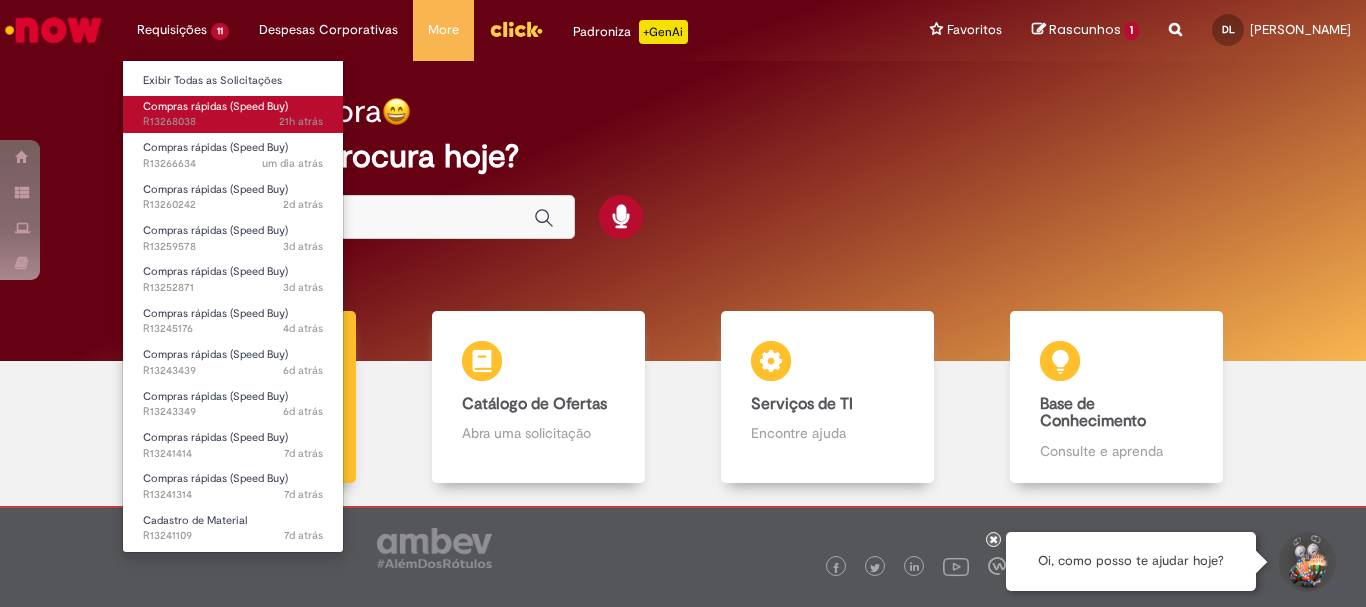 click on "Compras rápidas (Speed Buy)" at bounding box center (215, 106) 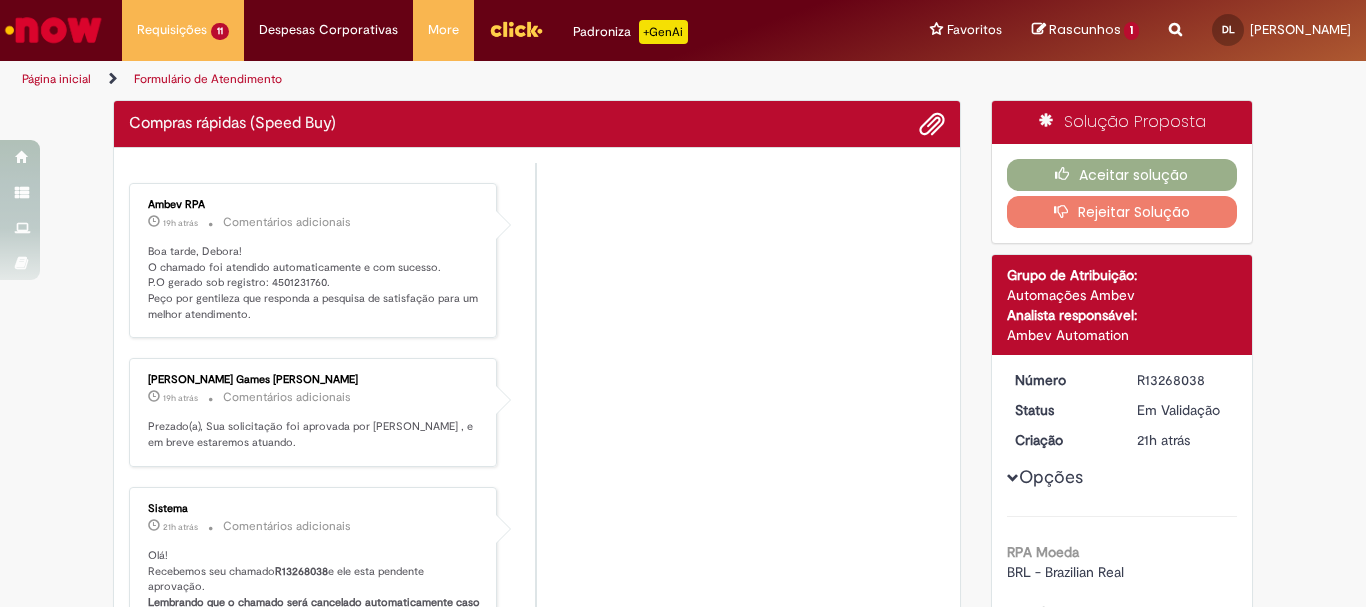 click on "Ambev RPA
19h atrás 19 horas atrás     Comentários adicionais
Boa tarde, Debora!
O chamado foi atendido automaticamente e com sucesso.
P.O gerado sob registro: 4501231760.
Peço por gentileza que responda a pesquisa de satisfação para um melhor atendimento.
Joao Raphael Games Monteiro
19h atrás 19 horas atrás     Comentários adicionais
Prezado(a), Sua solicitação foi aprovada por Joao Raphael Games Monteiro , e em breve estaremos atuando.
Sistema" at bounding box center (537, 632) 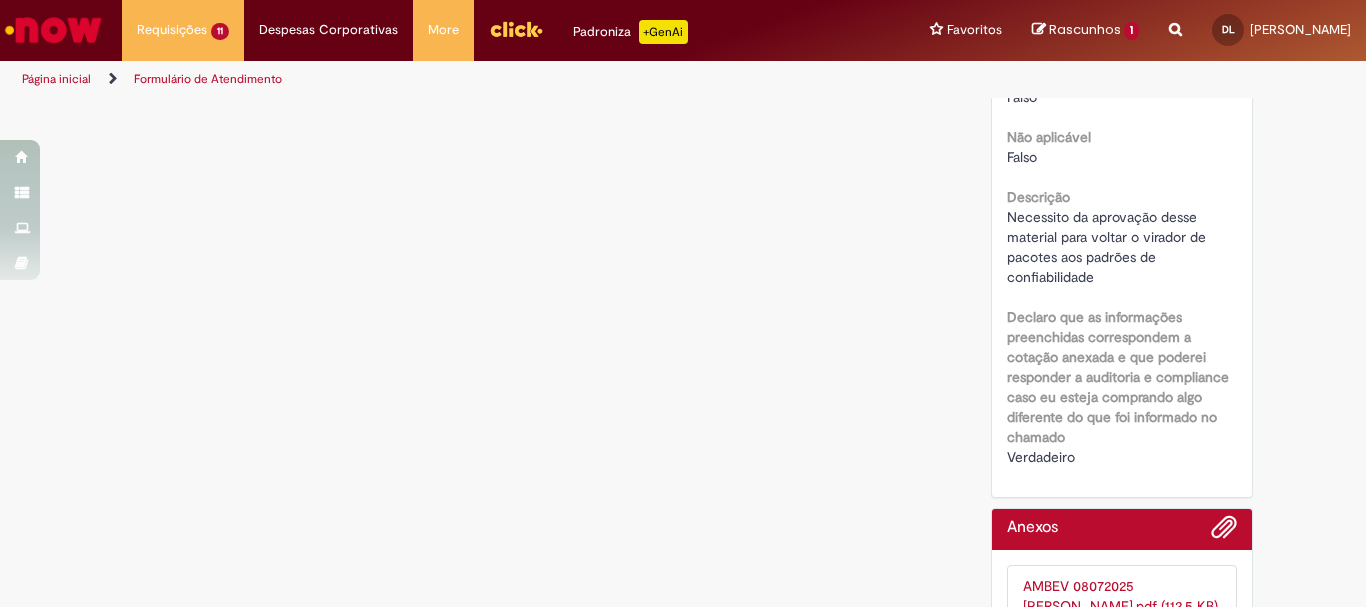 scroll, scrollTop: 2713, scrollLeft: 0, axis: vertical 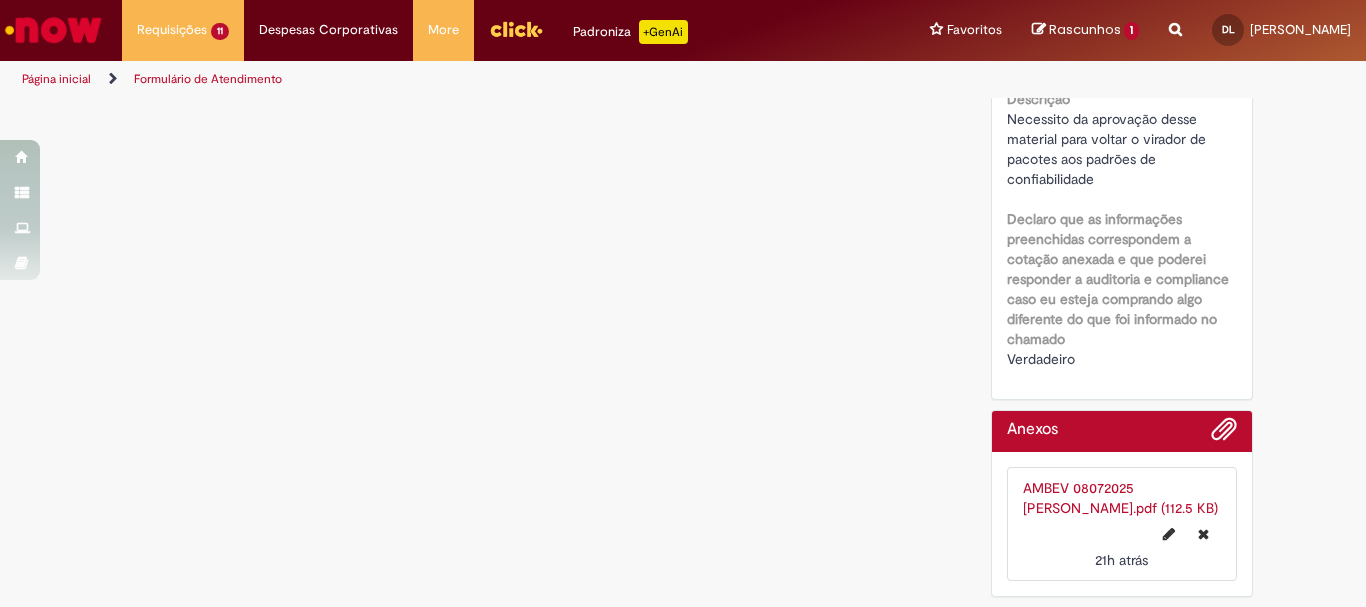 click on "AMBEV 08072025 DEBORA BARBOSA.pdf (112.5 KB)" at bounding box center (1120, 498) 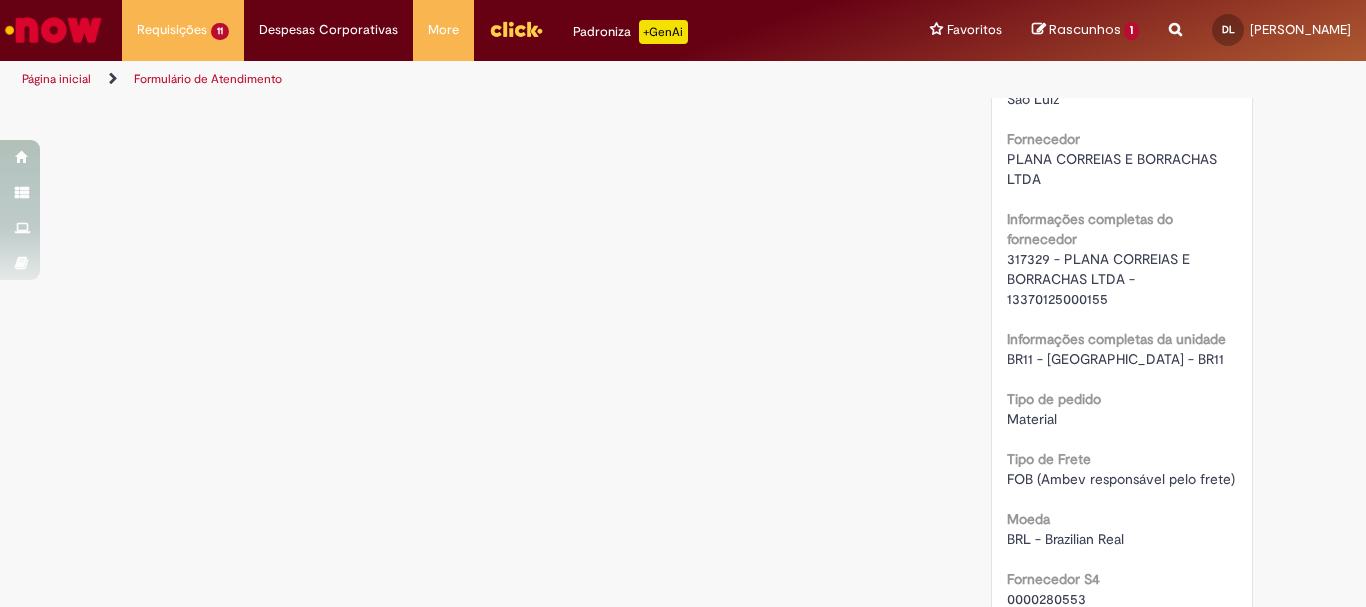 scroll, scrollTop: 813, scrollLeft: 0, axis: vertical 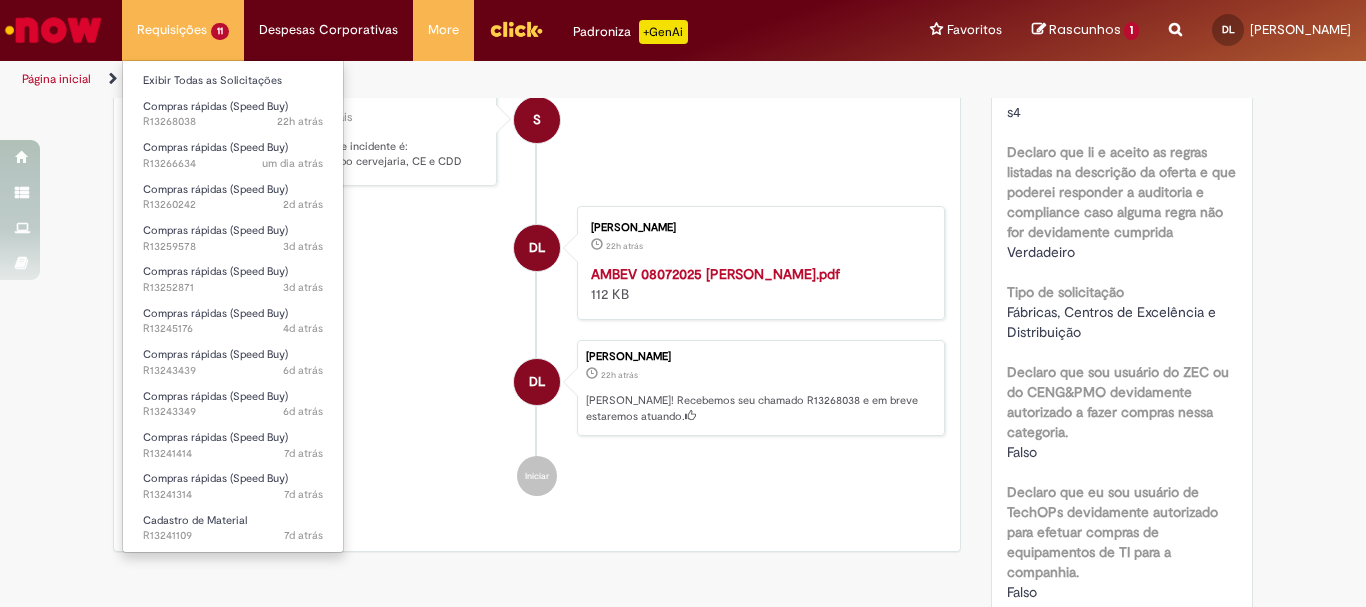 click on "Requisições   11
Exibir Todas as Solicitações
Compras rápidas (Speed Buy)
22h atrás 22 horas atrás  R13268038
Compras rápidas (Speed Buy)
um dia atrás um dia atrás  R13266634
Compras rápidas (Speed Buy)
2d atrás 2 dias atrás  R13260242
Compras rápidas (Speed Buy)
3d atrás 3 dias atrás  R13259578
Compras rápidas (Speed Buy)
3d atrás 3 dias atrás  R13252871
Compras rápidas (Speed Buy)
4d atrás 4 dias atrás  R13245176
Compras rápidas (Speed Buy)
6d atrás 6 dias atrás  R13243439
Compras rápidas (Speed Buy)
6d atrás 6 dias atrás  R13243349
Compras rápidas (Speed Buy)
7d atrás 7 dias atrás  R13241414
Compras rápidas (Speed Buy)
7d atrás 7 dias atrás  R13241314
Cadastro de Material" at bounding box center [183, 30] 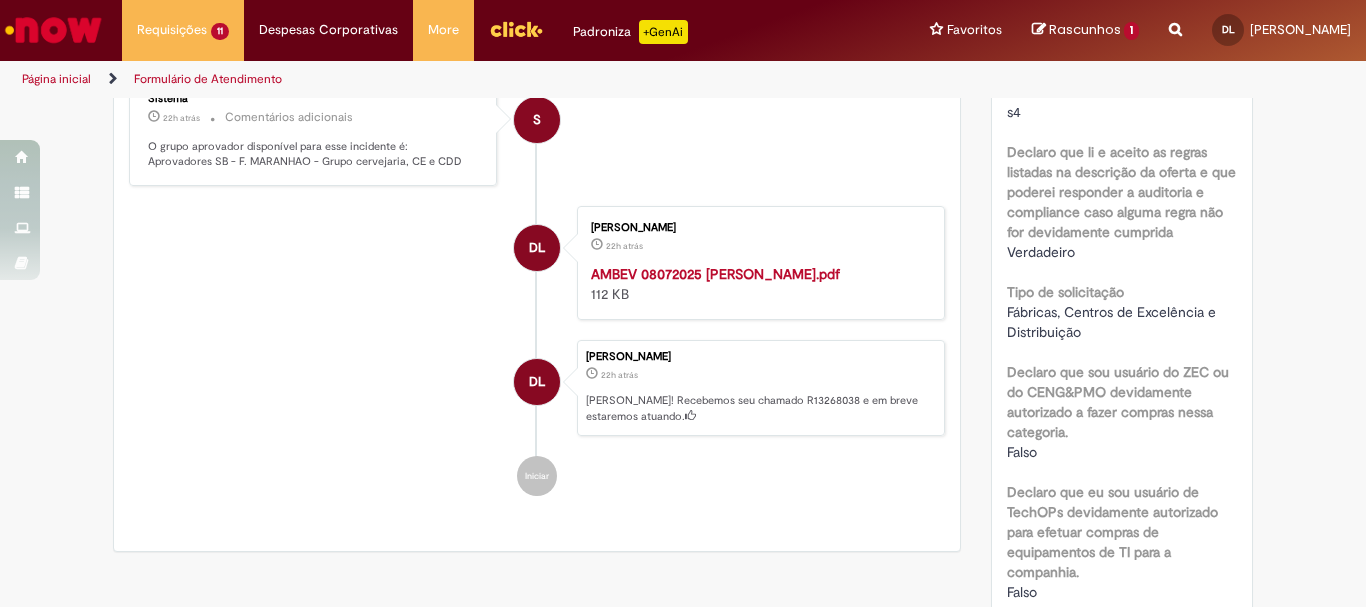 click at bounding box center [53, 30] 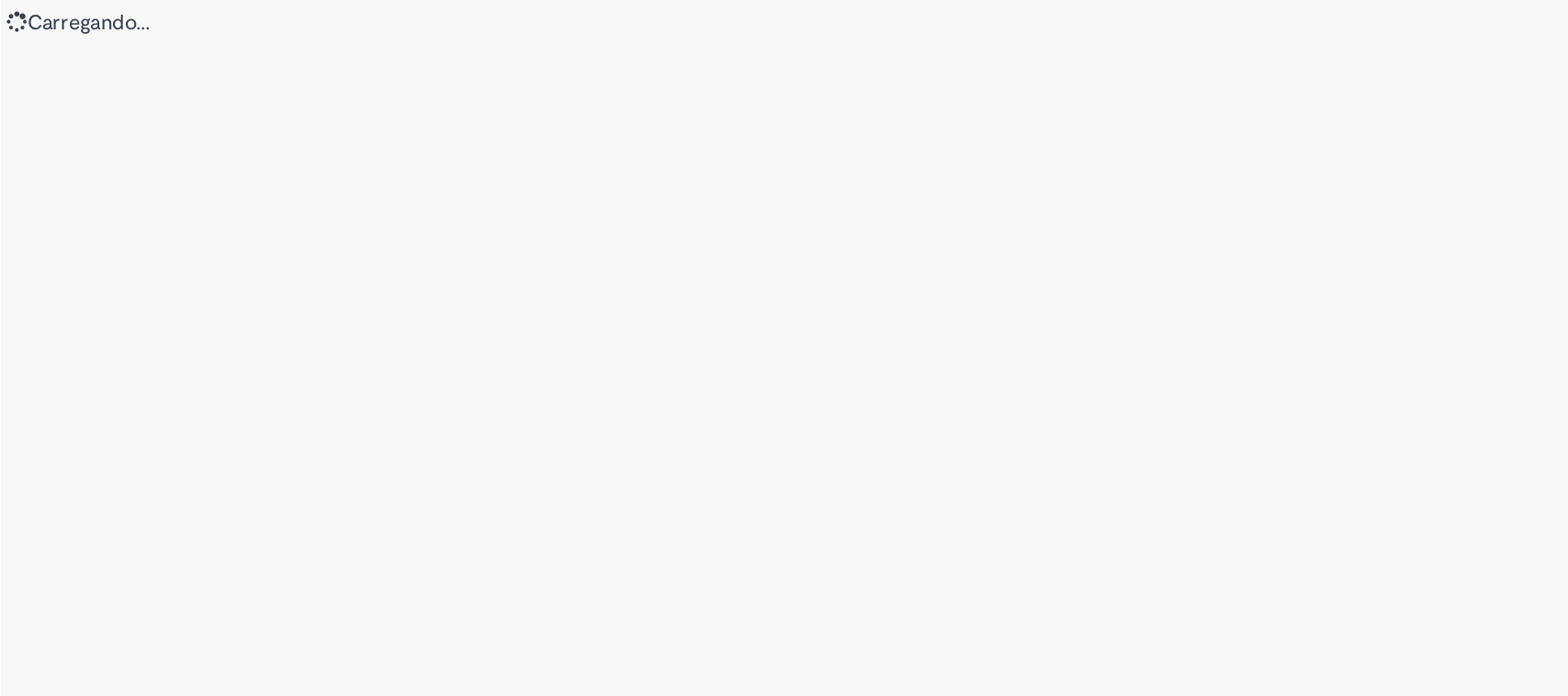 scroll, scrollTop: 0, scrollLeft: 0, axis: both 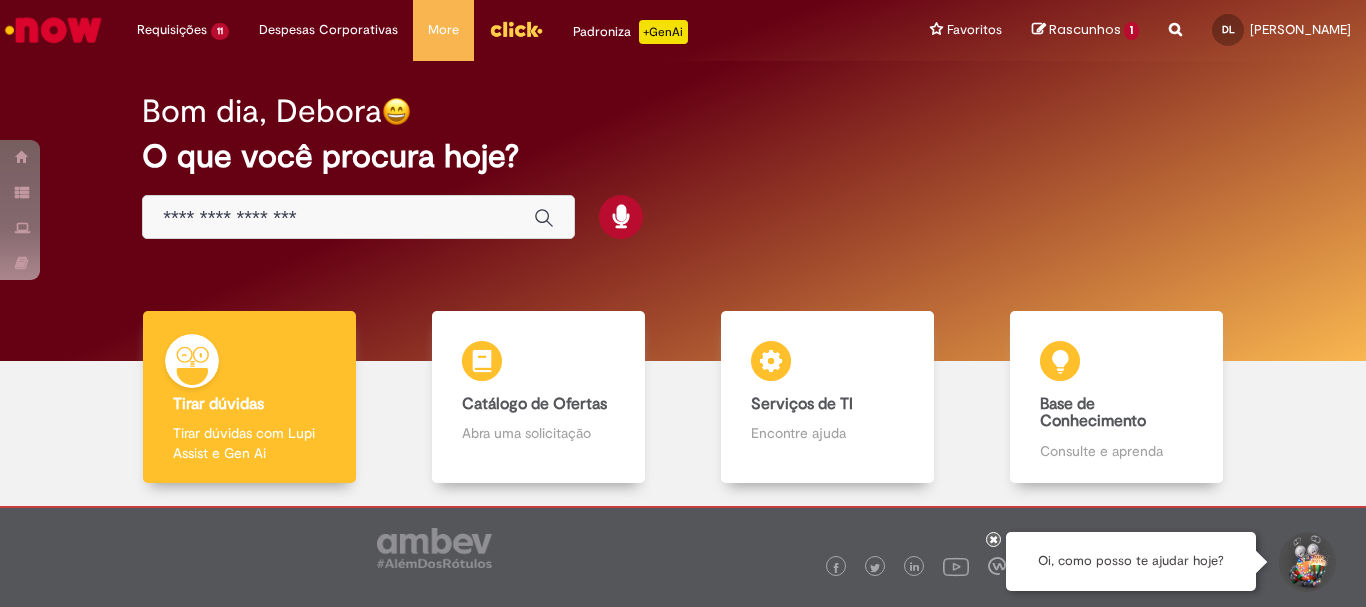 click at bounding box center [338, 218] 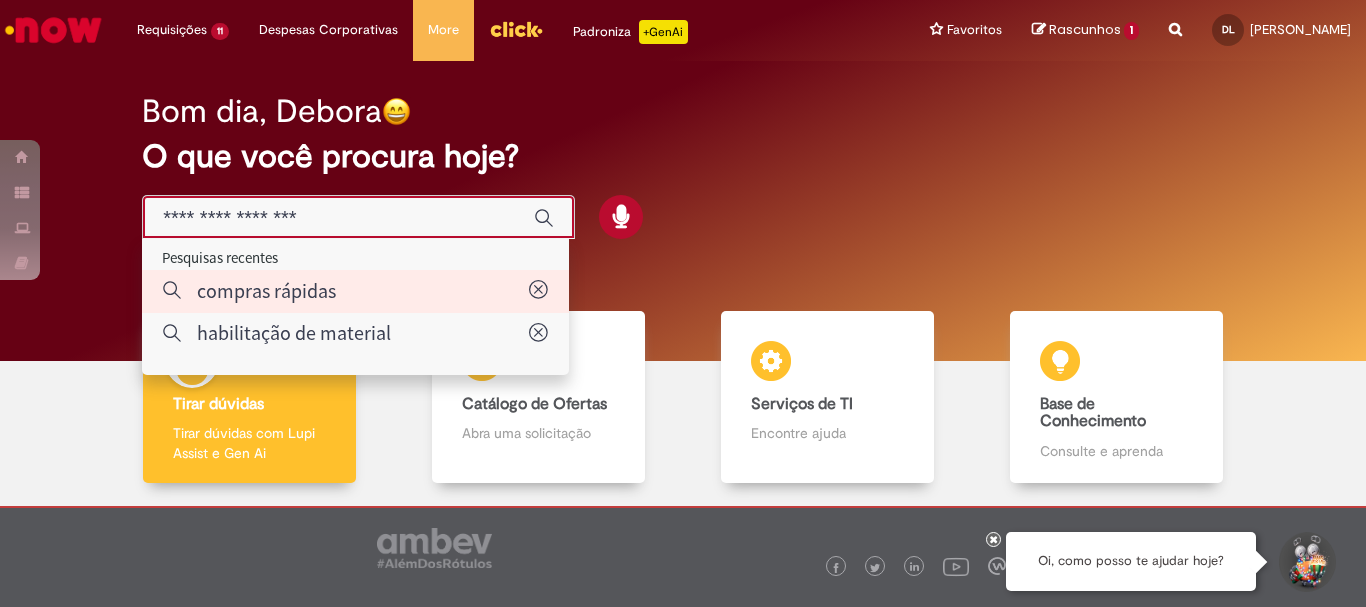 type on "**********" 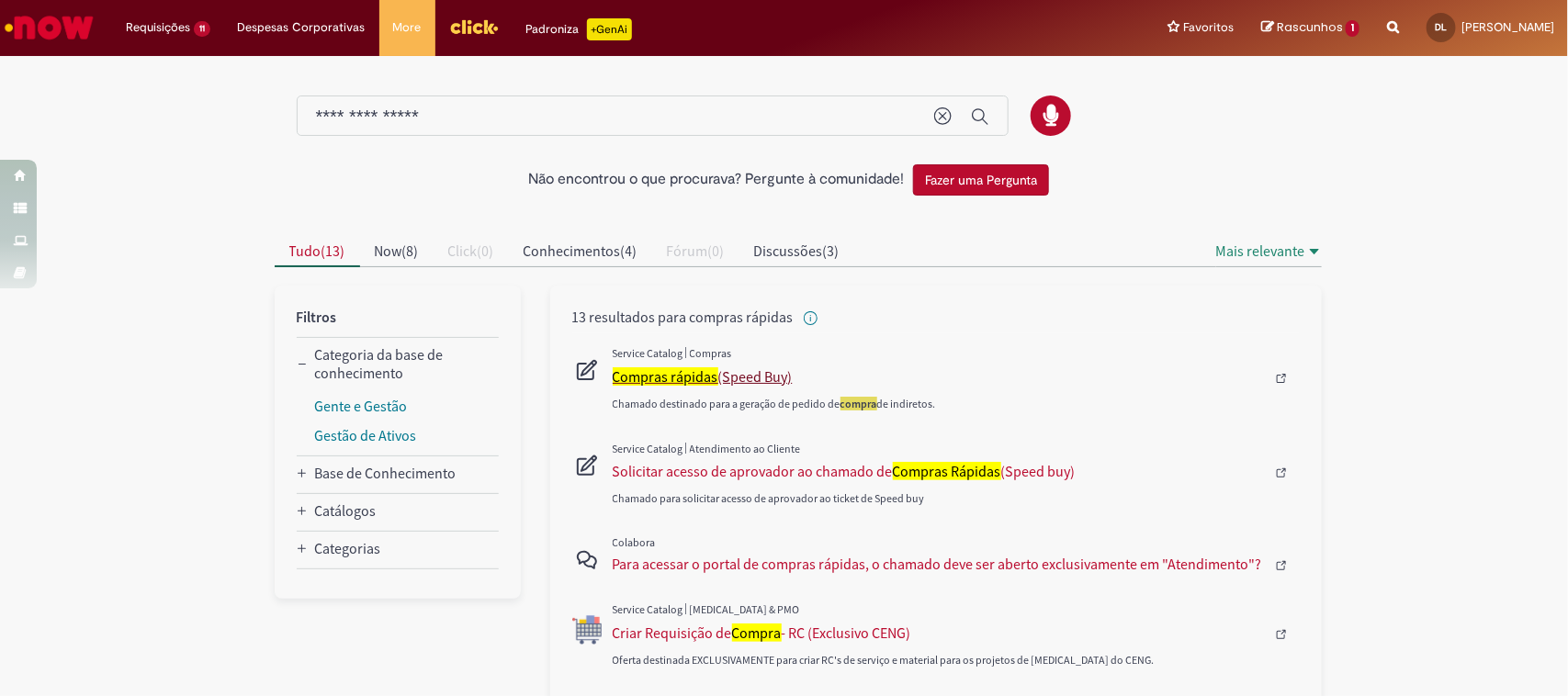 click on "Compras rápidas  (Speed Buy)" at bounding box center (939, 376) 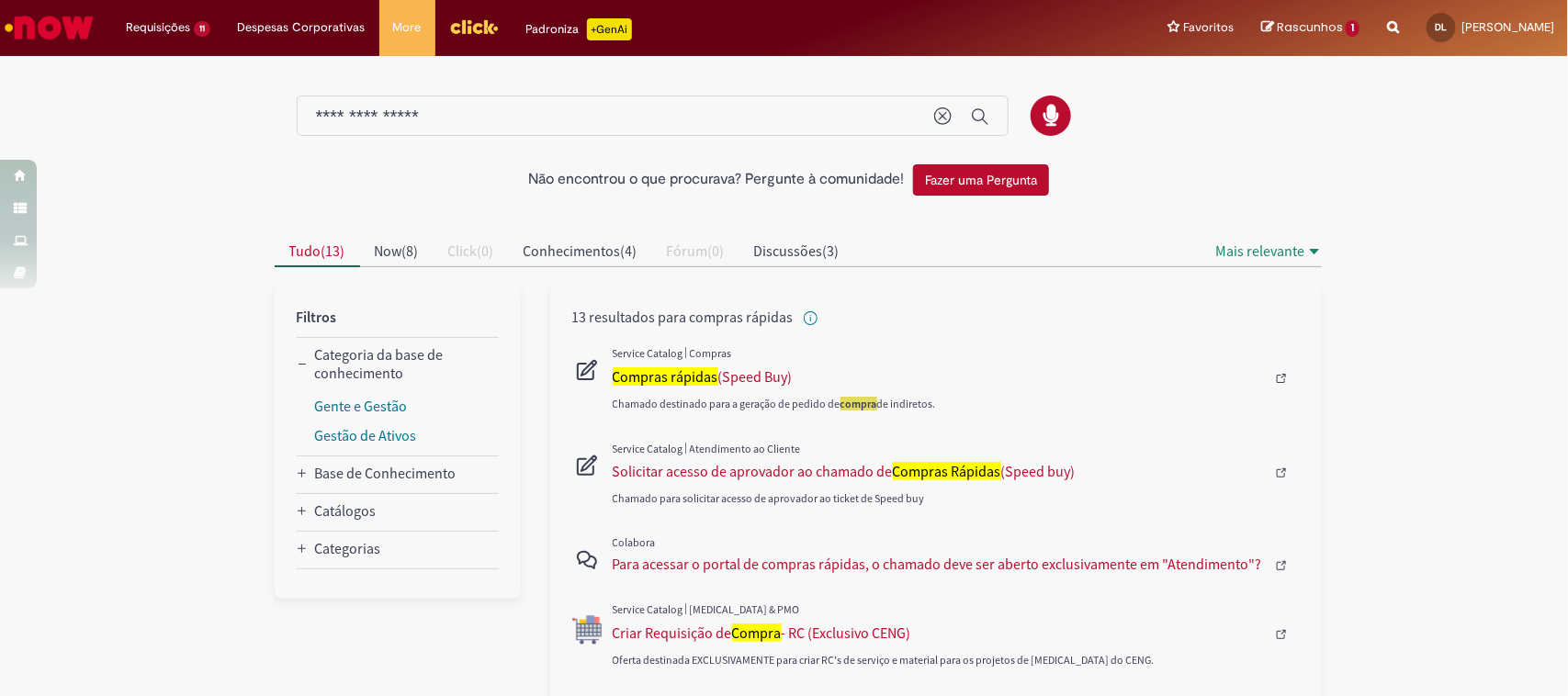 type 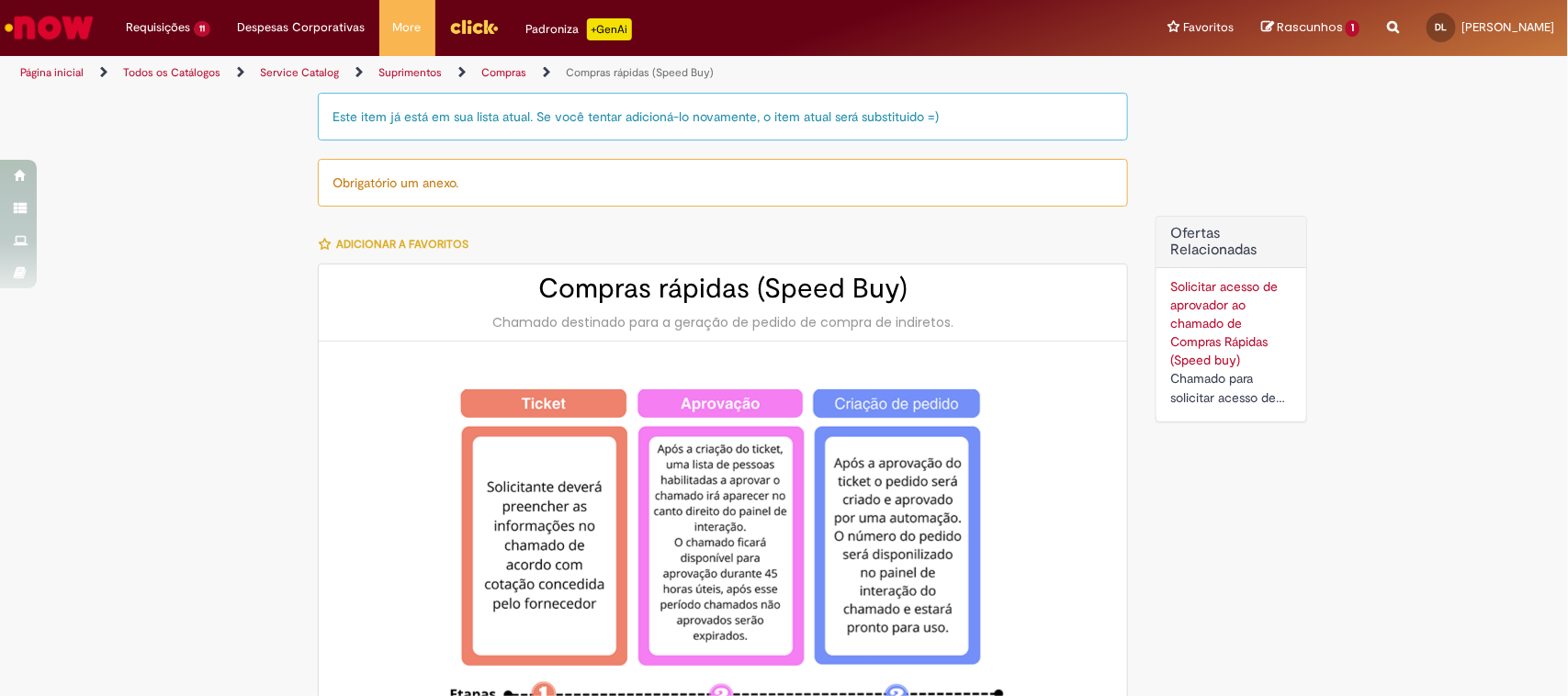 type on "**********" 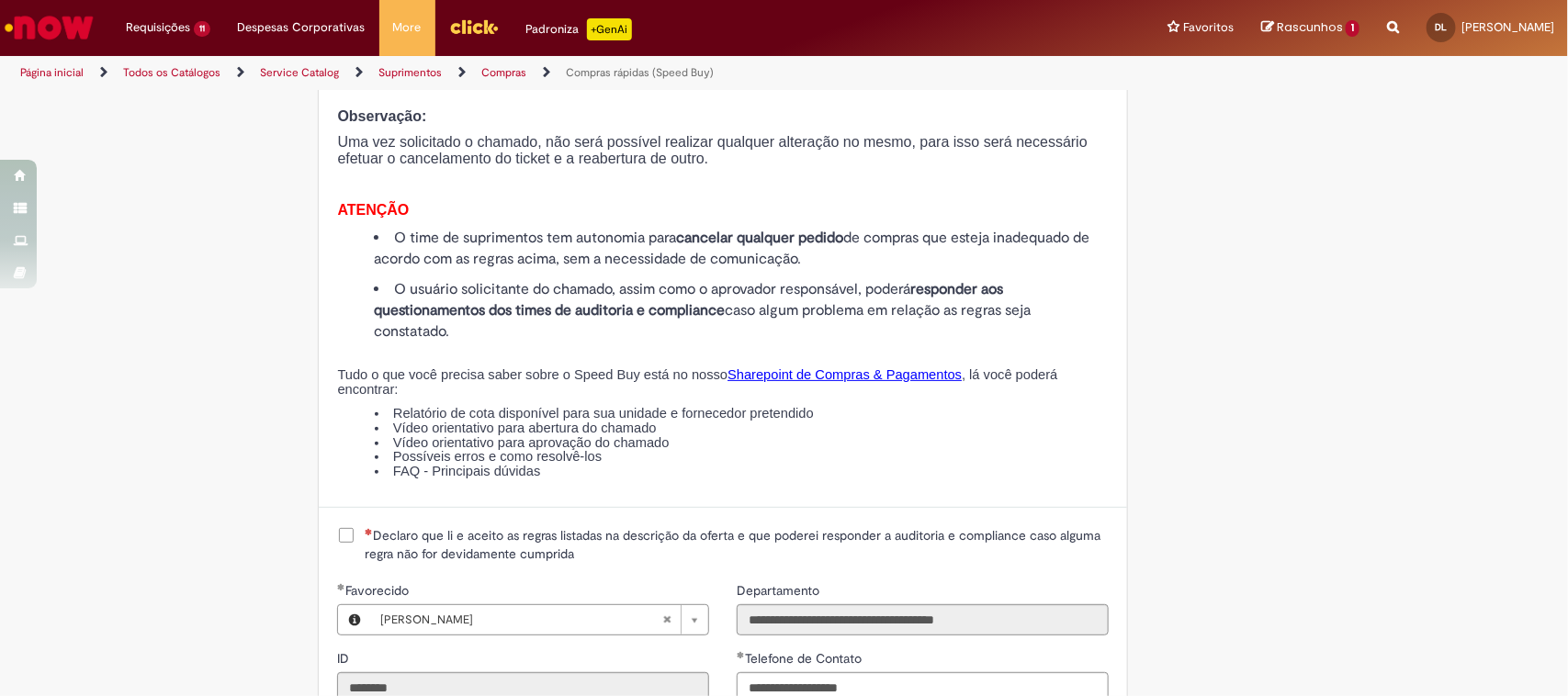 scroll, scrollTop: 2066, scrollLeft: 0, axis: vertical 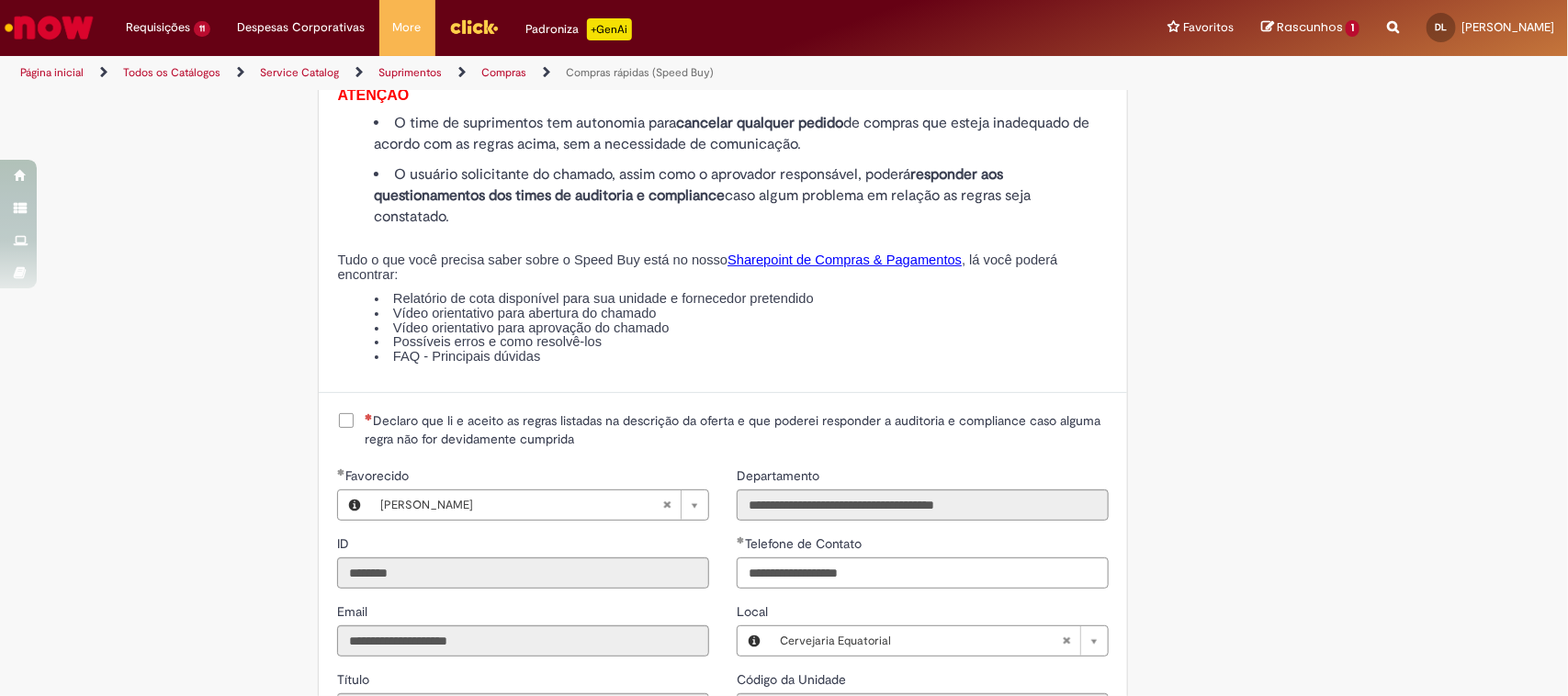 click on "Declaro que li e aceito as regras listadas na descrição da oferta e que poderei responder a auditoria e compliance caso alguma regra não for devidamente cumprida" at bounding box center (737, 430) 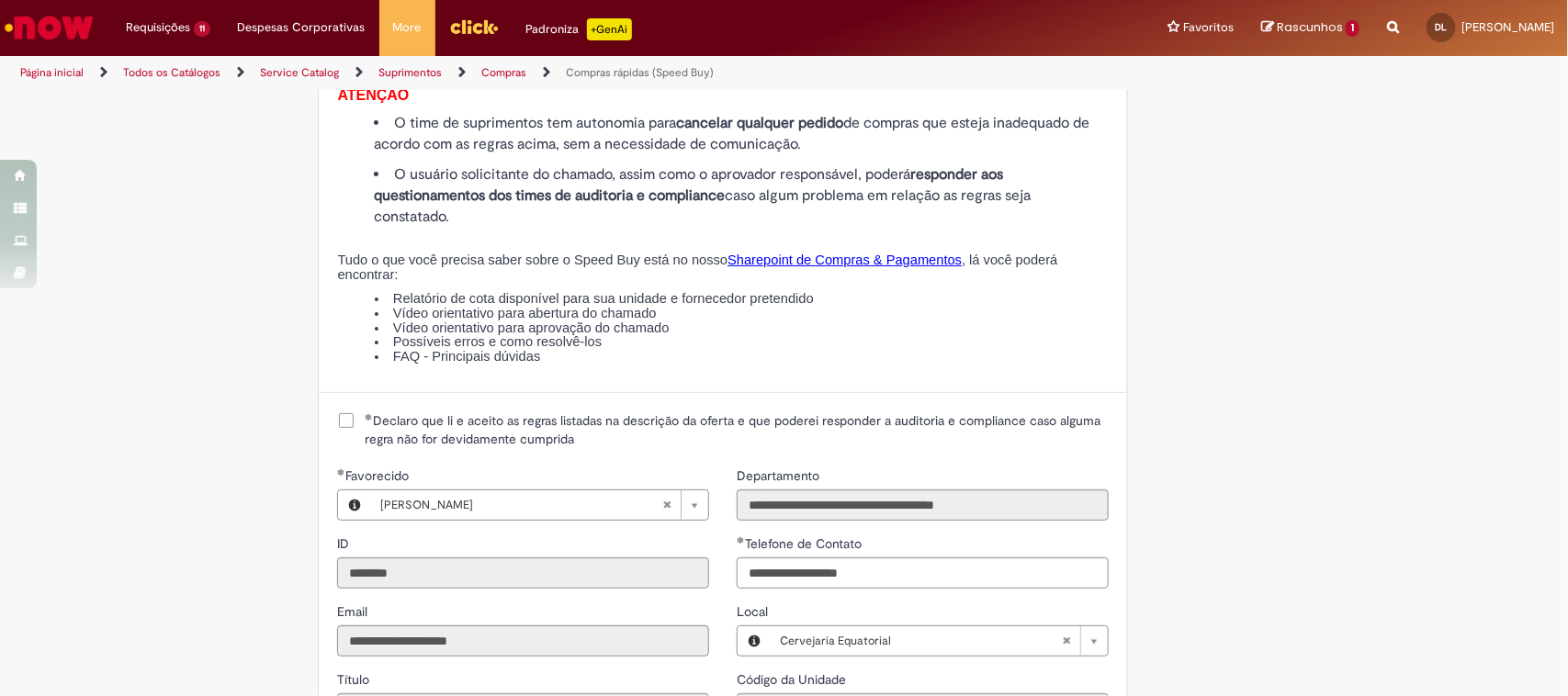 scroll, scrollTop: 2296, scrollLeft: 0, axis: vertical 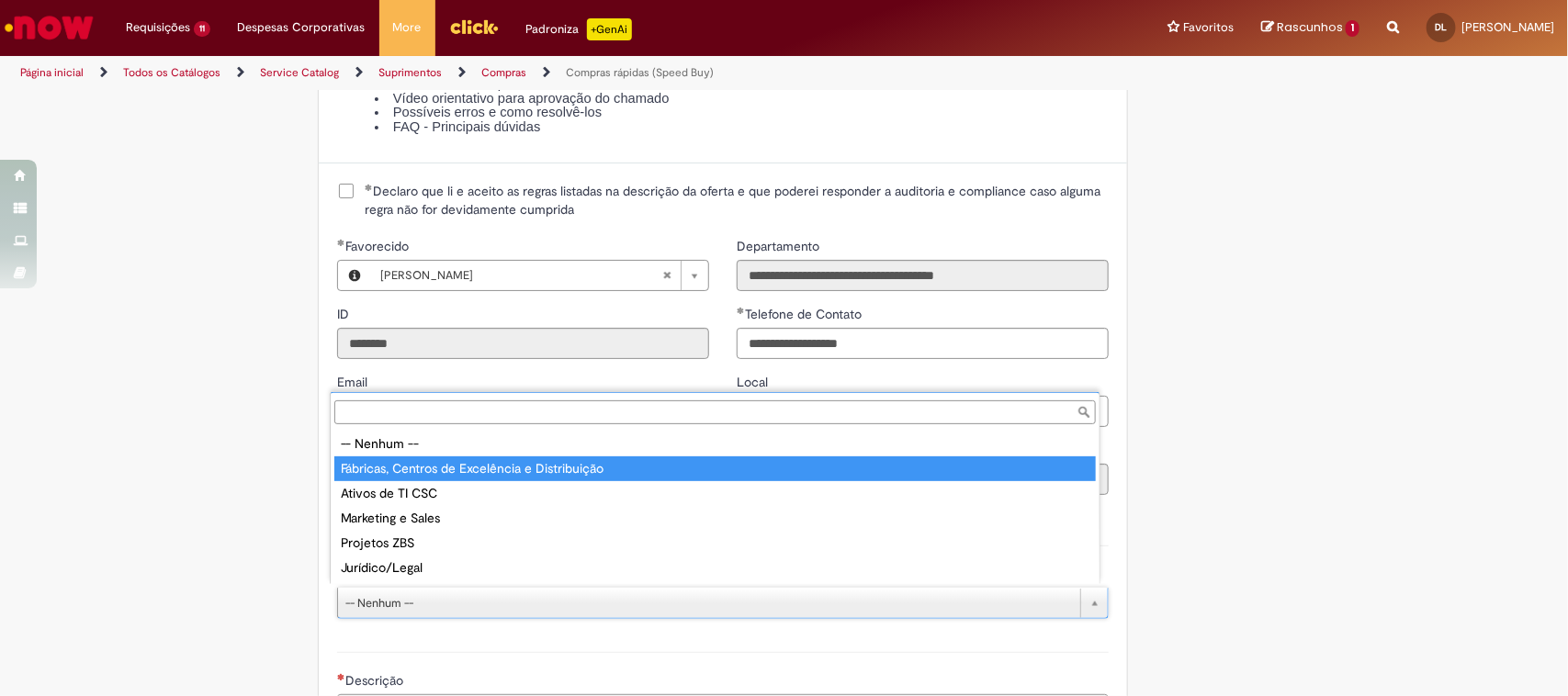 type on "**********" 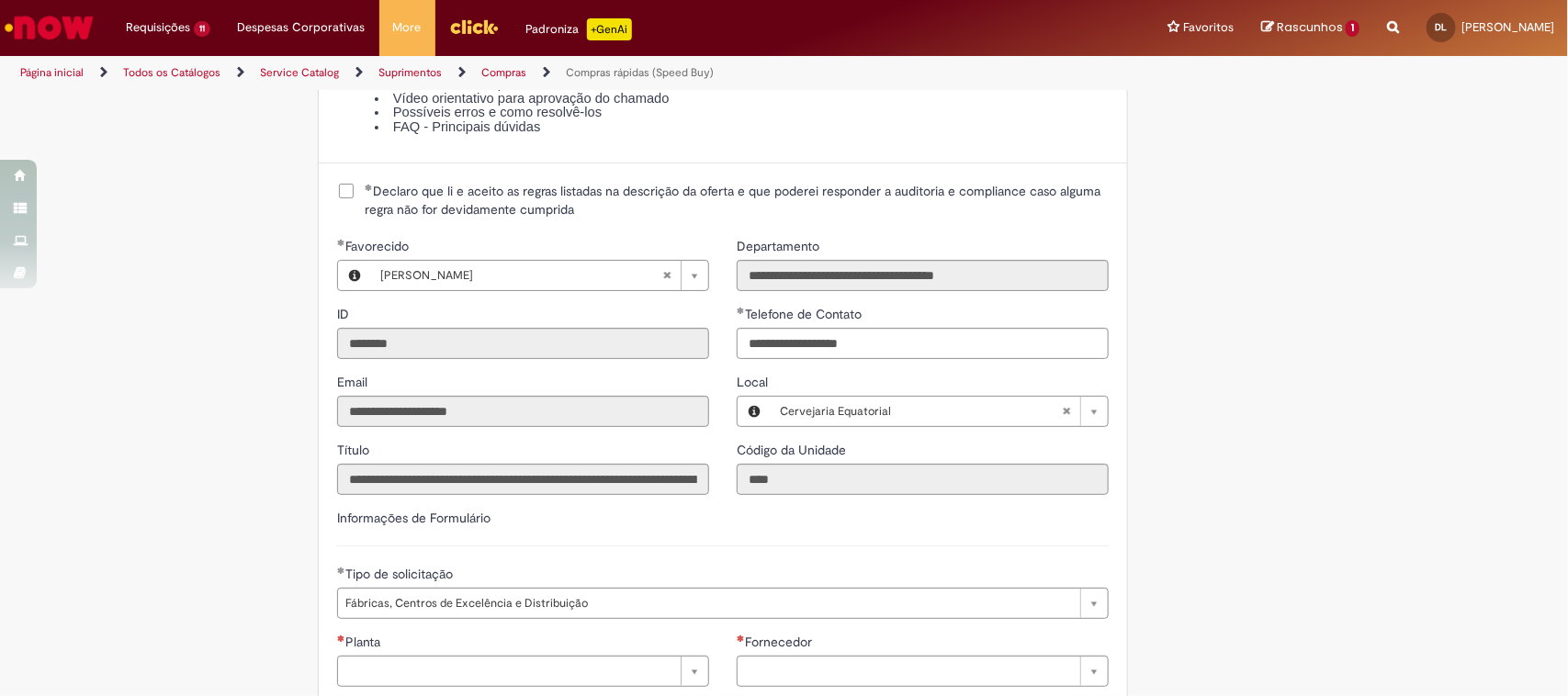 click on "Este item já está em sua lista atual. Se você tentar adicioná-lo novamente, o item atual será substituido  =)
Obrigatório um anexo.
Adicionar a Favoritos
Compras rápidas (Speed Buy)
Chamado destinado para a geração de pedido de compra de indiretos.
O Speed buy é a ferramenta oficial para a geração de pedidos de compra que atenda aos seguintes requisitos:
Compras de material e serviço indiretos
Compras inferiores a R$13.000 *
Compras com fornecedores nacionais
Compras de material sem contrato ativo no SAP para o centro solicitado
* Essa cota é referente ao tipo de solicitação padrão de Speed buy. Os chamados com cotas especiais podem possuir valores divergentes.
Regras de Utilização
No campo “Tipo de Solicitação” selecionar a opção correspondente a sua unidade de negócio.
Solicitação Padrão de Speed buy:" at bounding box center [694, -375] 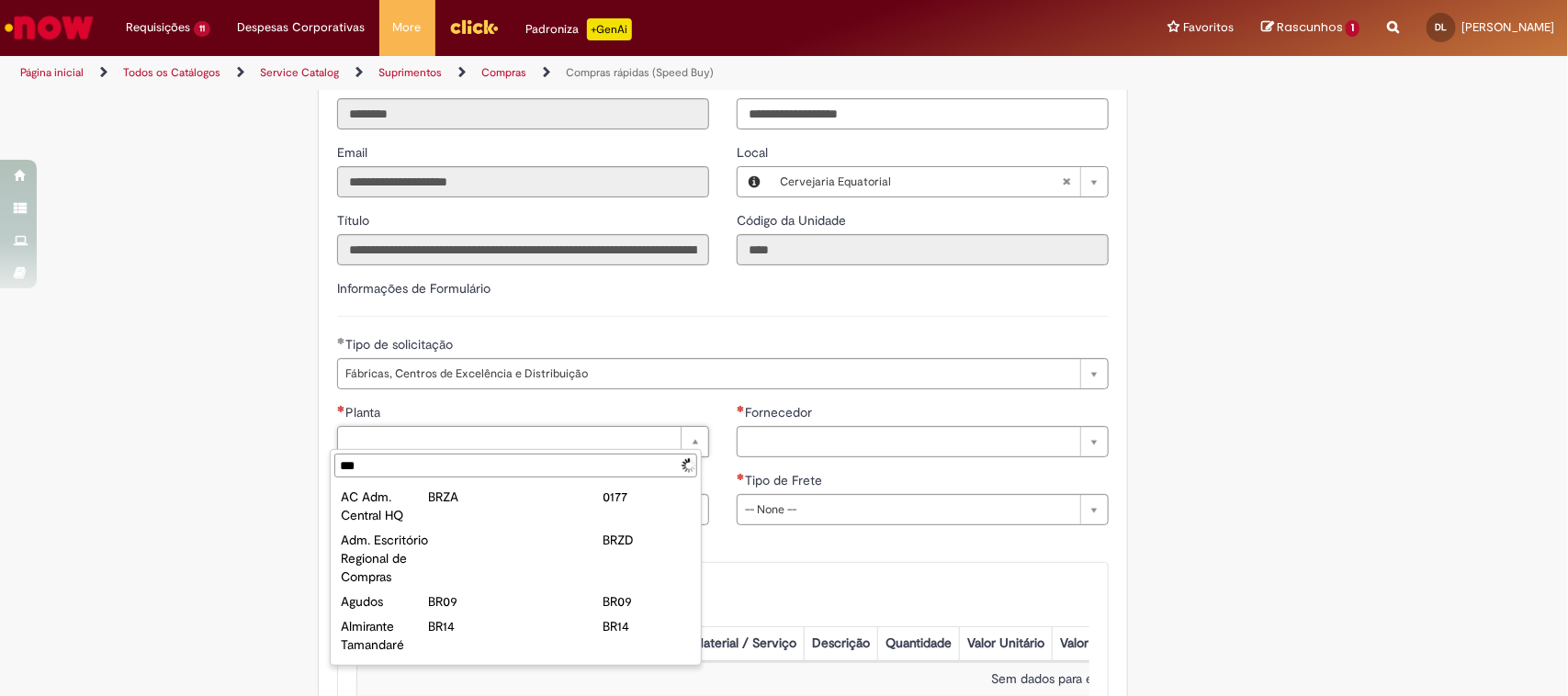 type on "****" 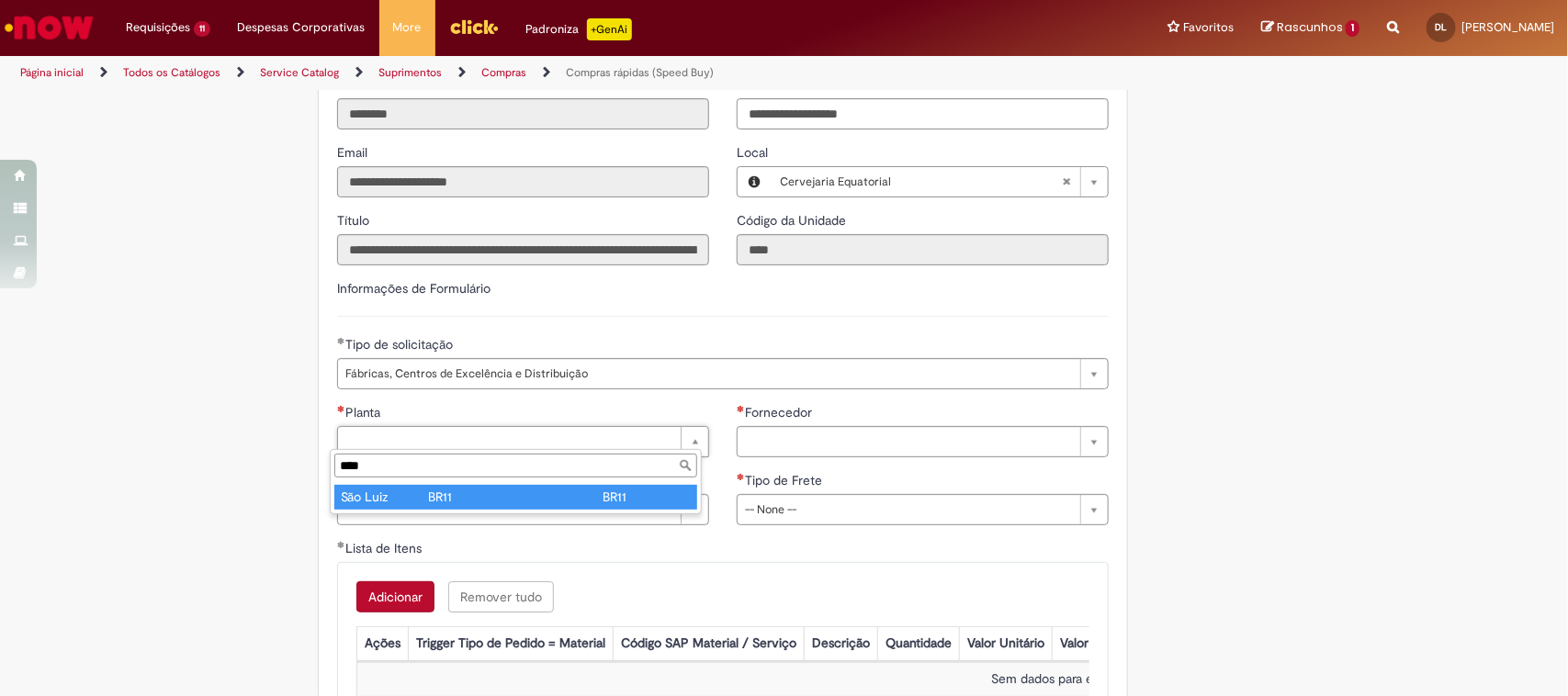 type on "********" 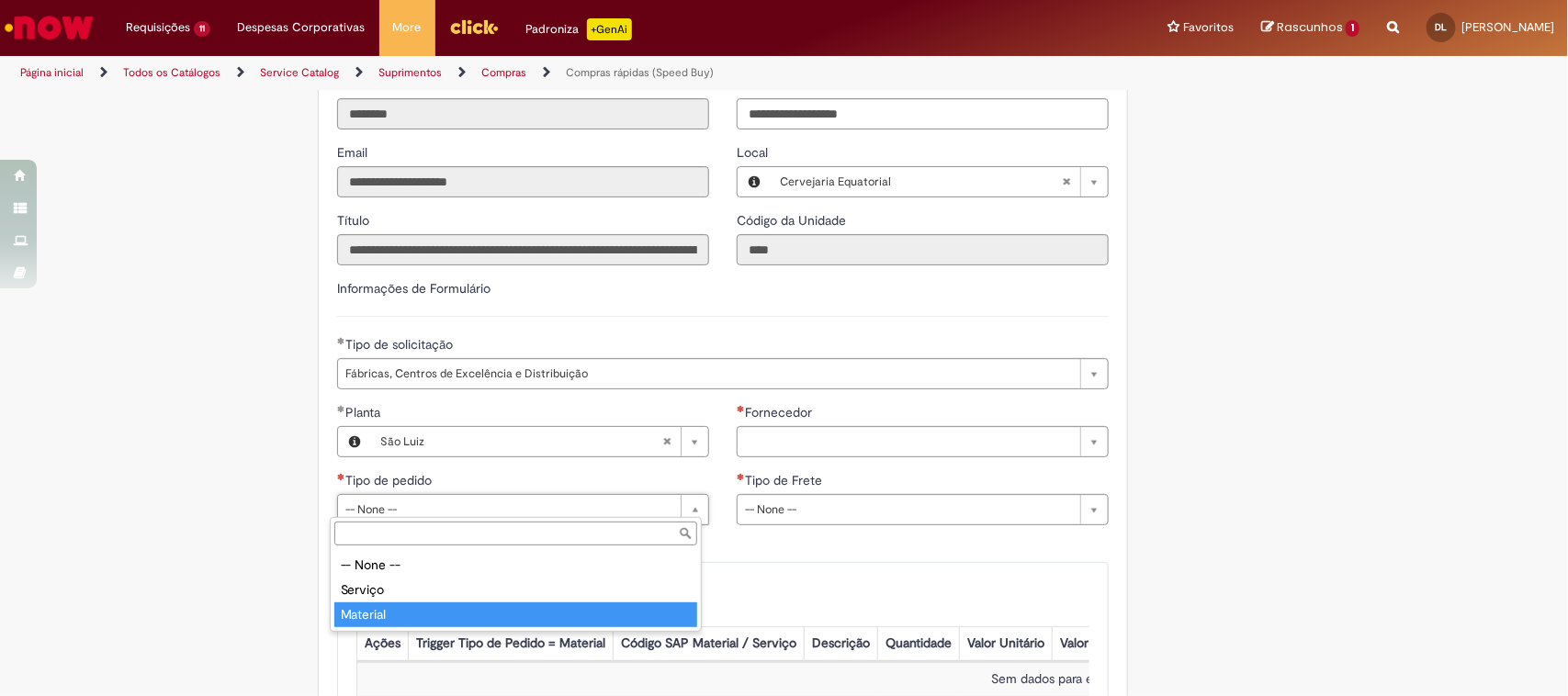 drag, startPoint x: 407, startPoint y: 617, endPoint x: 423, endPoint y: 604, distance: 20.615528 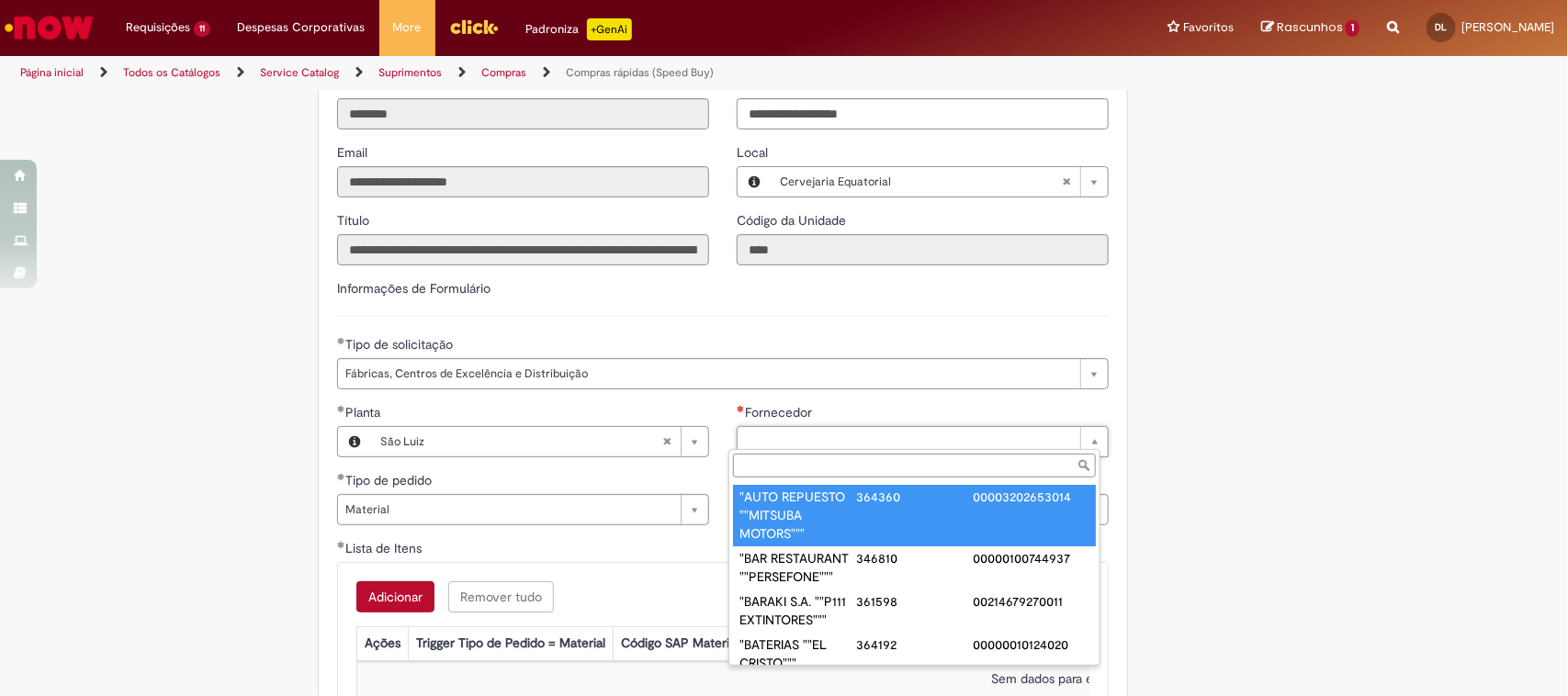 paste on "**********" 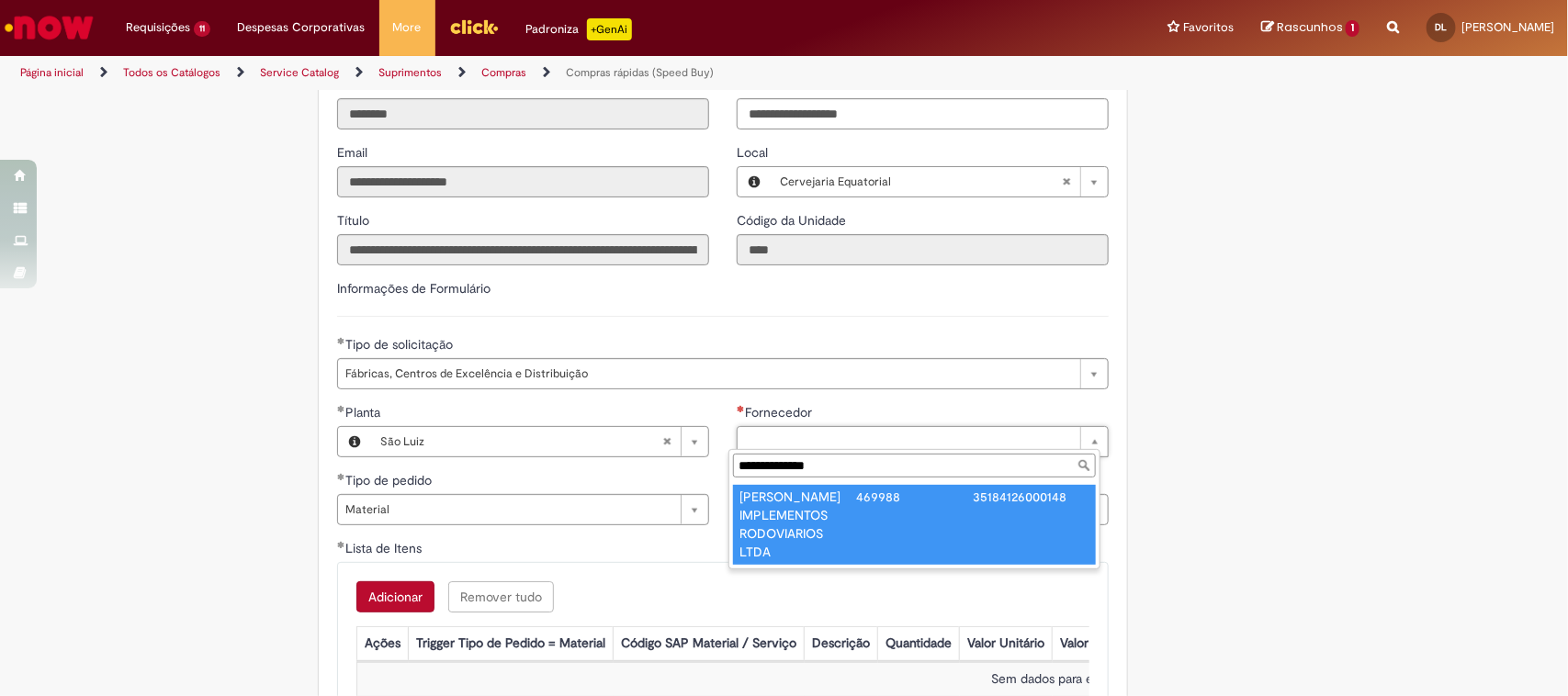 type on "**********" 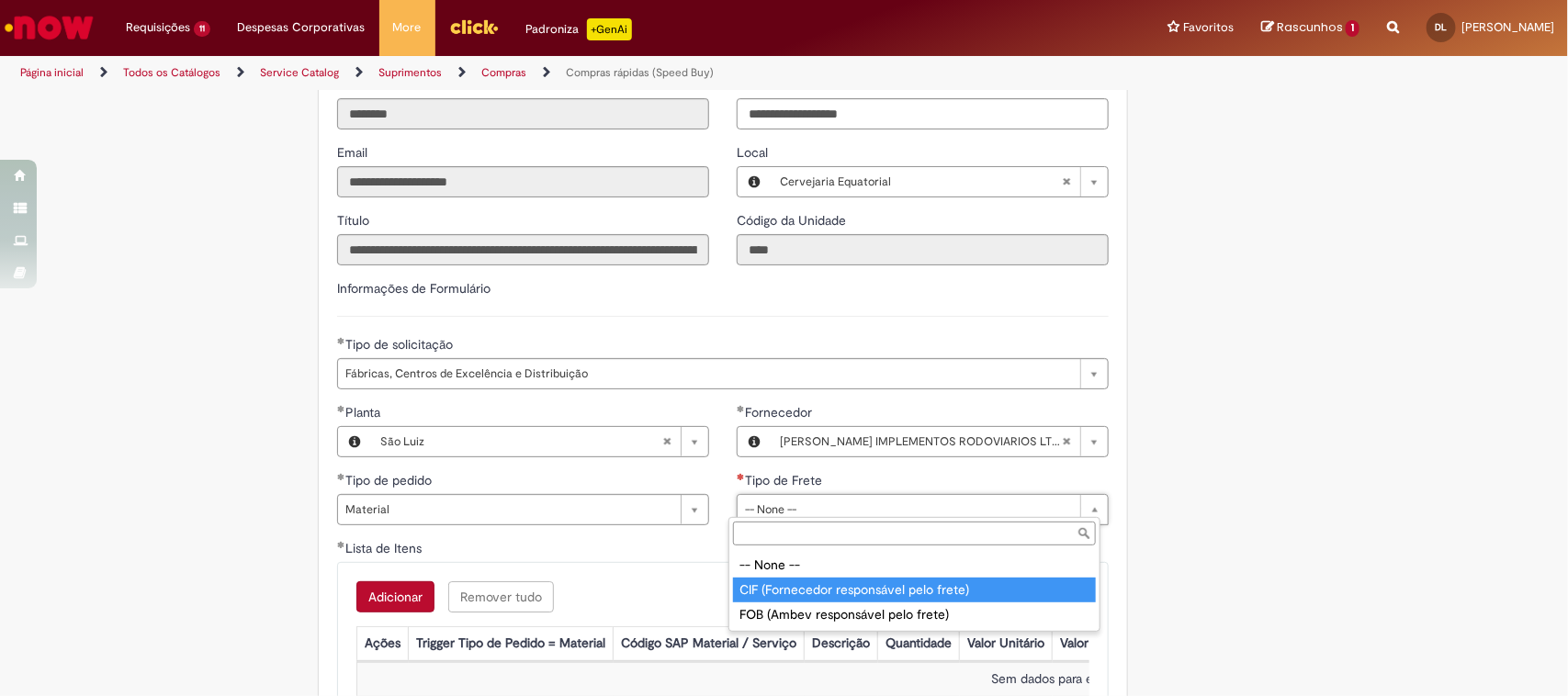 type on "**********" 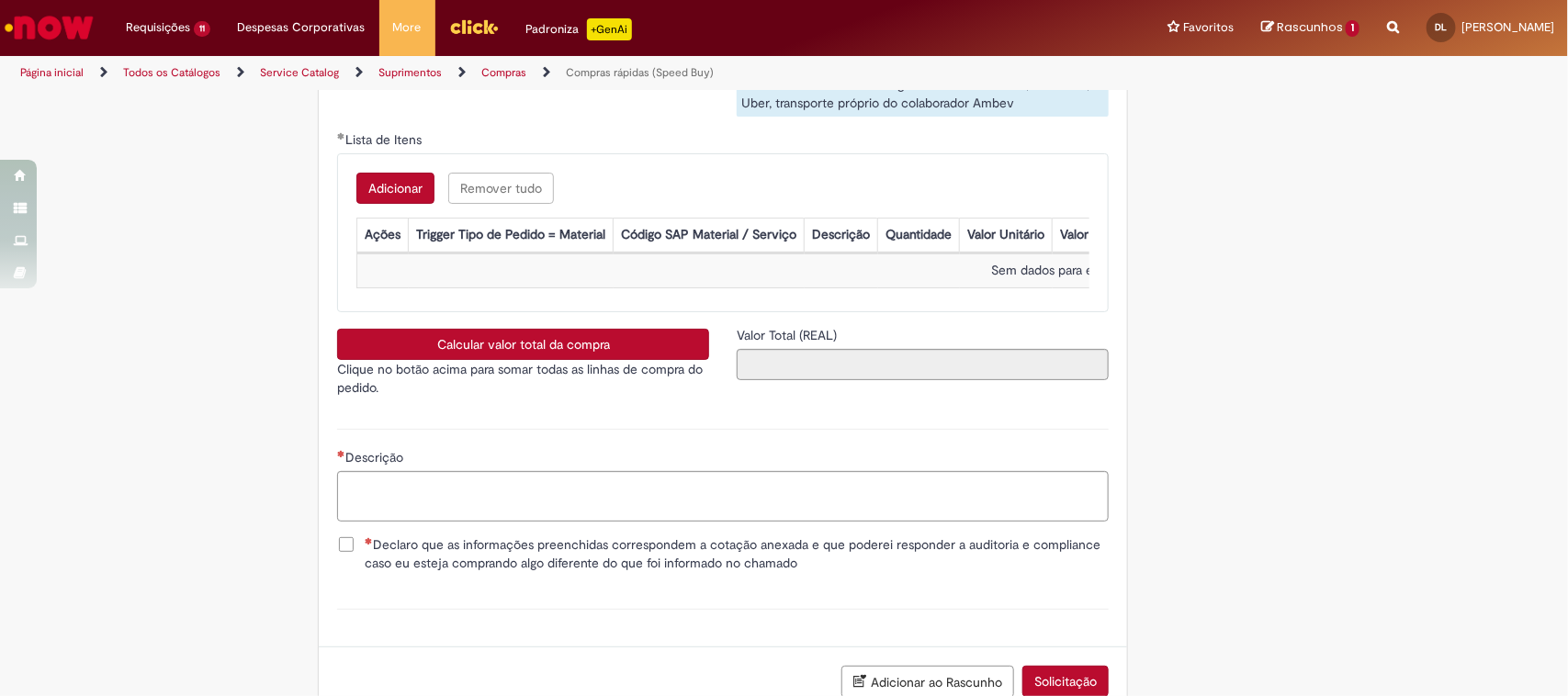scroll, scrollTop: 2869, scrollLeft: 0, axis: vertical 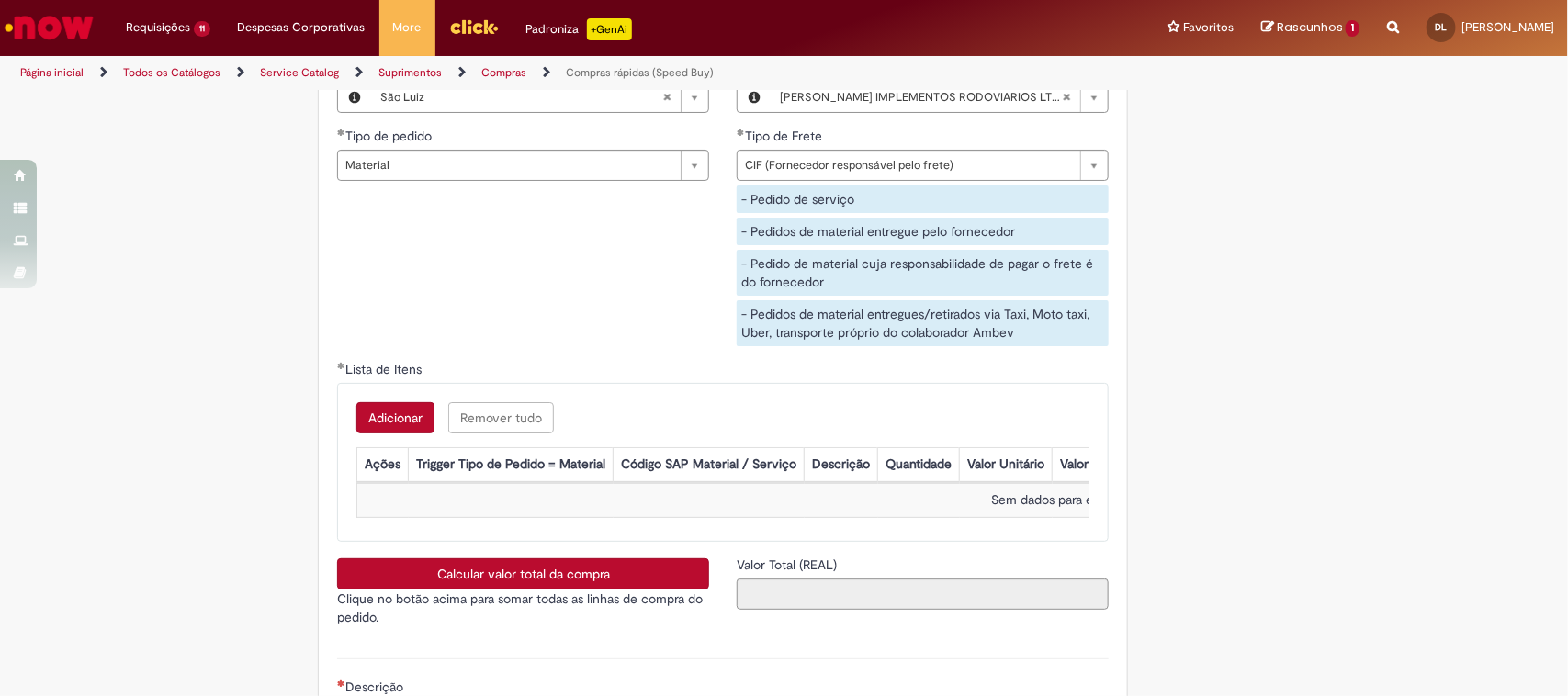 click on "Adicionar" at bounding box center (395, 418) 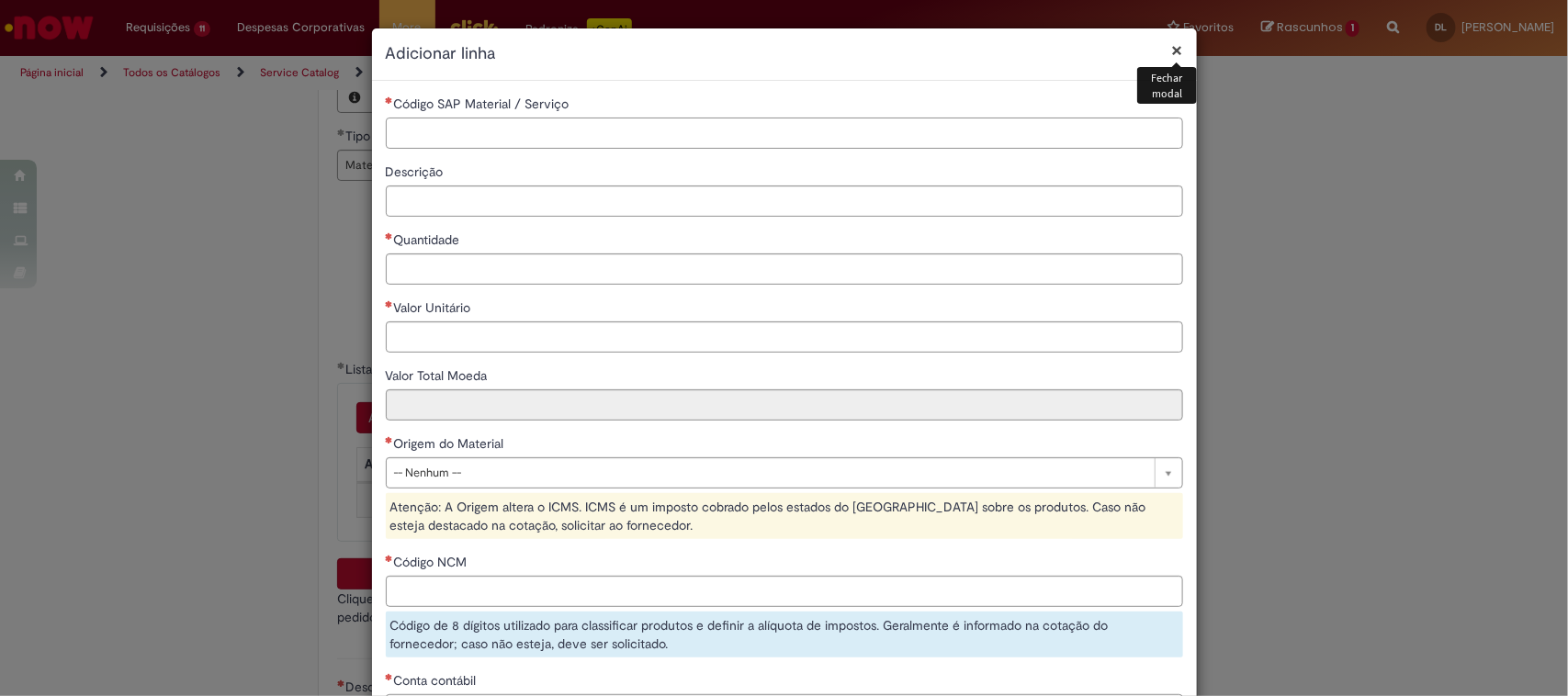 click on "Código SAP Material / Serviço" at bounding box center [784, 133] 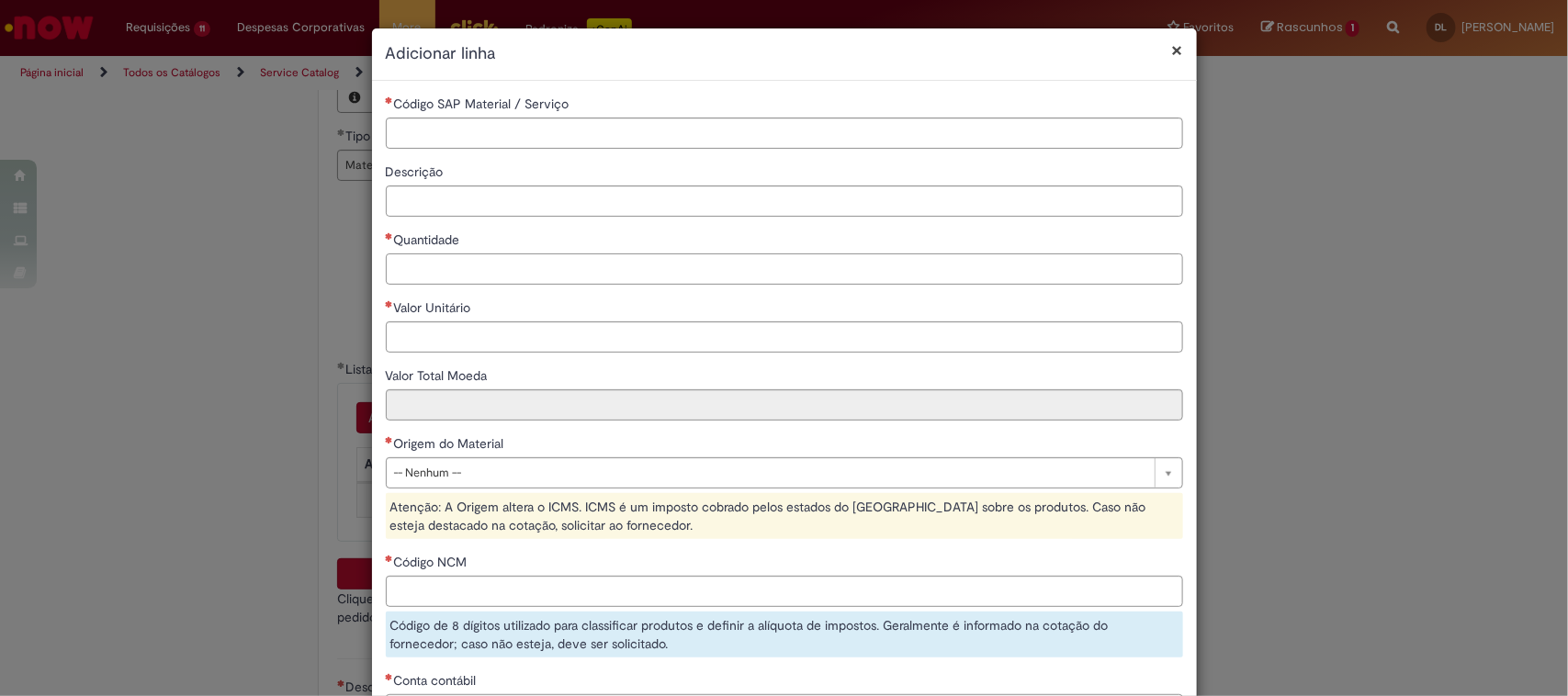 click on "Quantidade" at bounding box center (784, 269) 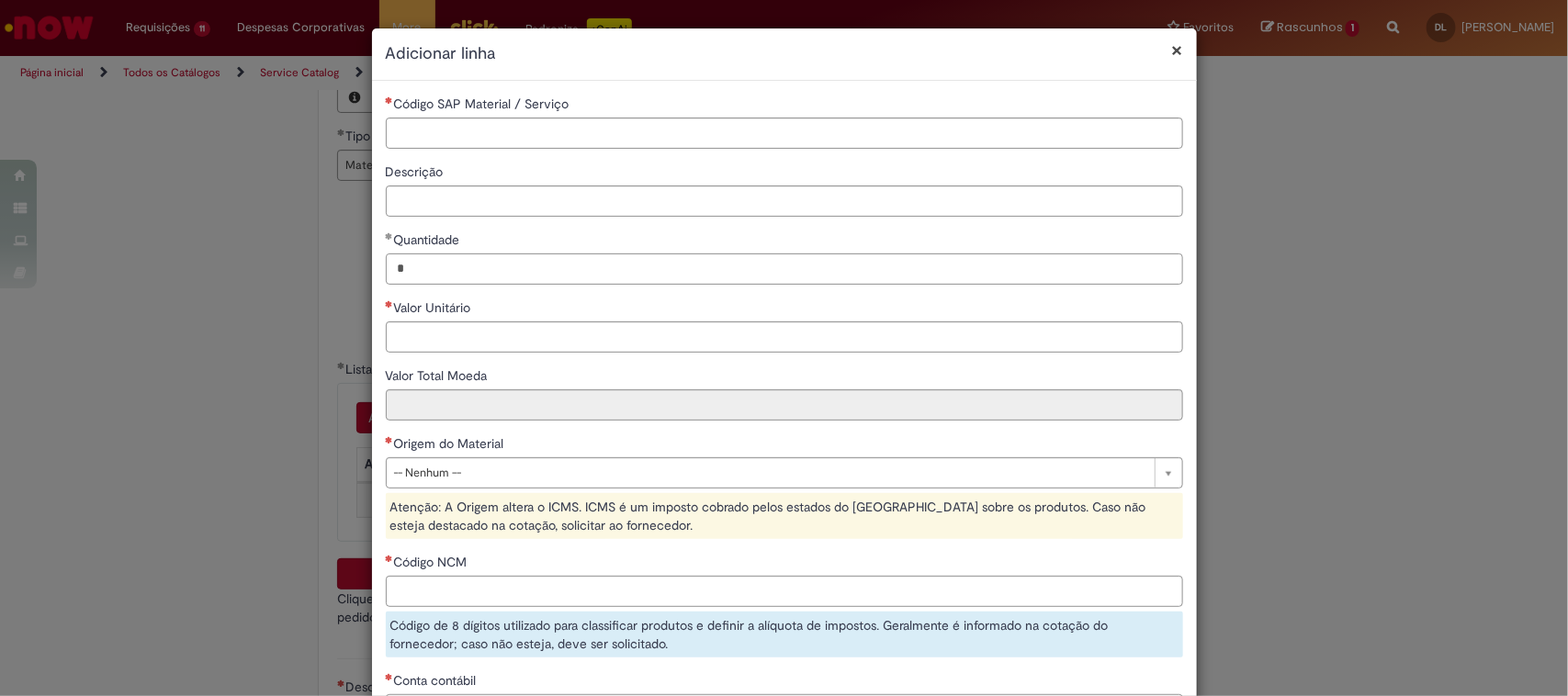 type on "*" 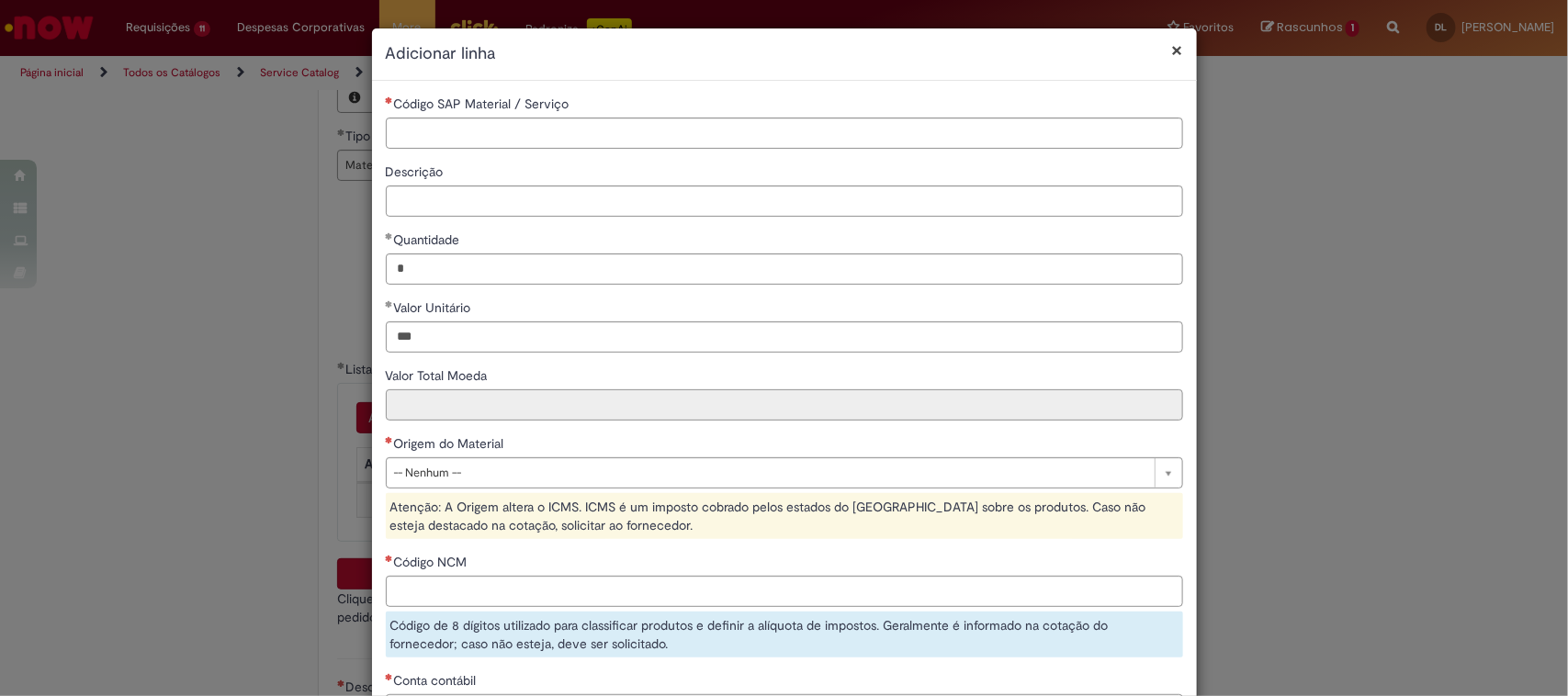 type on "******" 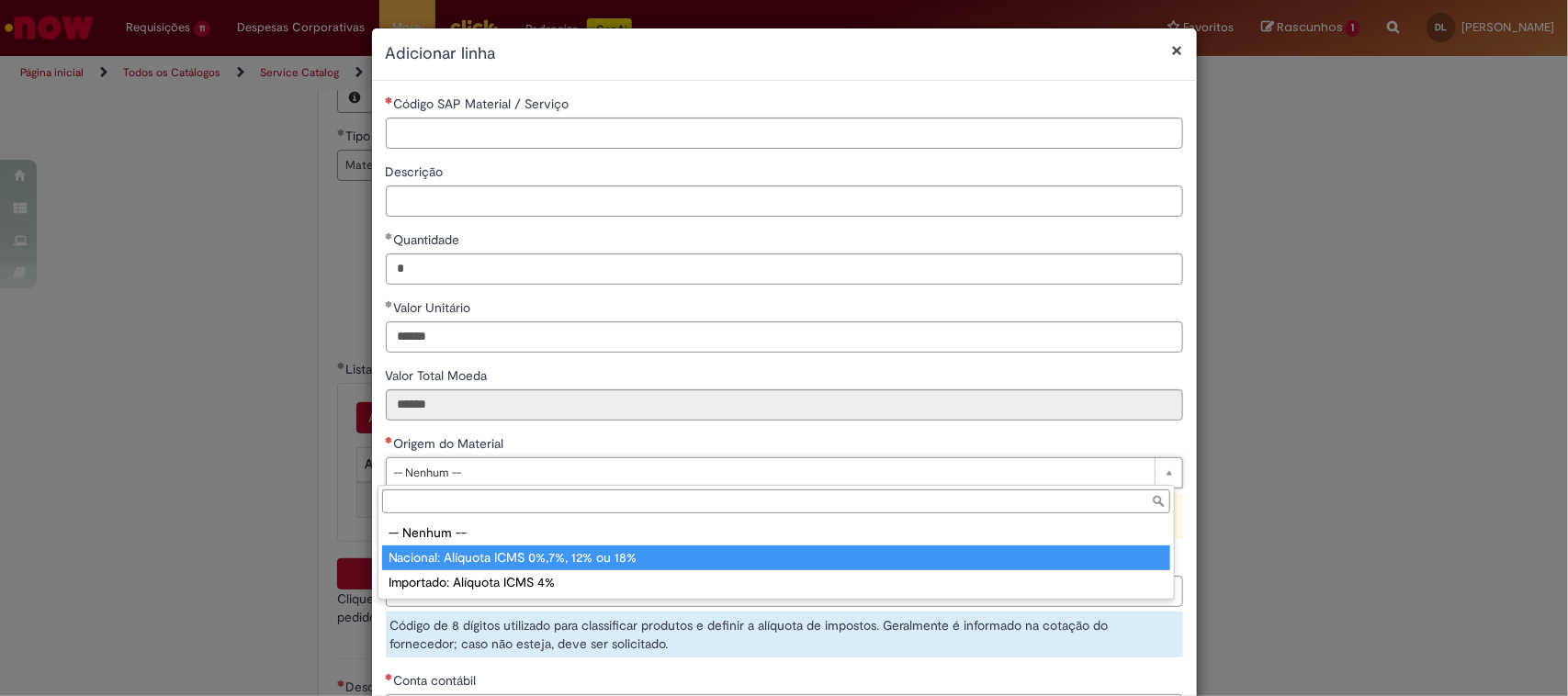 type on "**********" 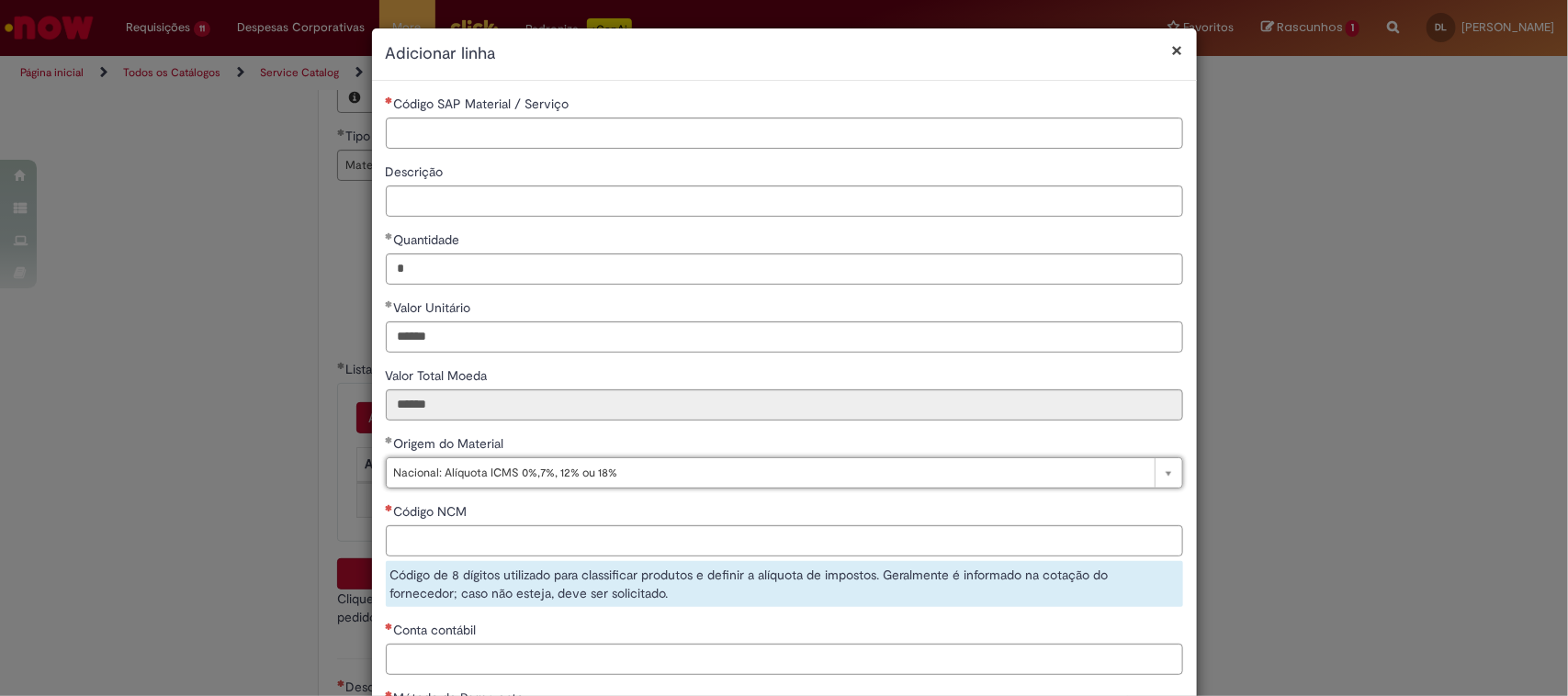 scroll, scrollTop: 163, scrollLeft: 0, axis: vertical 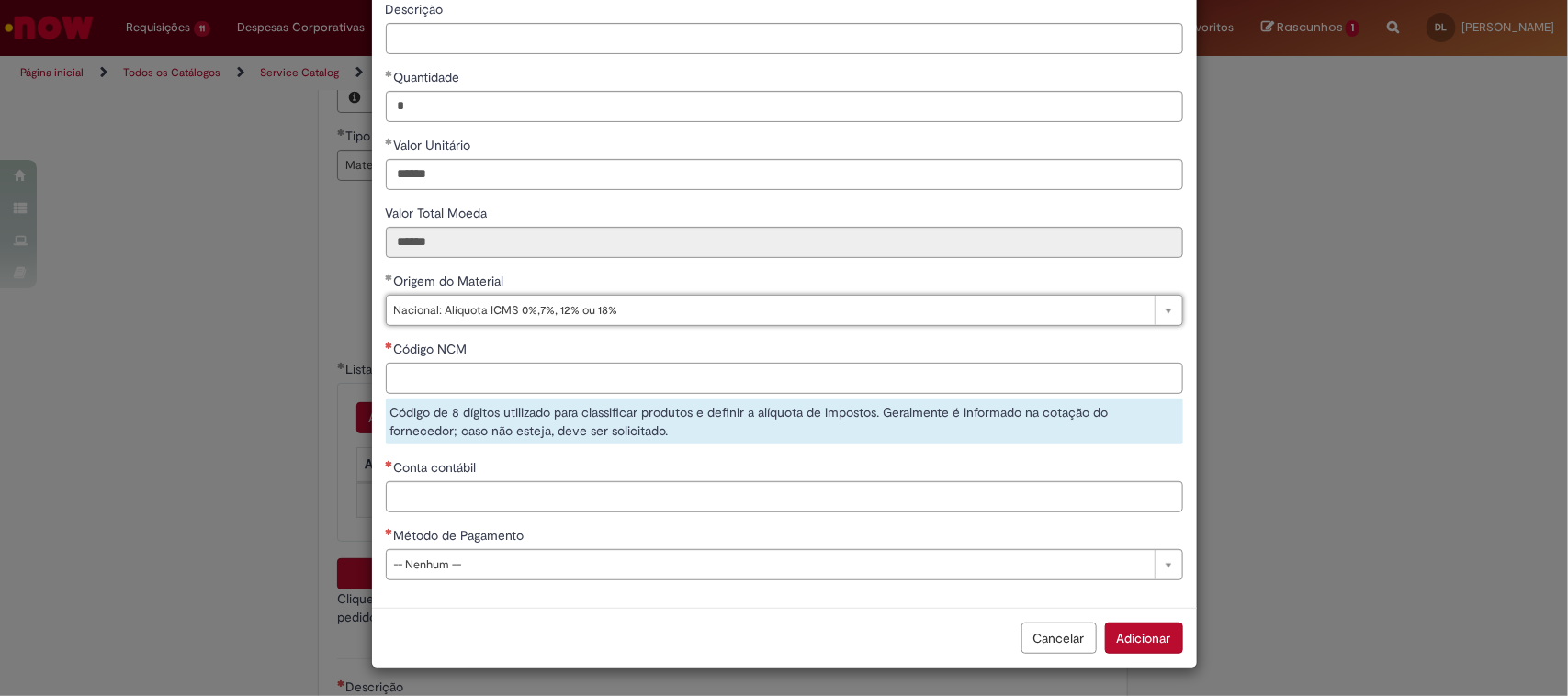 click on "Código NCM" at bounding box center (784, 378) 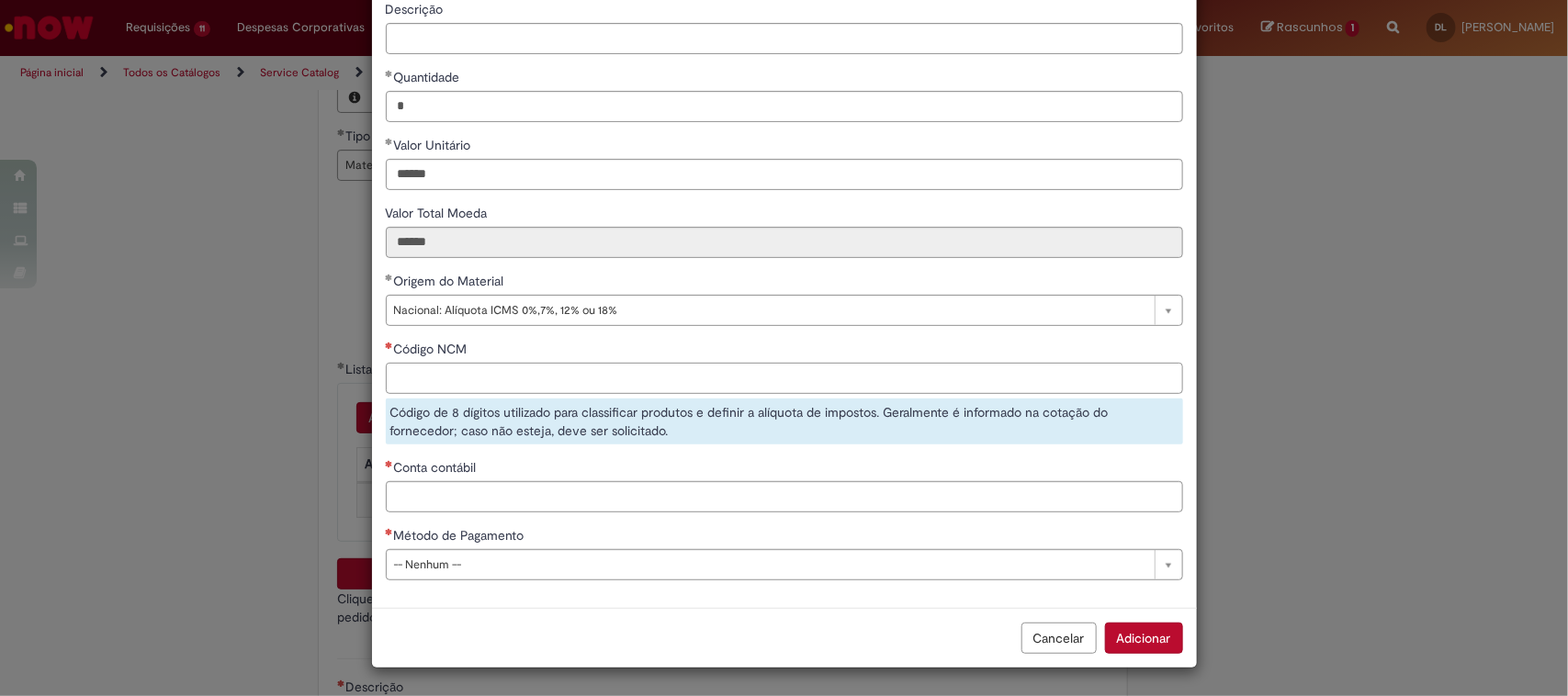 paste on "********" 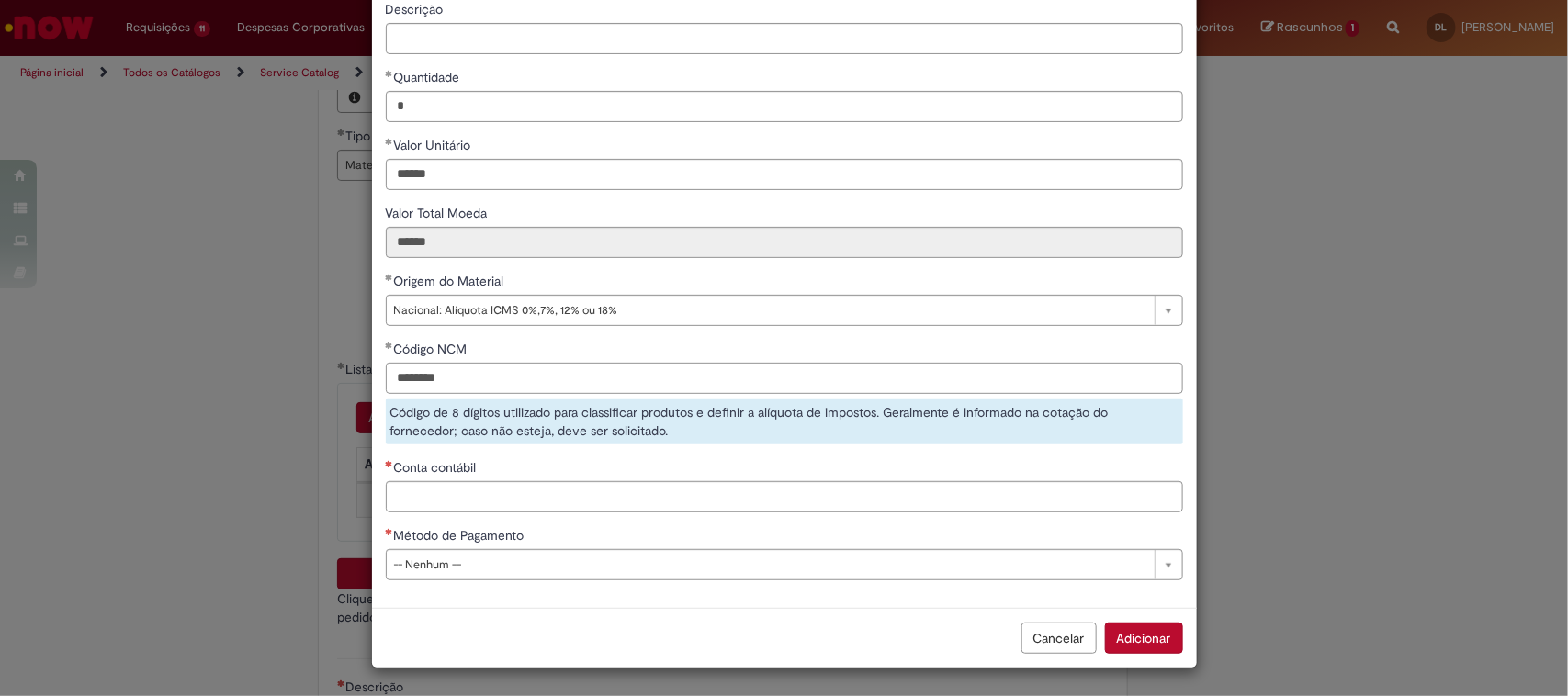type on "********" 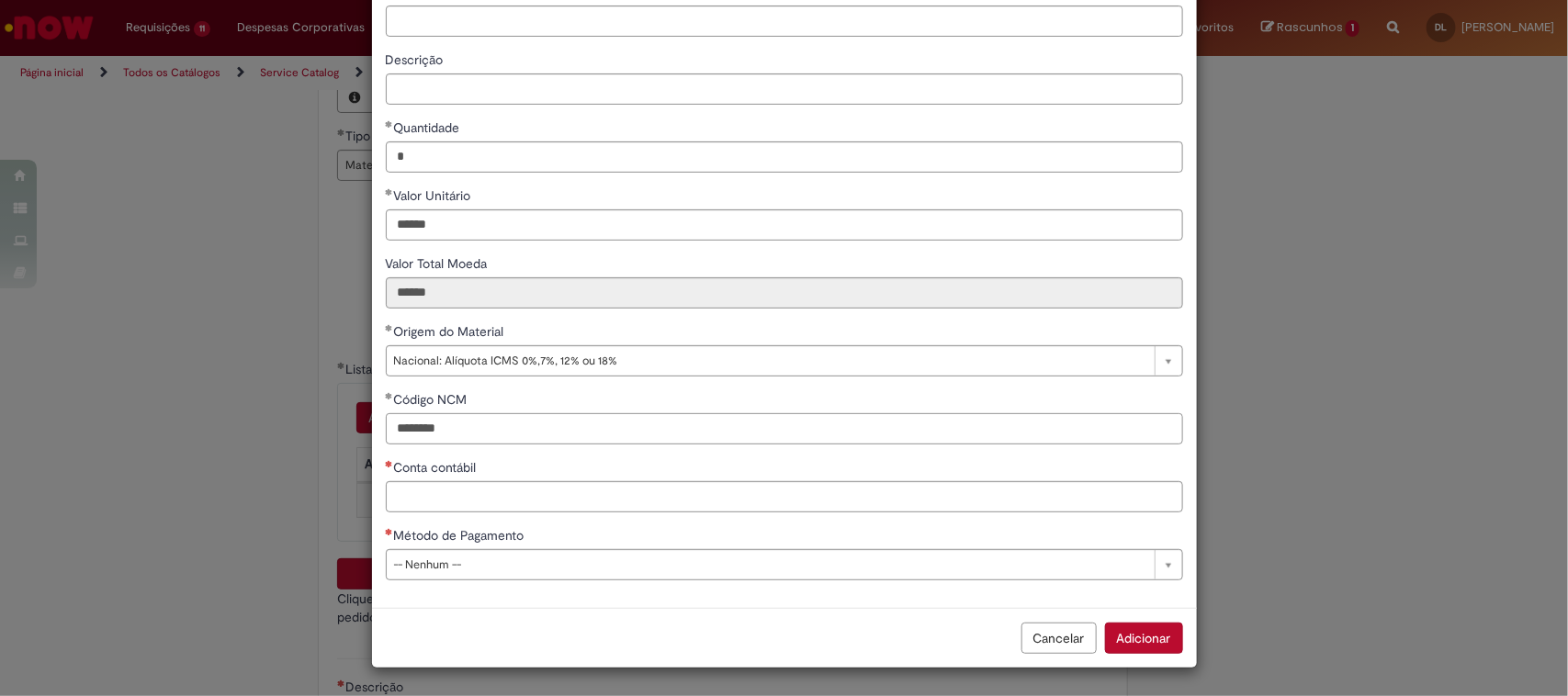 scroll, scrollTop: 113, scrollLeft: 0, axis: vertical 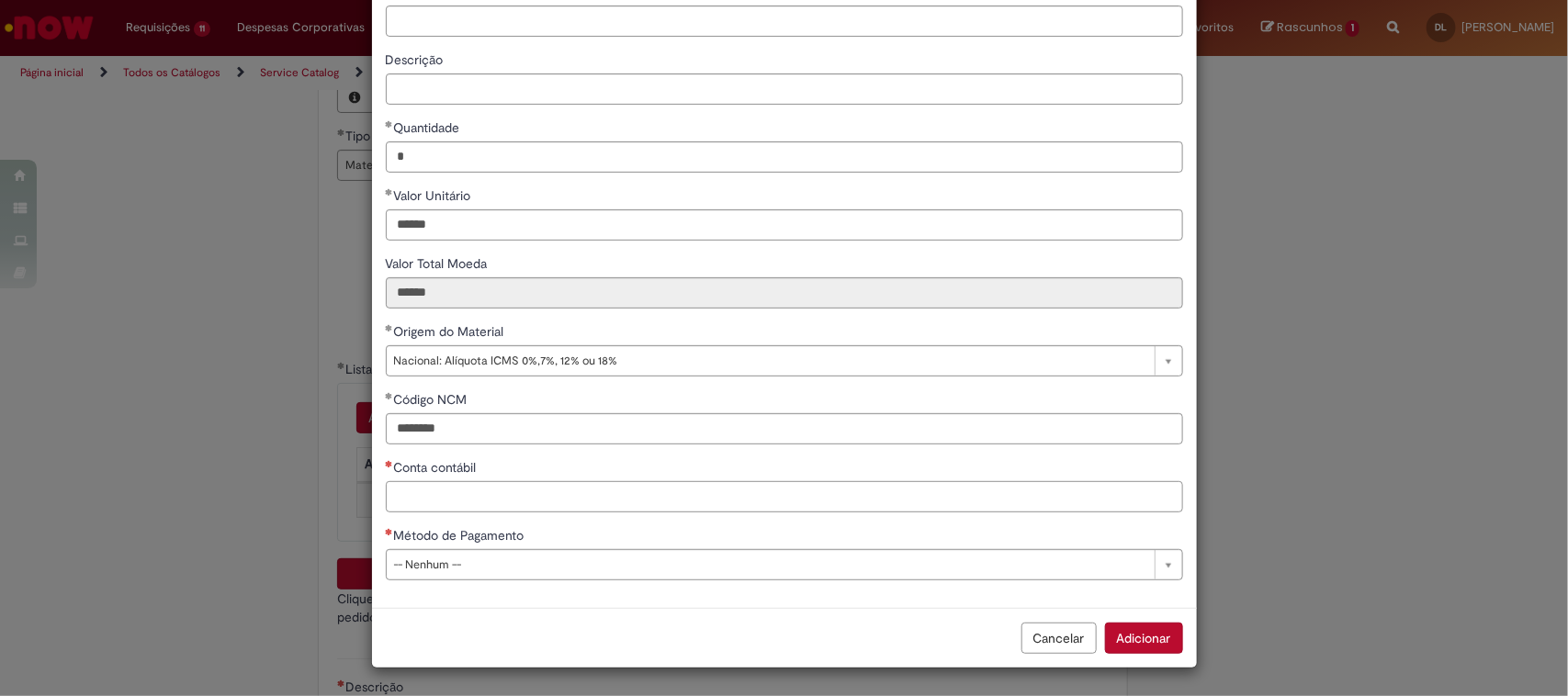 click on "Conta contábil" at bounding box center (784, 497) 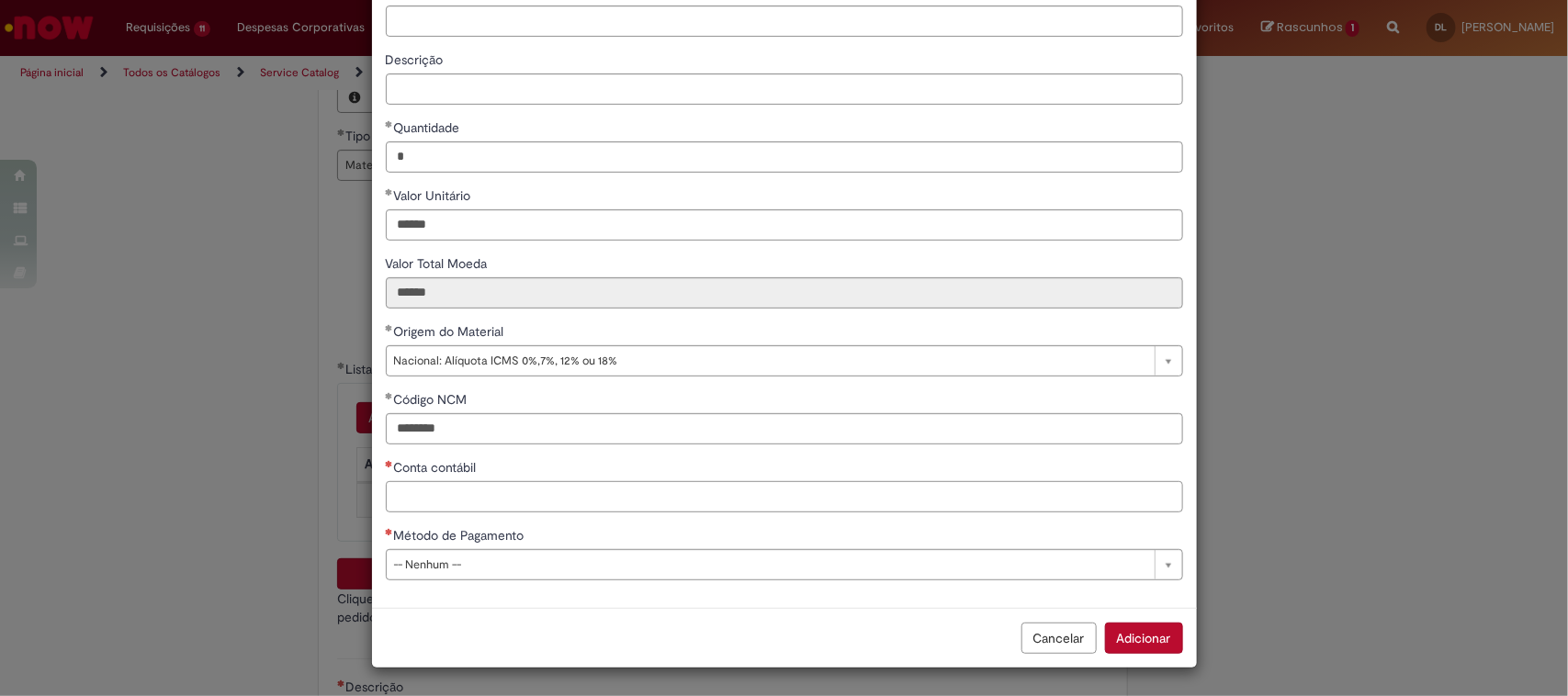 paste on "********" 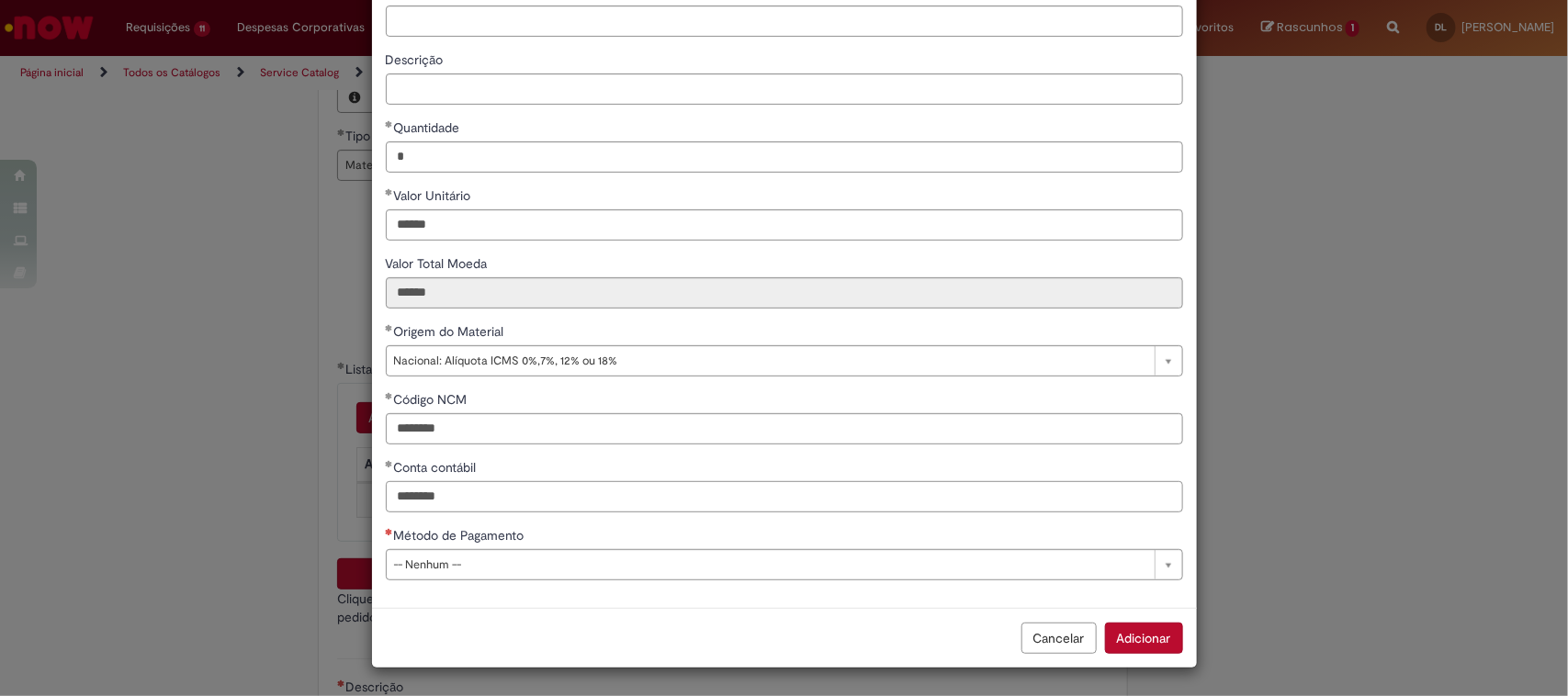 type on "********" 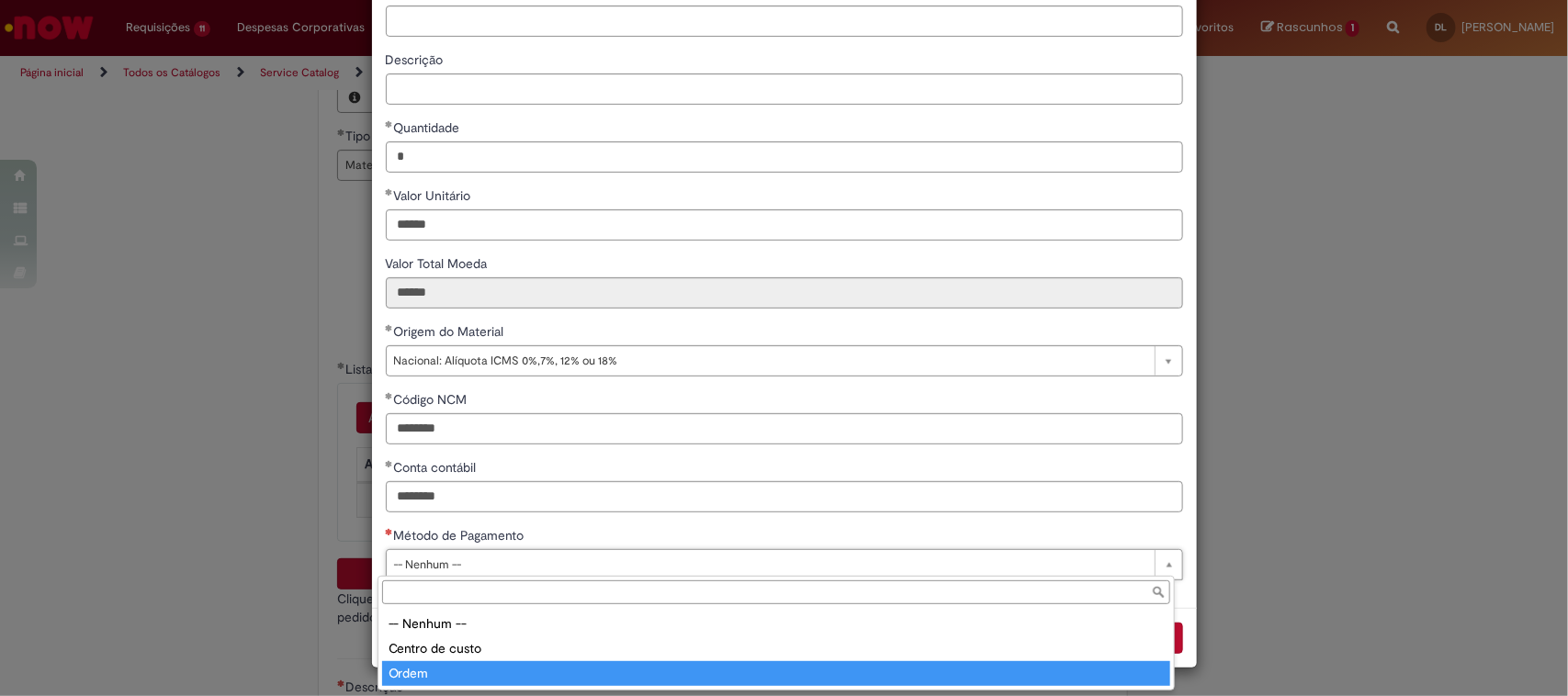 type on "*****" 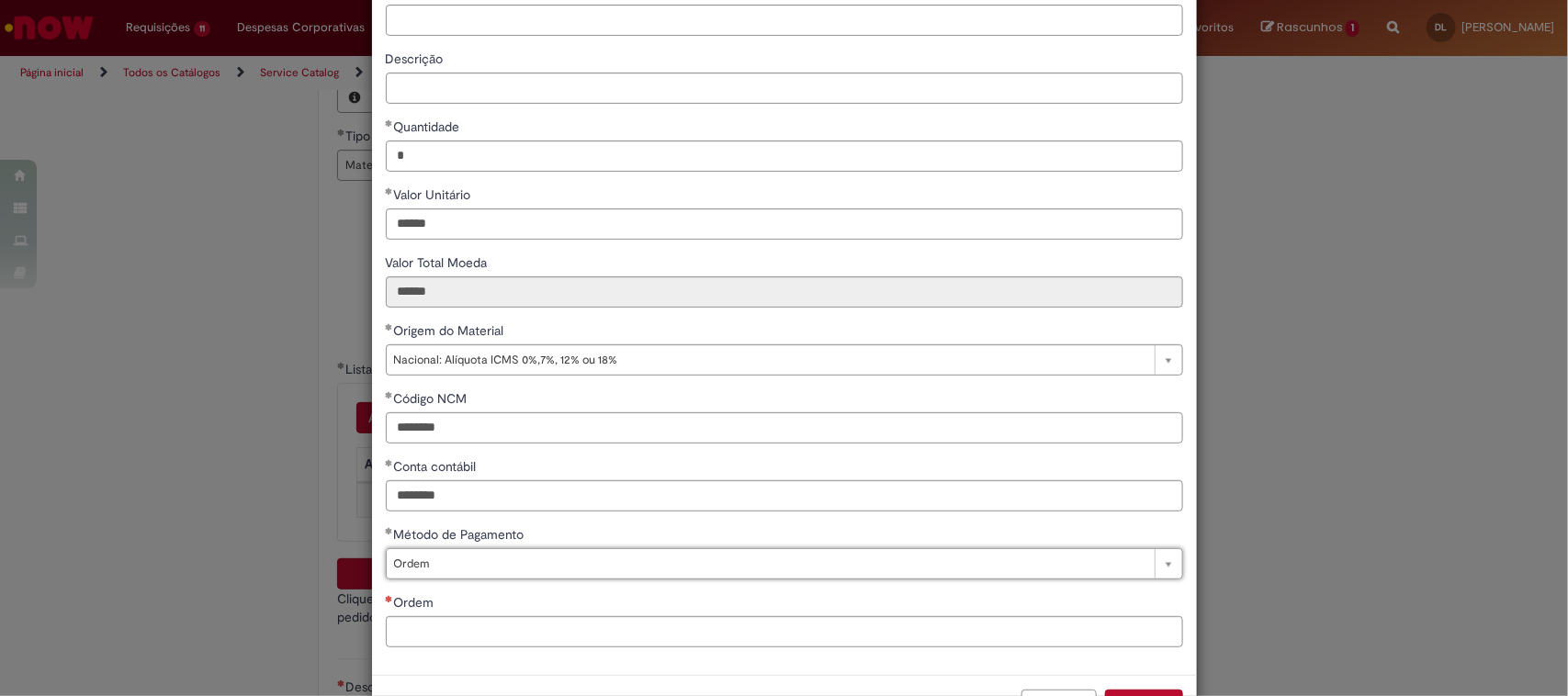 scroll, scrollTop: 181, scrollLeft: 0, axis: vertical 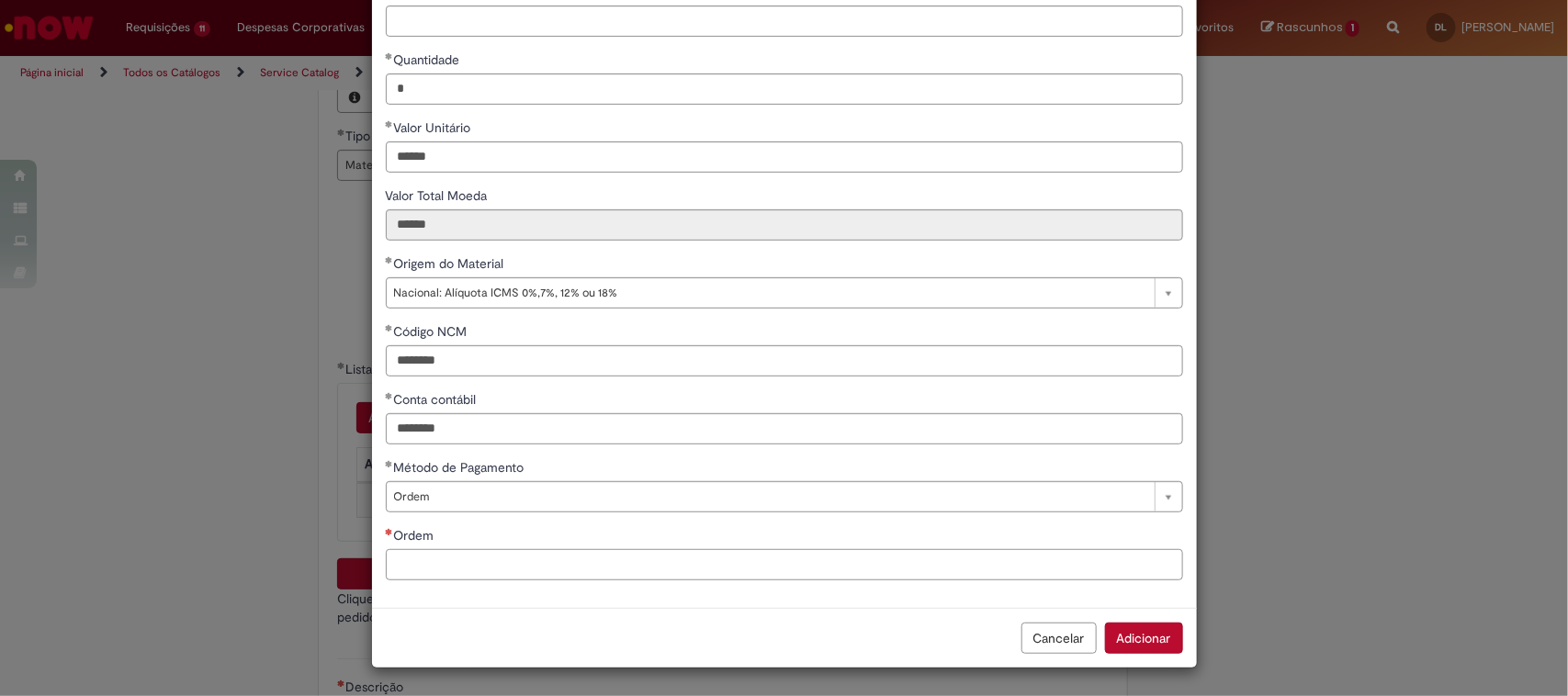 click on "Ordem" at bounding box center (784, 565) 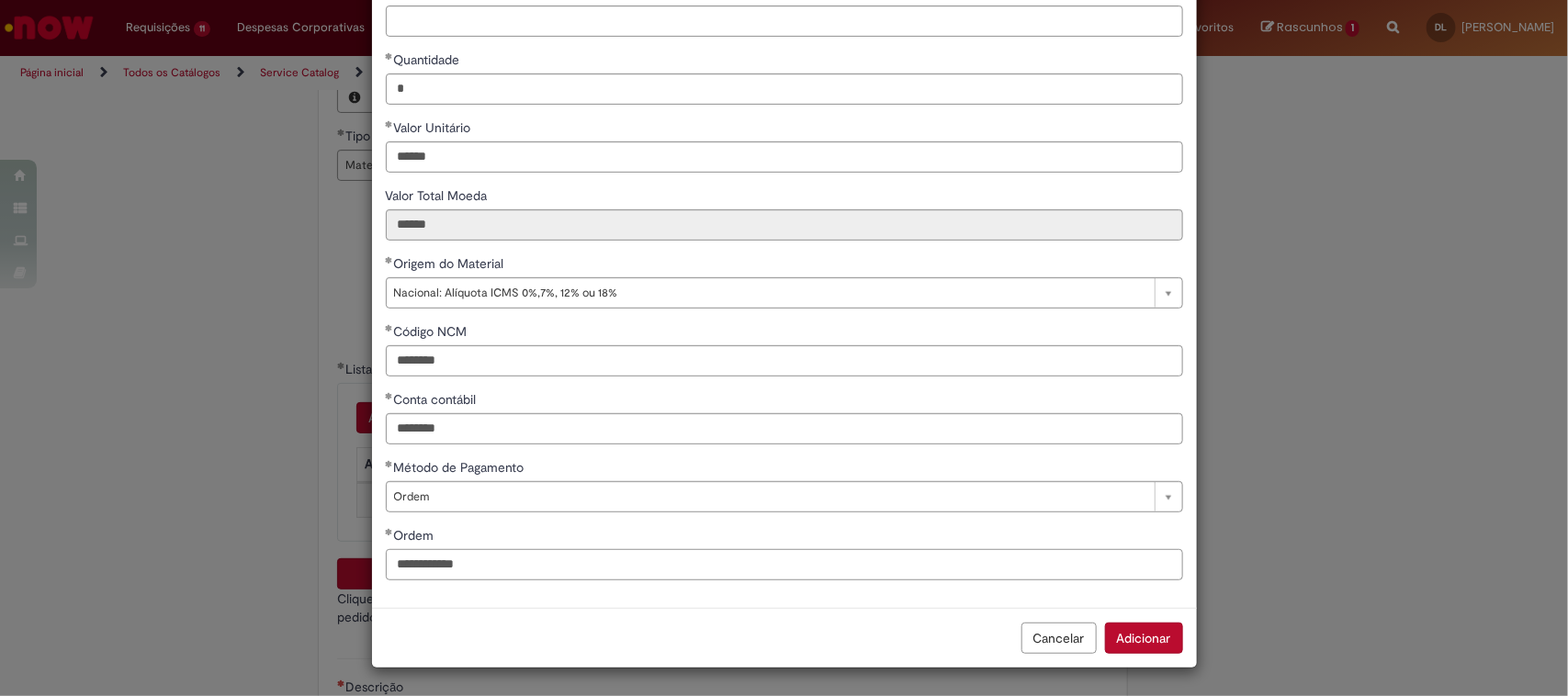 scroll, scrollTop: 0, scrollLeft: 0, axis: both 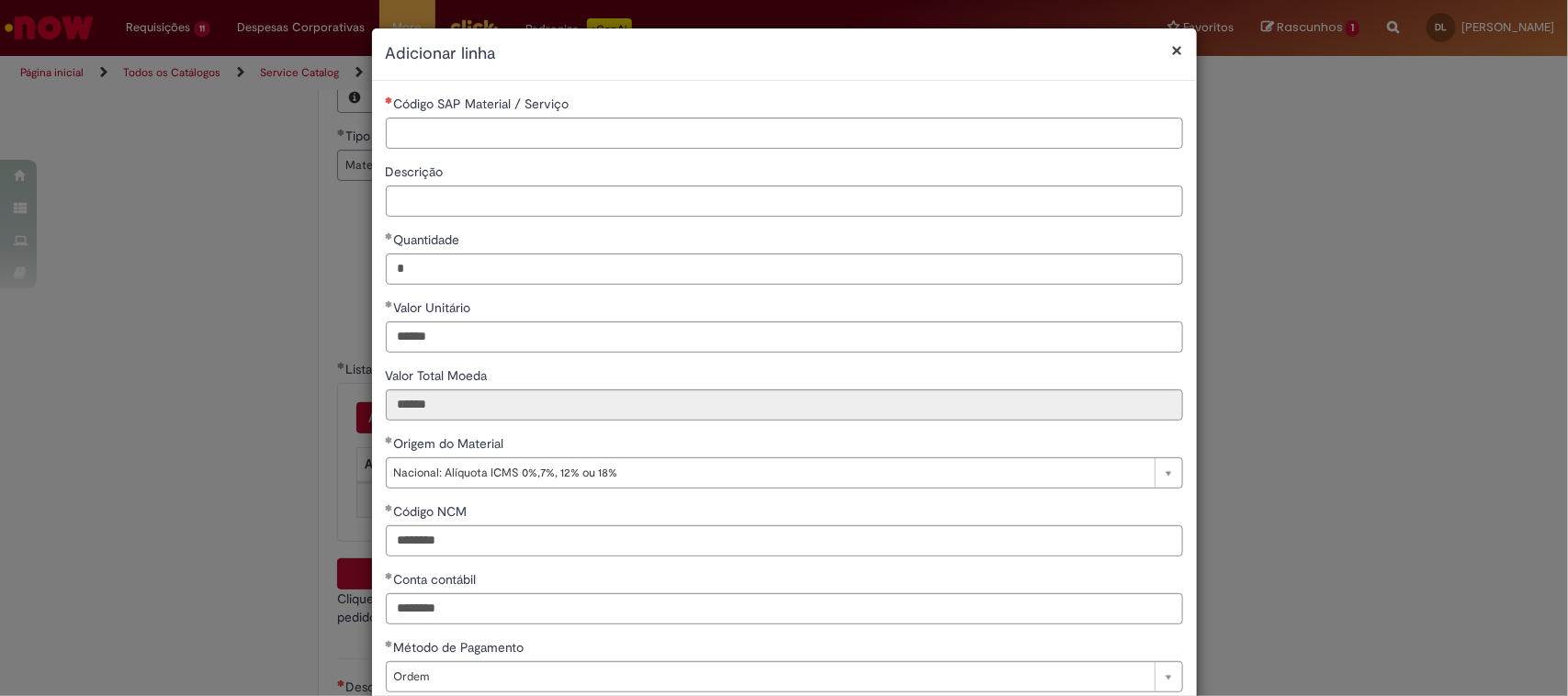 type on "**********" 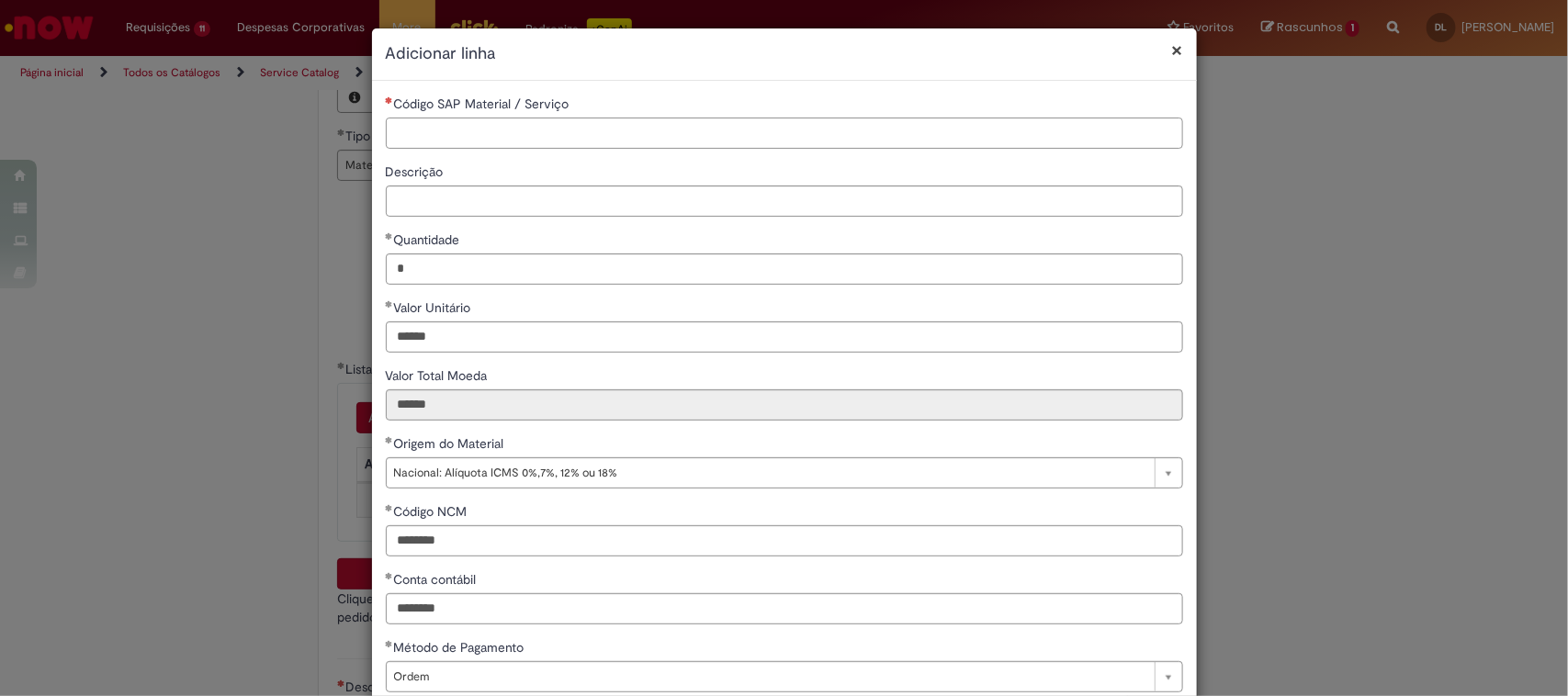 click on "Código SAP Material / Serviço" at bounding box center (784, 133) 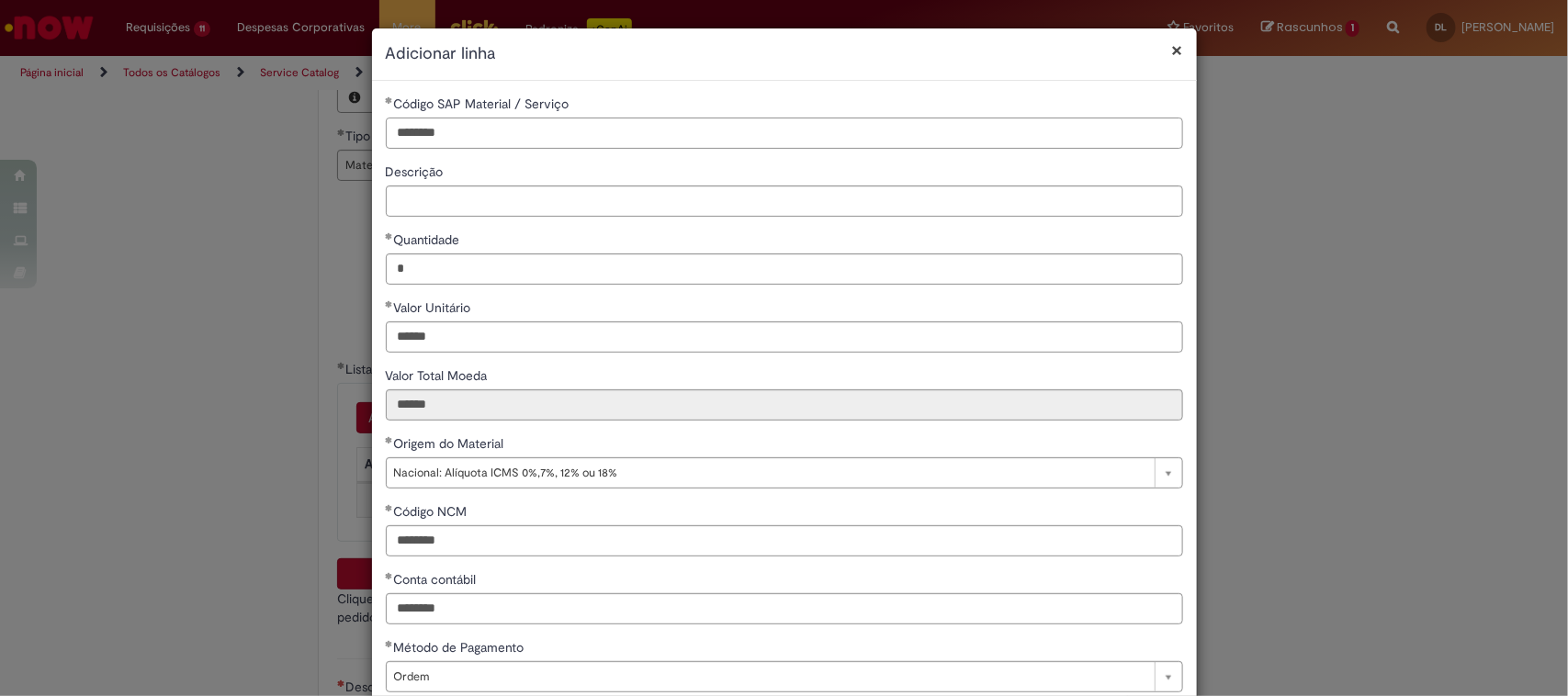type on "********" 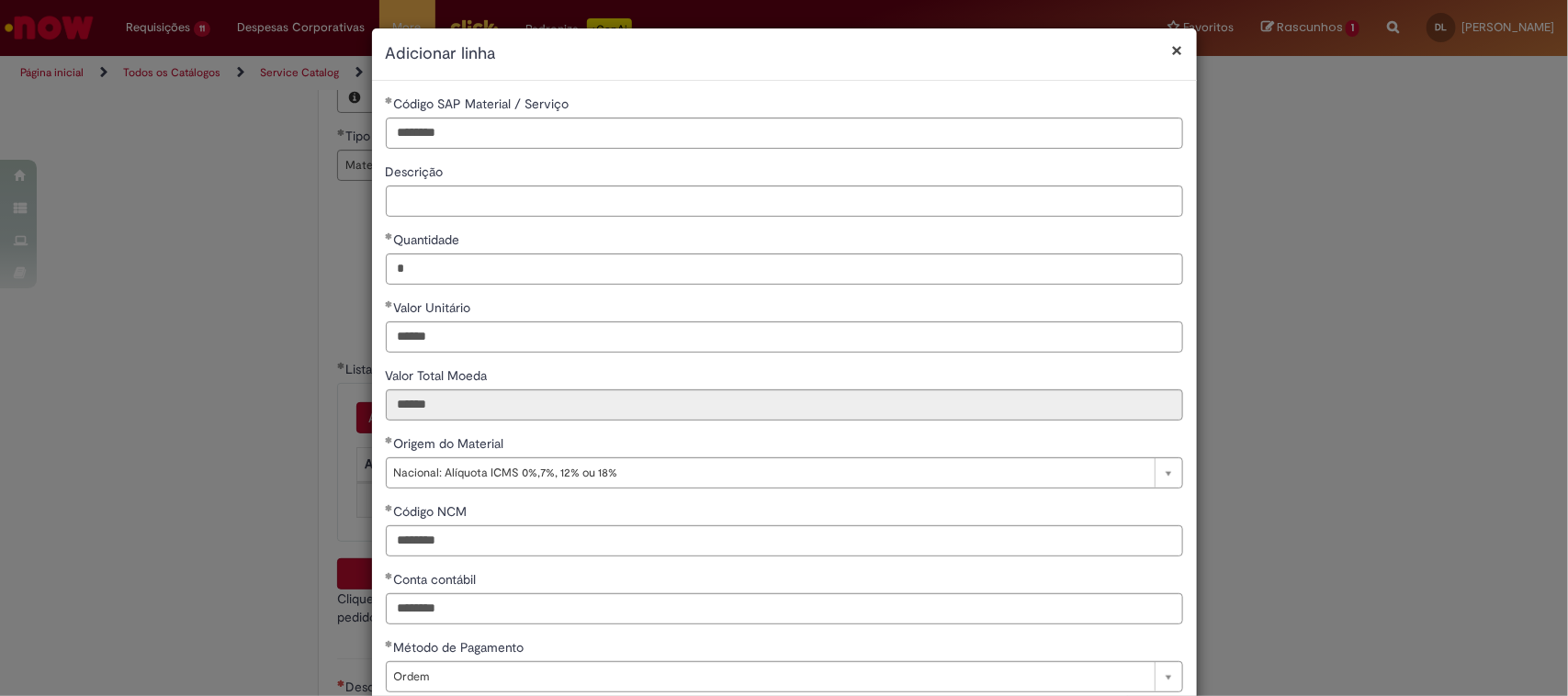 click on "**********" at bounding box center (784, 434) 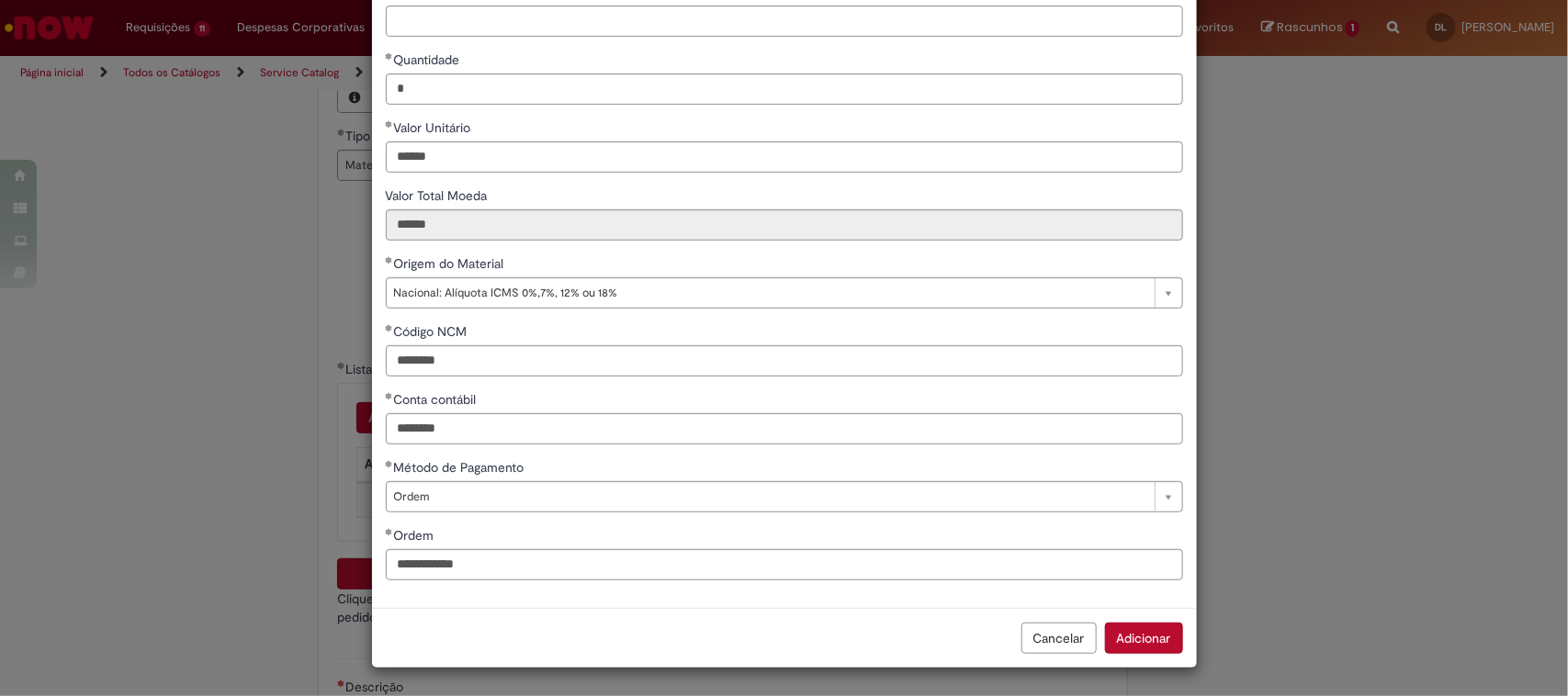 click on "Adicionar" at bounding box center [1144, 638] 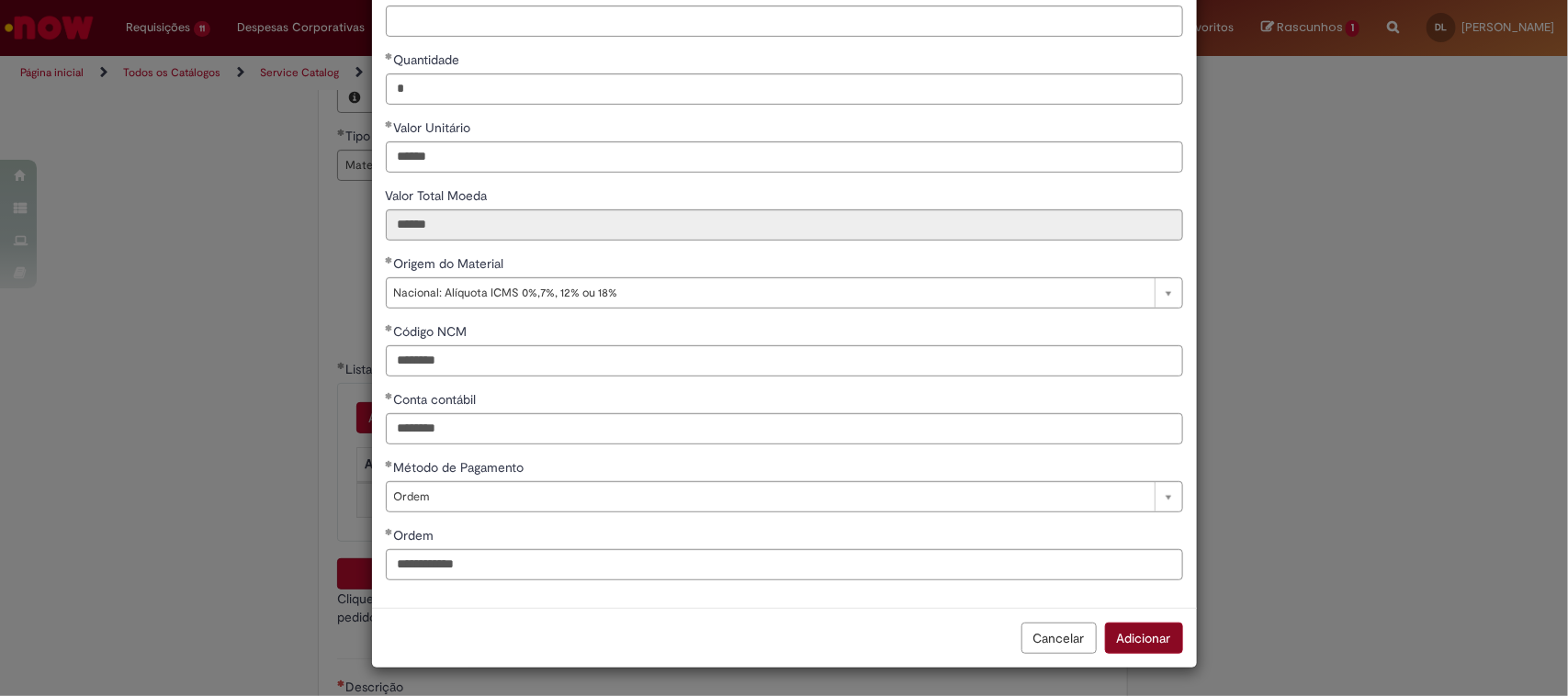 scroll, scrollTop: 181, scrollLeft: 0, axis: vertical 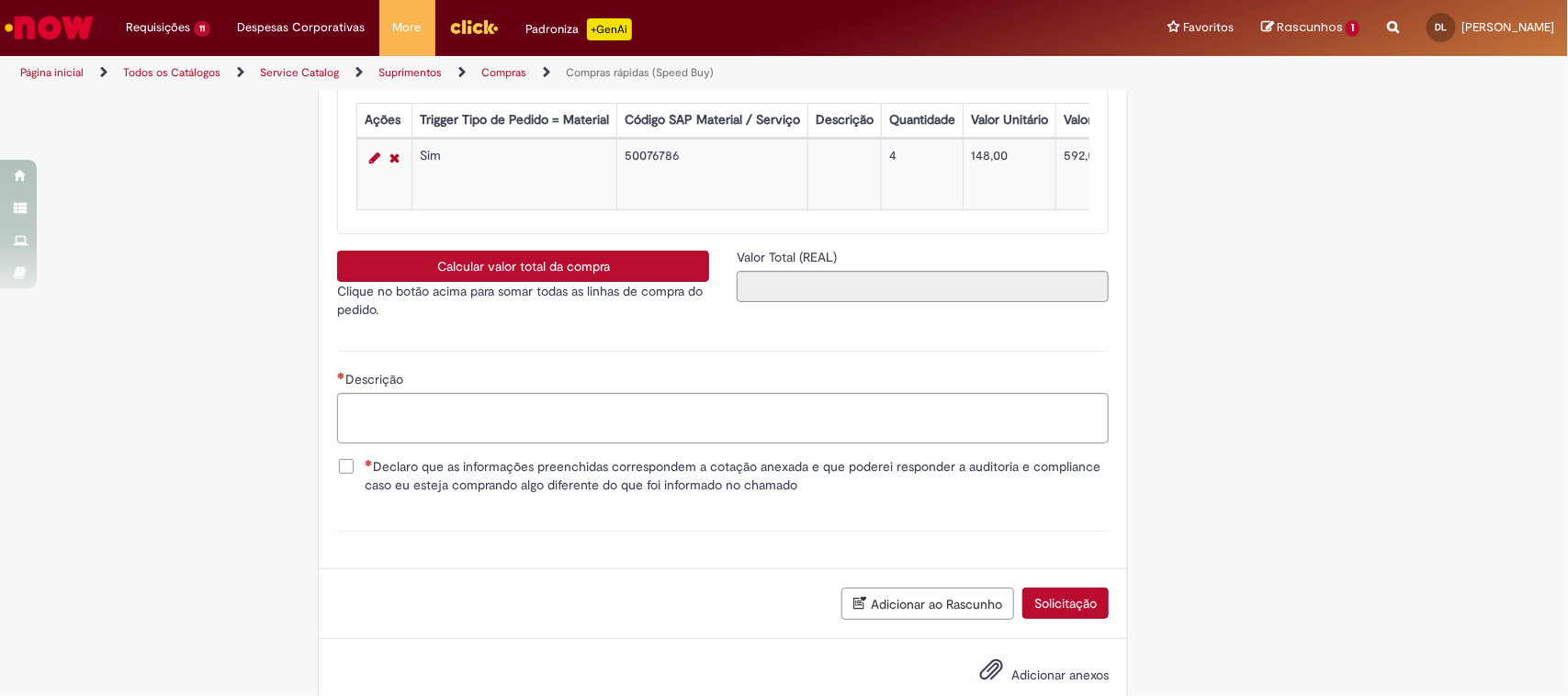 click on "Calcular valor total da compra" at bounding box center [523, 266] 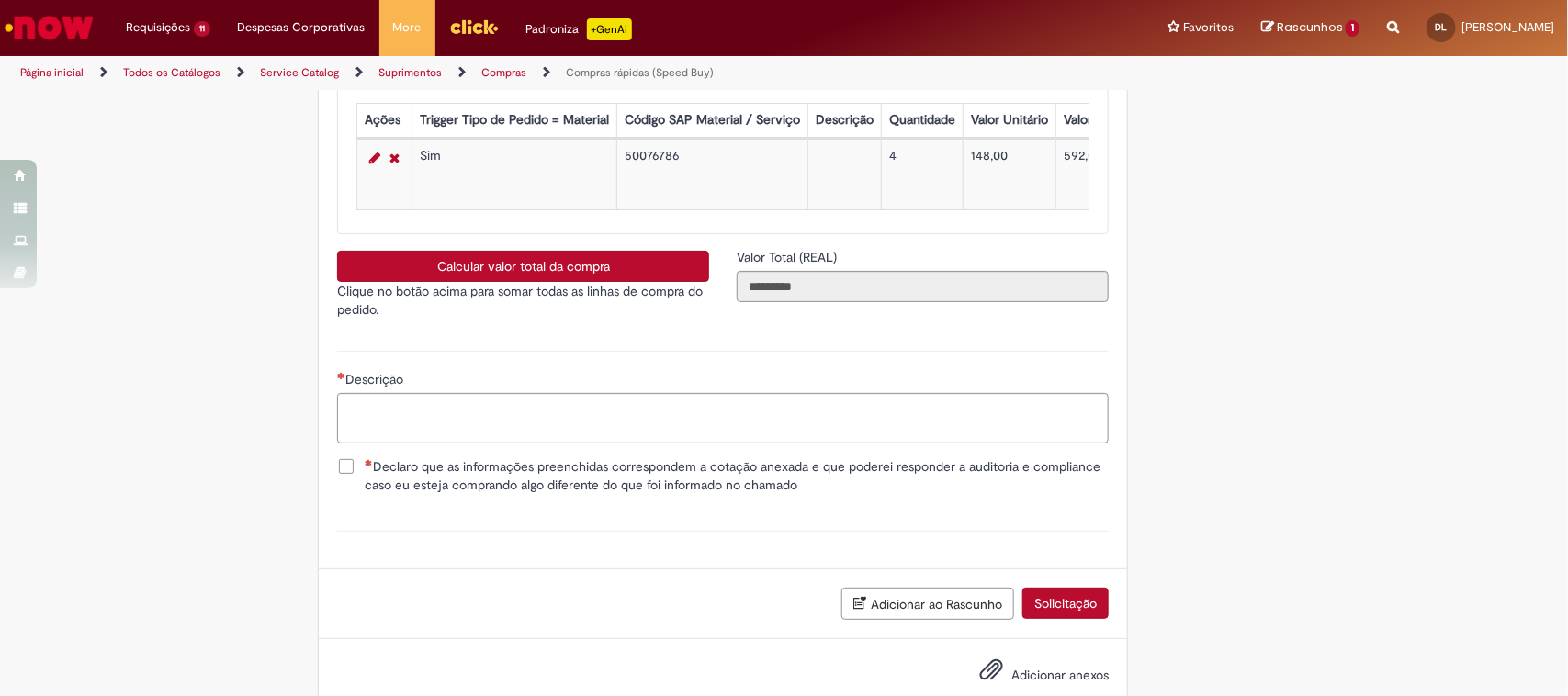 scroll, scrollTop: 3099, scrollLeft: 0, axis: vertical 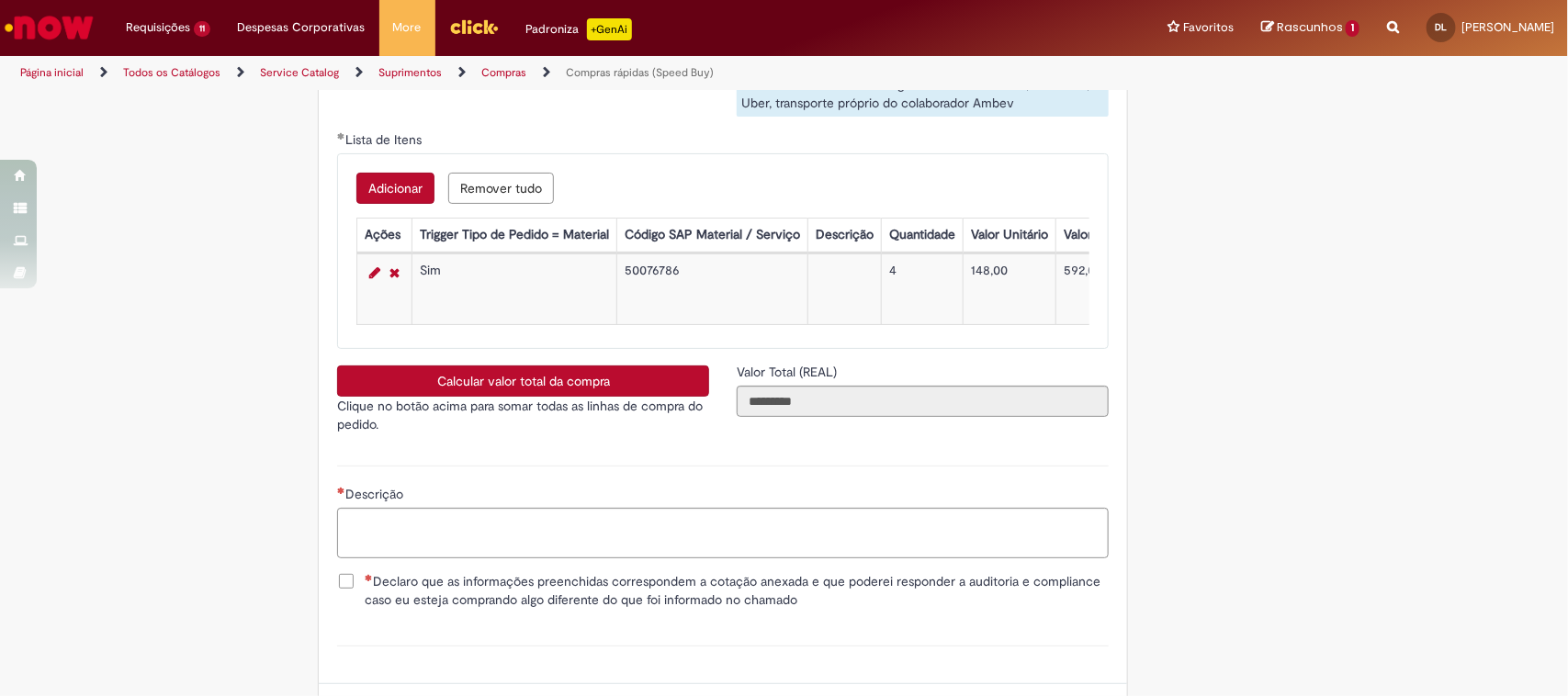 type 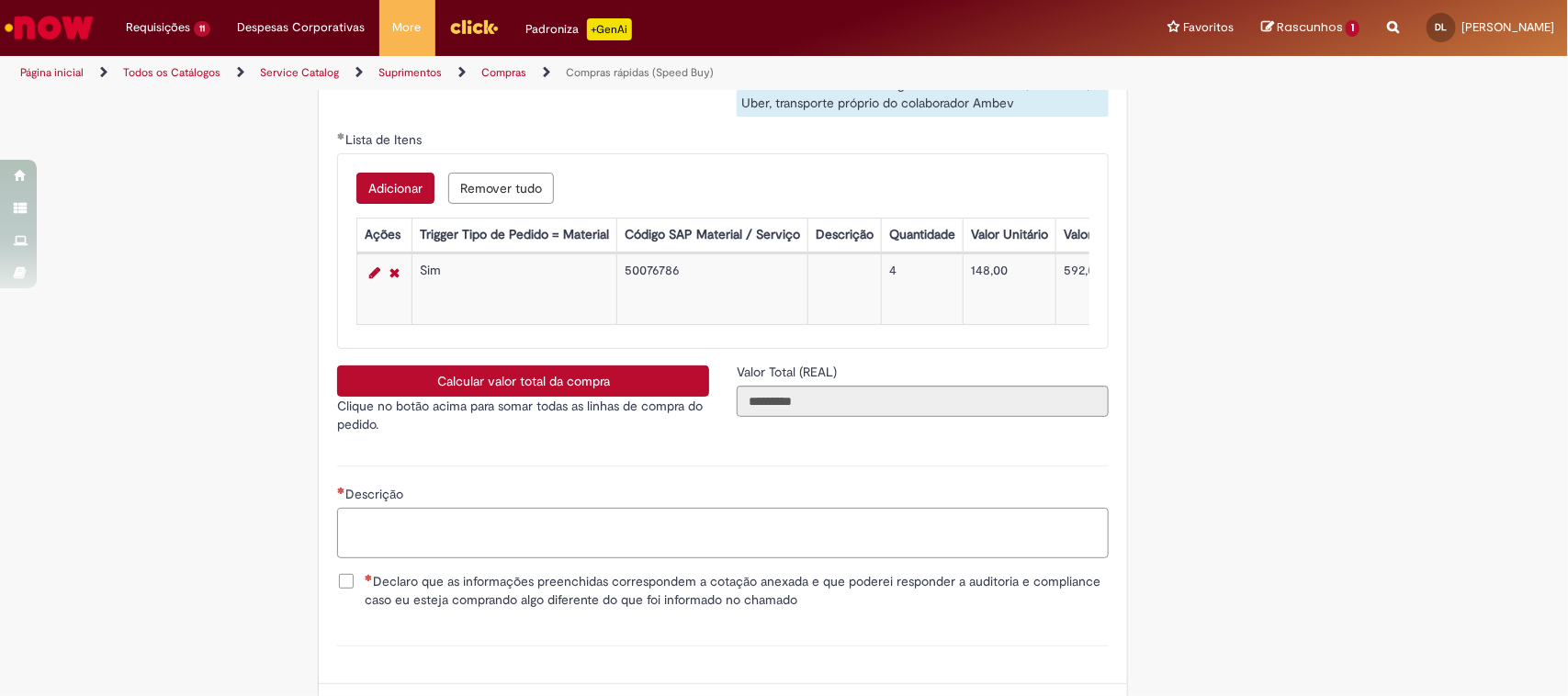 click on "Descrição" at bounding box center (723, 533) 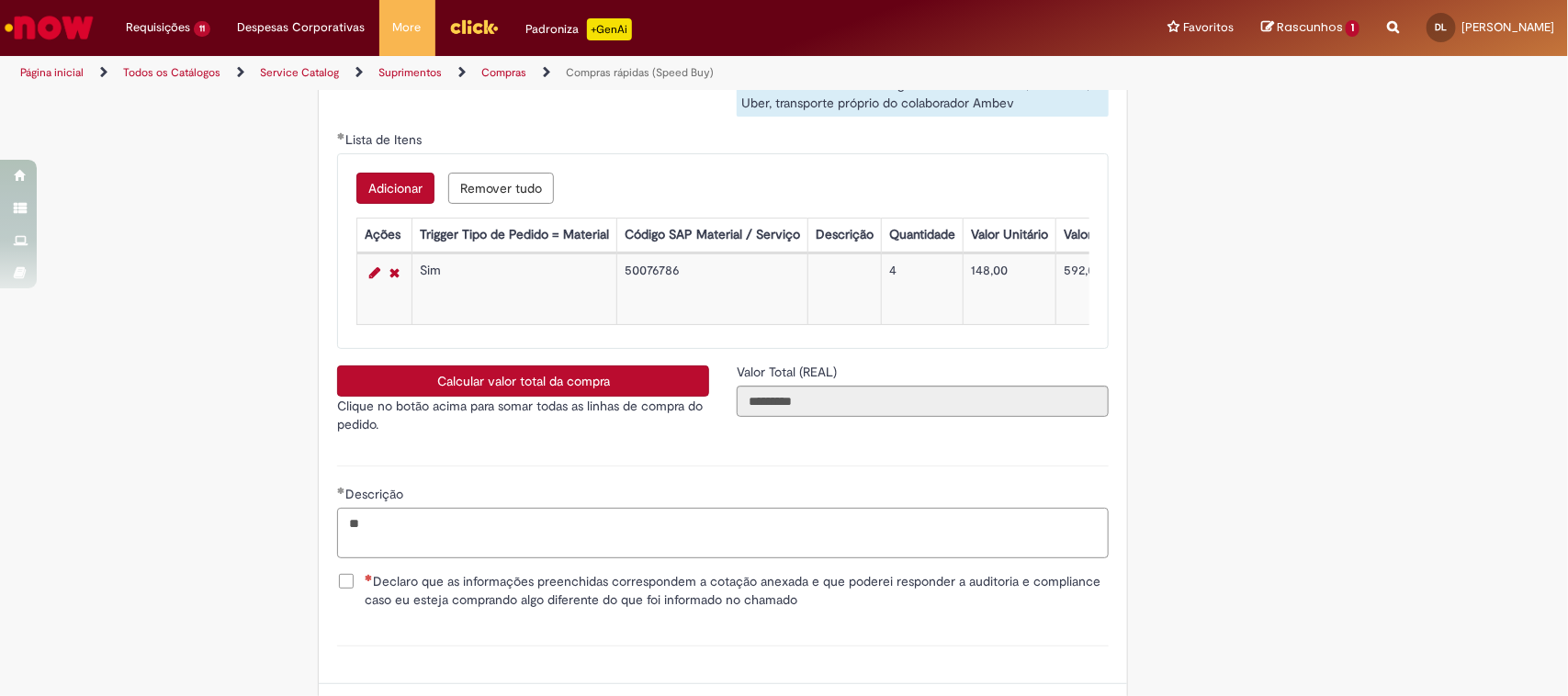 type on "*" 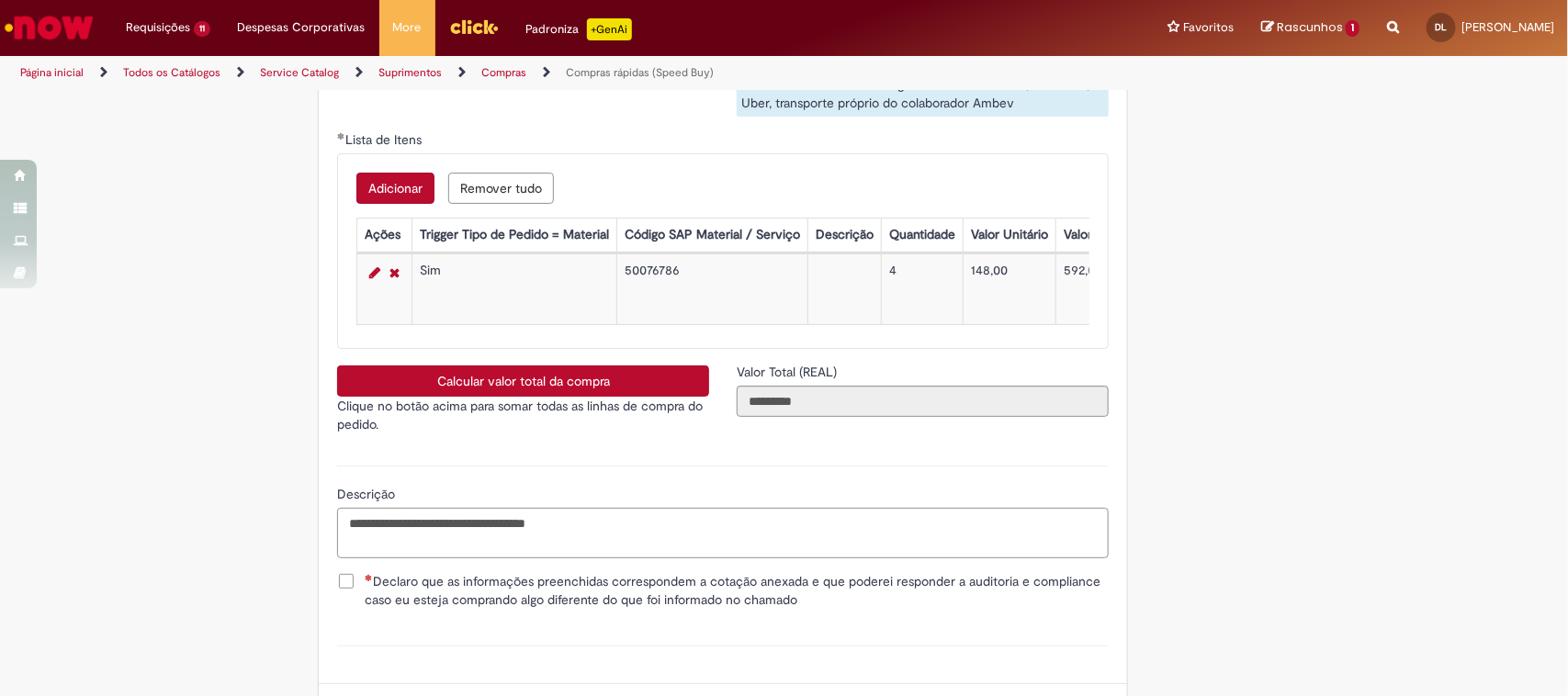 scroll, scrollTop: 3214, scrollLeft: 0, axis: vertical 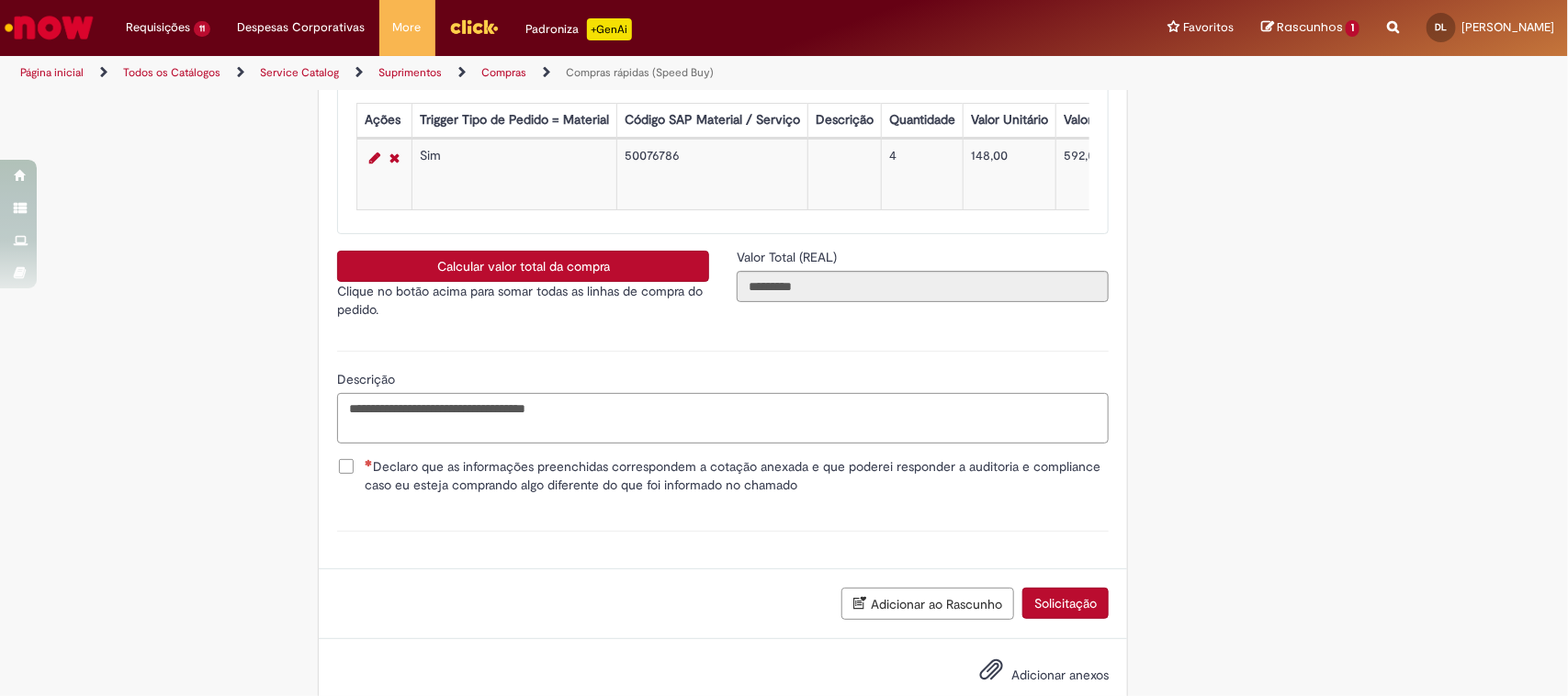 click on "**********" at bounding box center (723, 418) 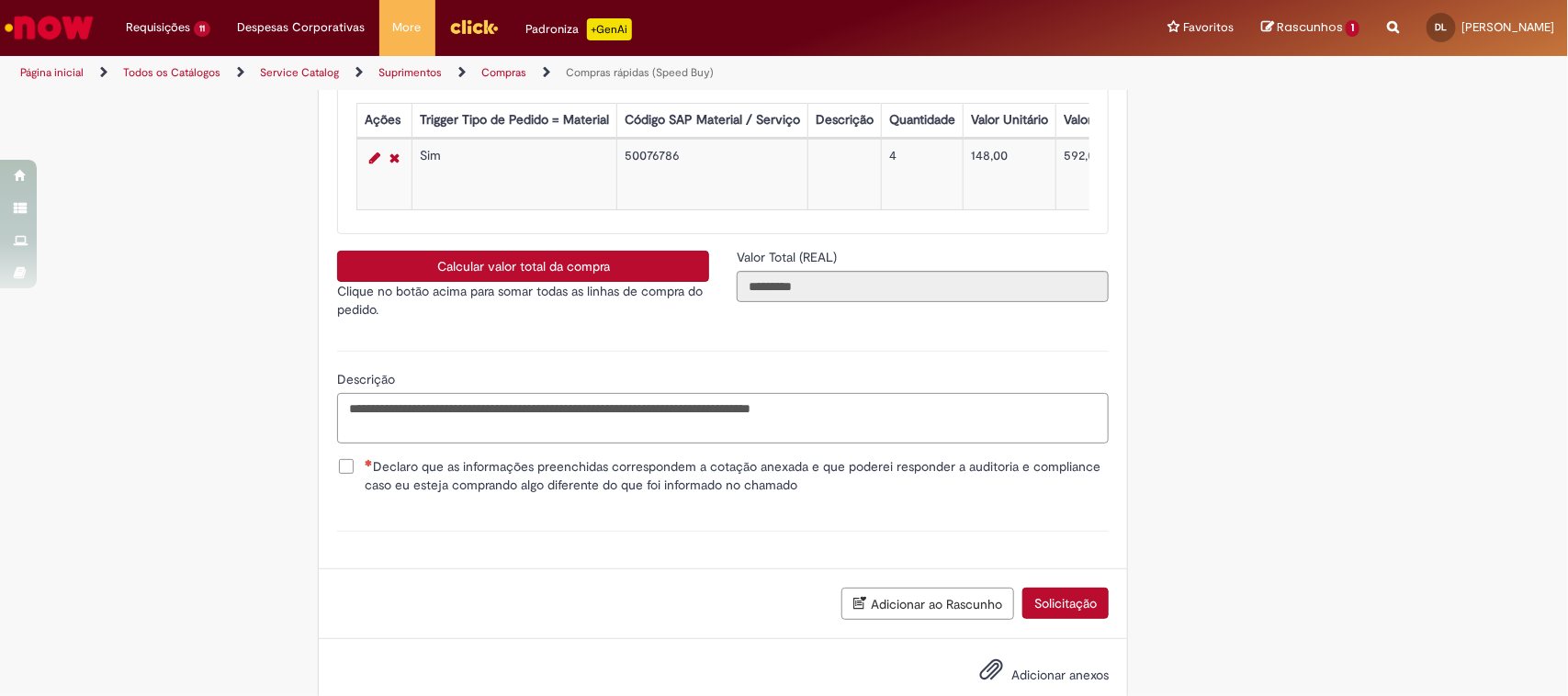 type on "**********" 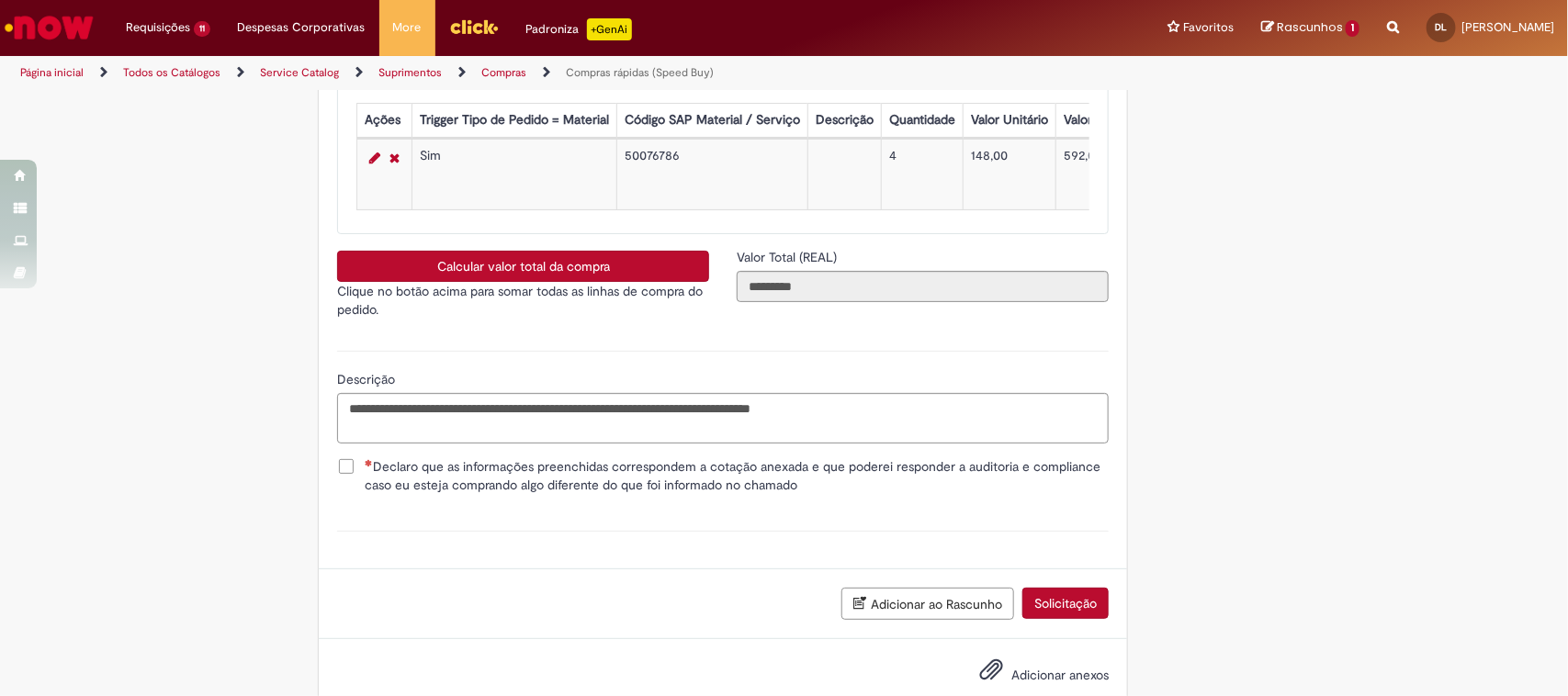 click on "Declaro que as informações preenchidas correspondem a cotação anexada e que poderei responder a auditoria e compliance caso eu esteja comprando algo diferente do que foi informado no chamado" at bounding box center [737, 476] 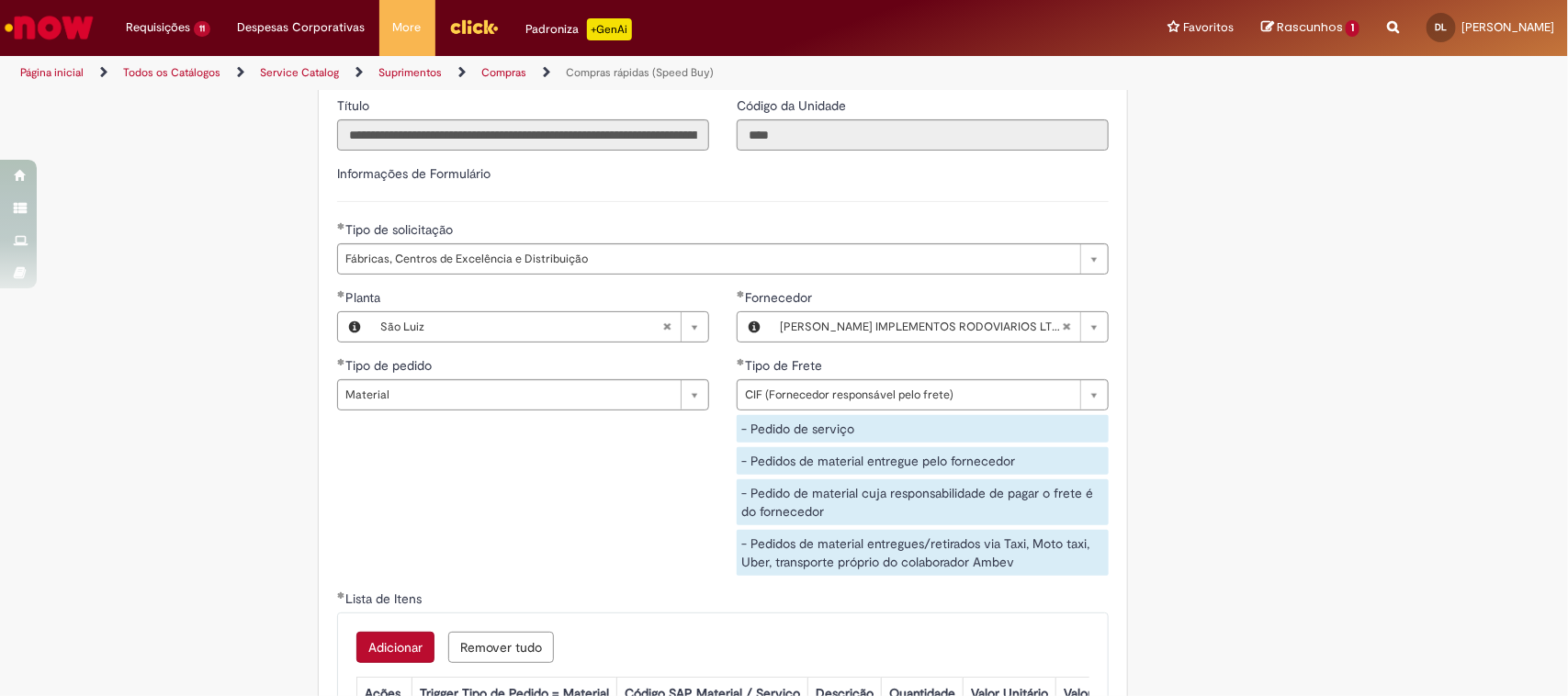 scroll, scrollTop: 3272, scrollLeft: 0, axis: vertical 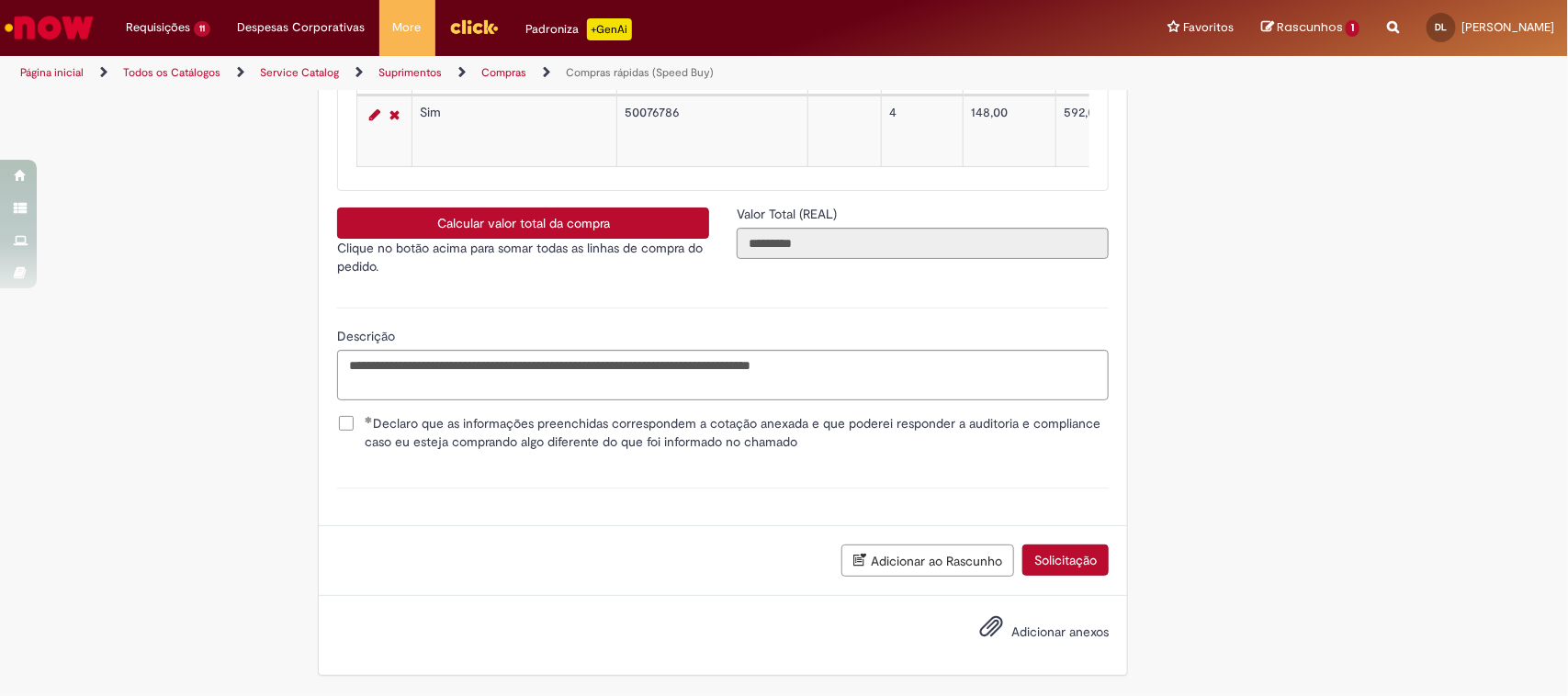 click on "Adicionar anexos" at bounding box center [1060, 632] 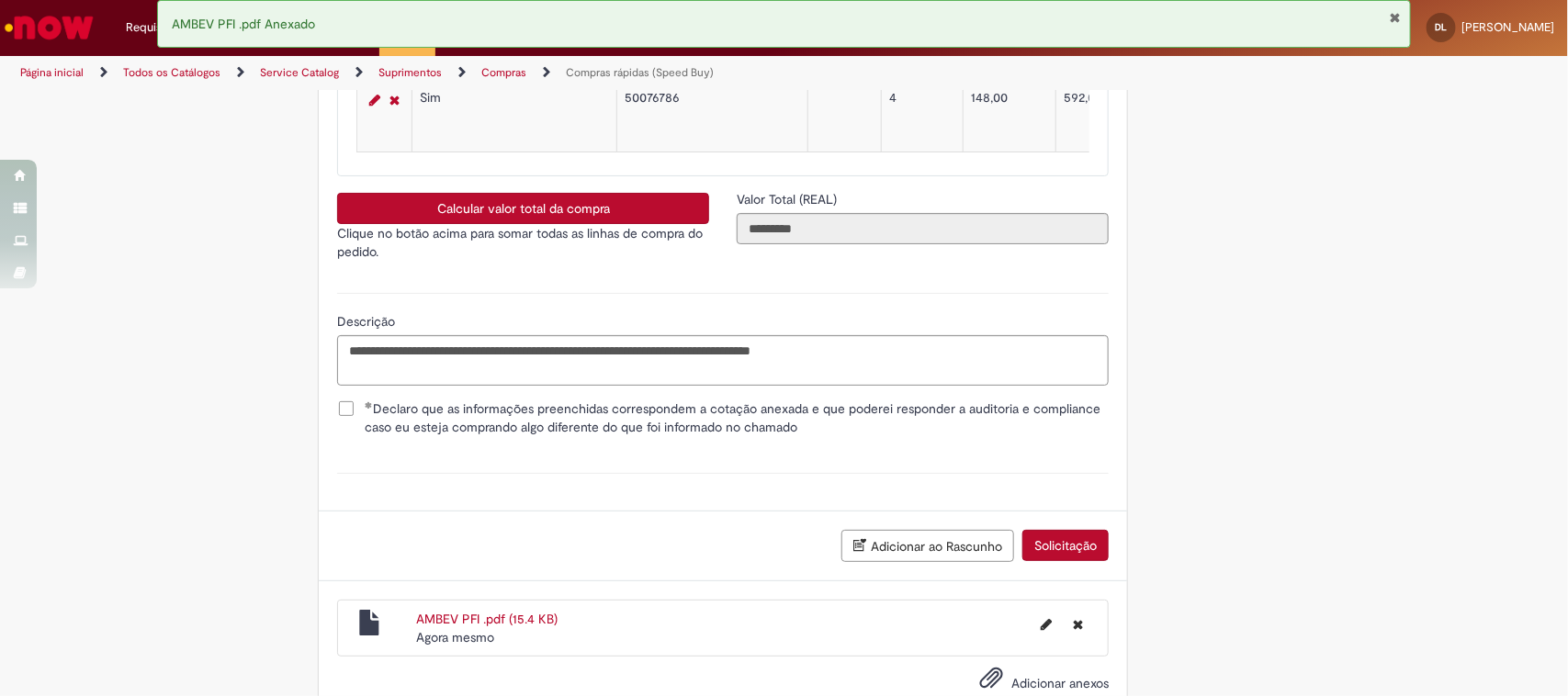 scroll, scrollTop: 3339, scrollLeft: 0, axis: vertical 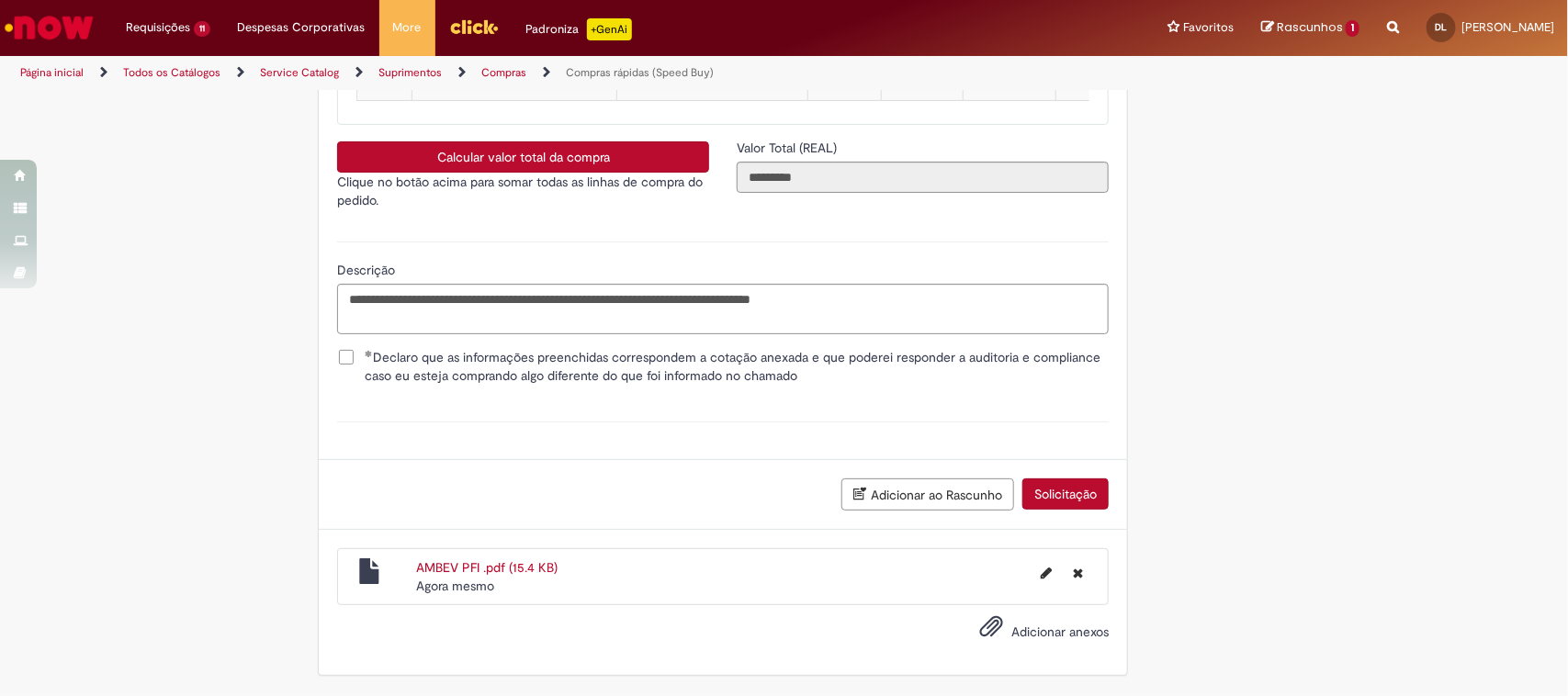 click on "Solicitação" at bounding box center (1066, 494) 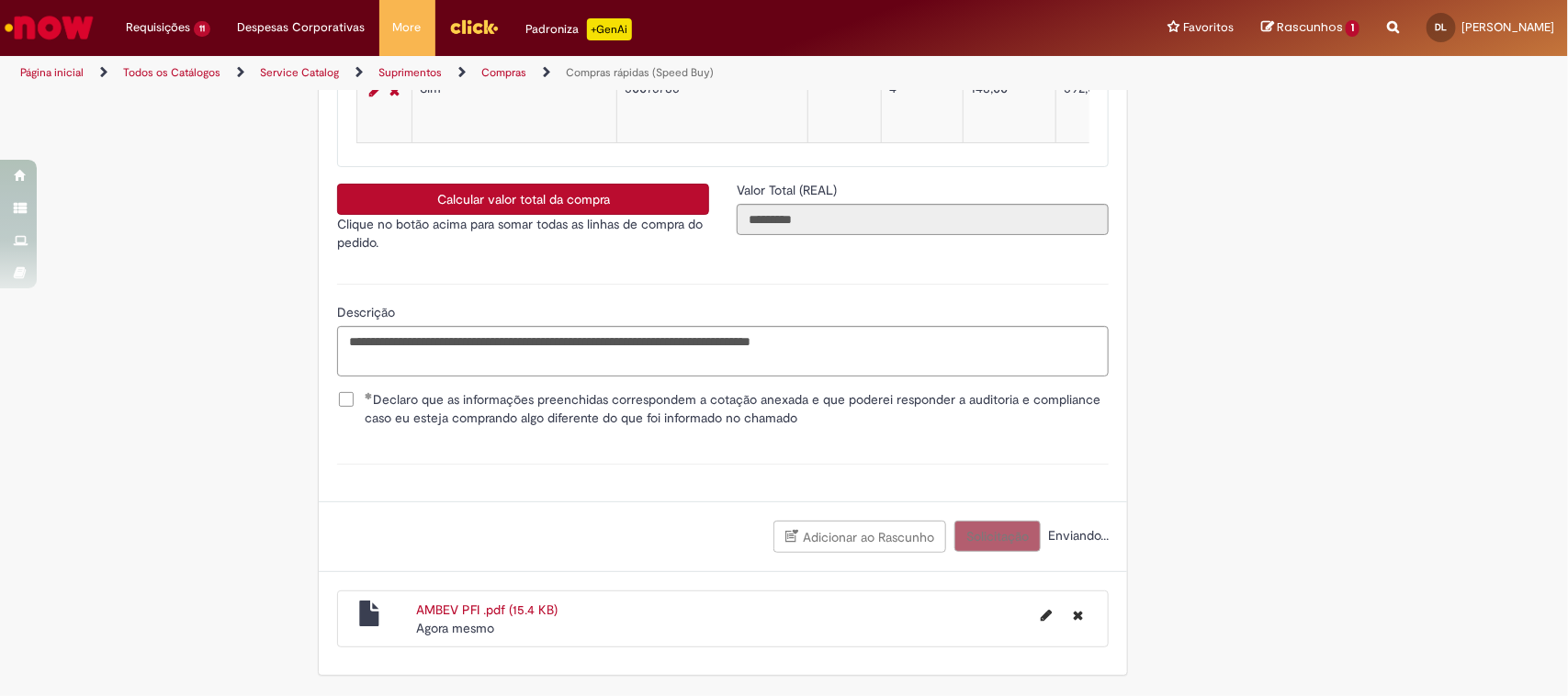 scroll, scrollTop: 3296, scrollLeft: 0, axis: vertical 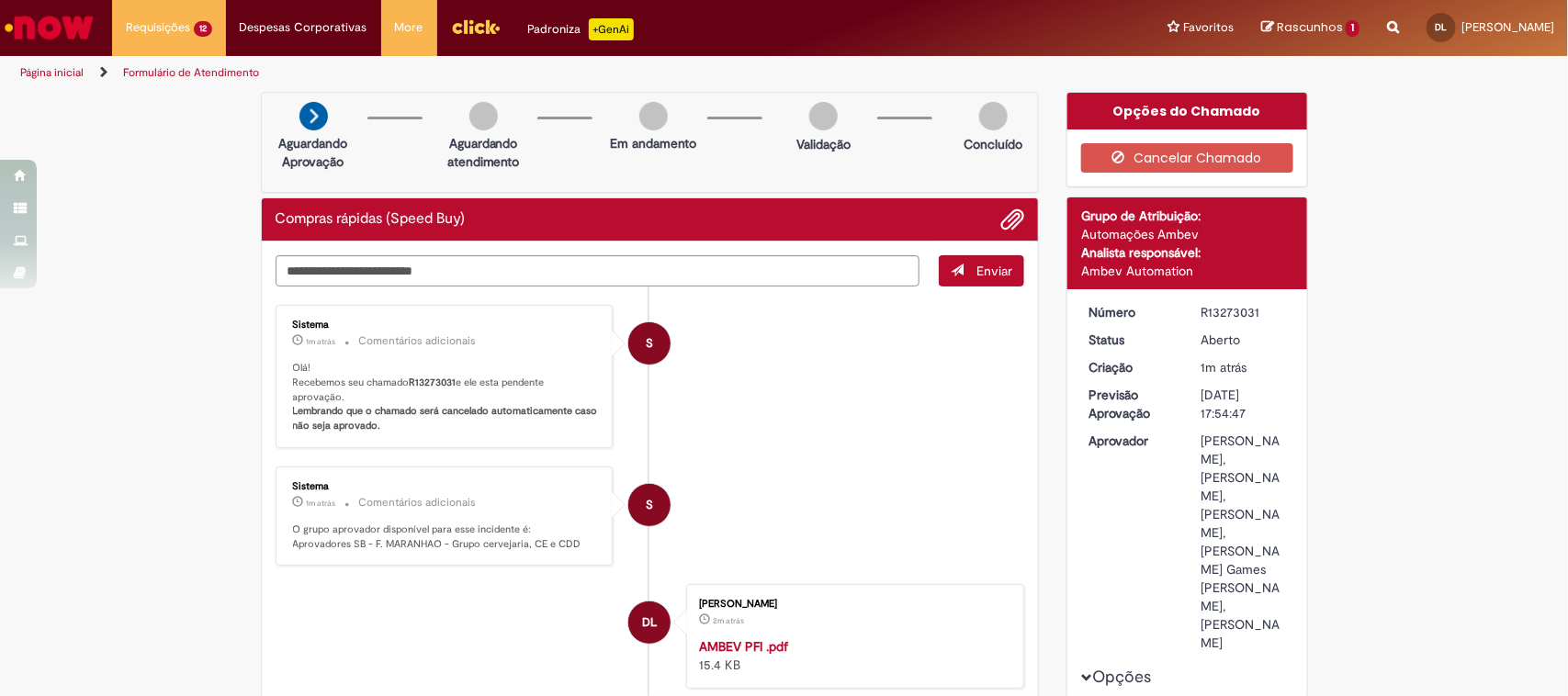 click on "R13273031" at bounding box center [433, 382] 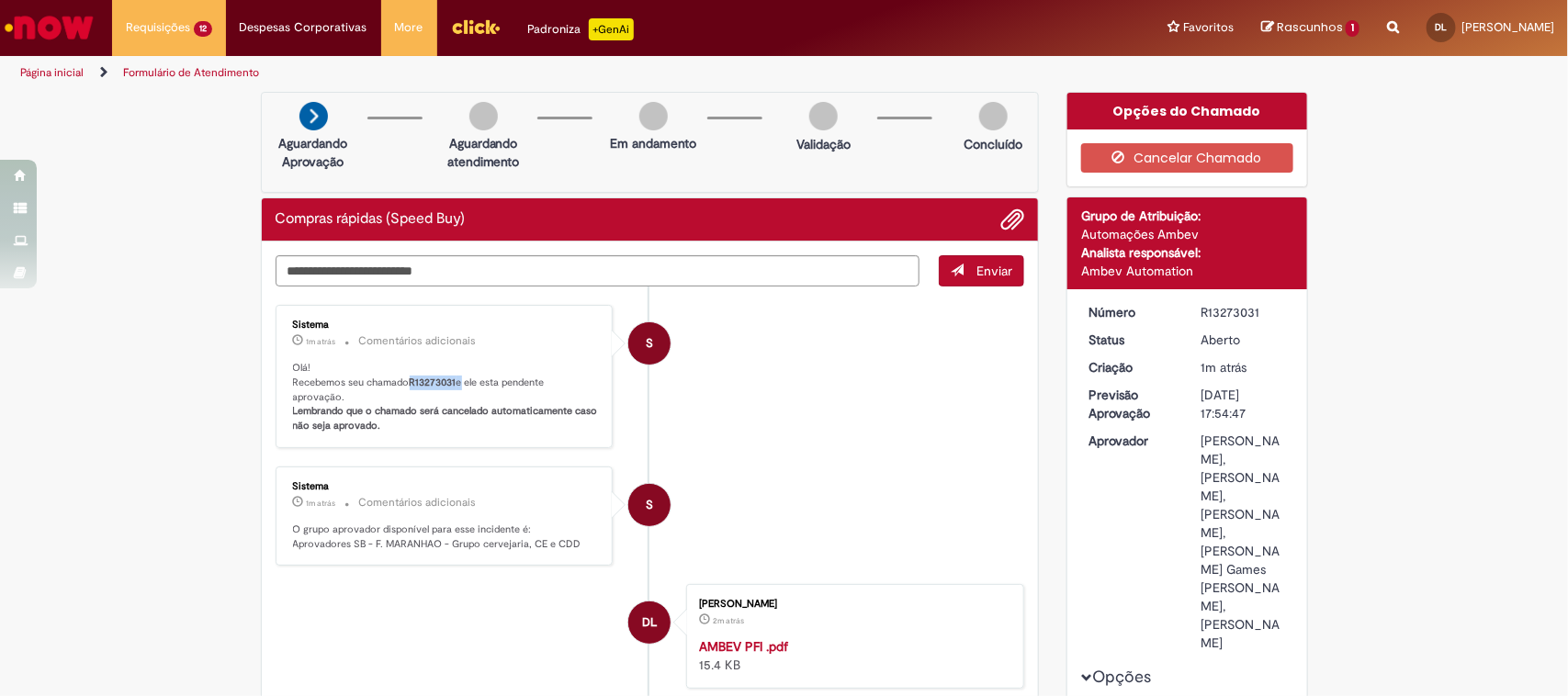 click on "R13273031" at bounding box center (433, 382) 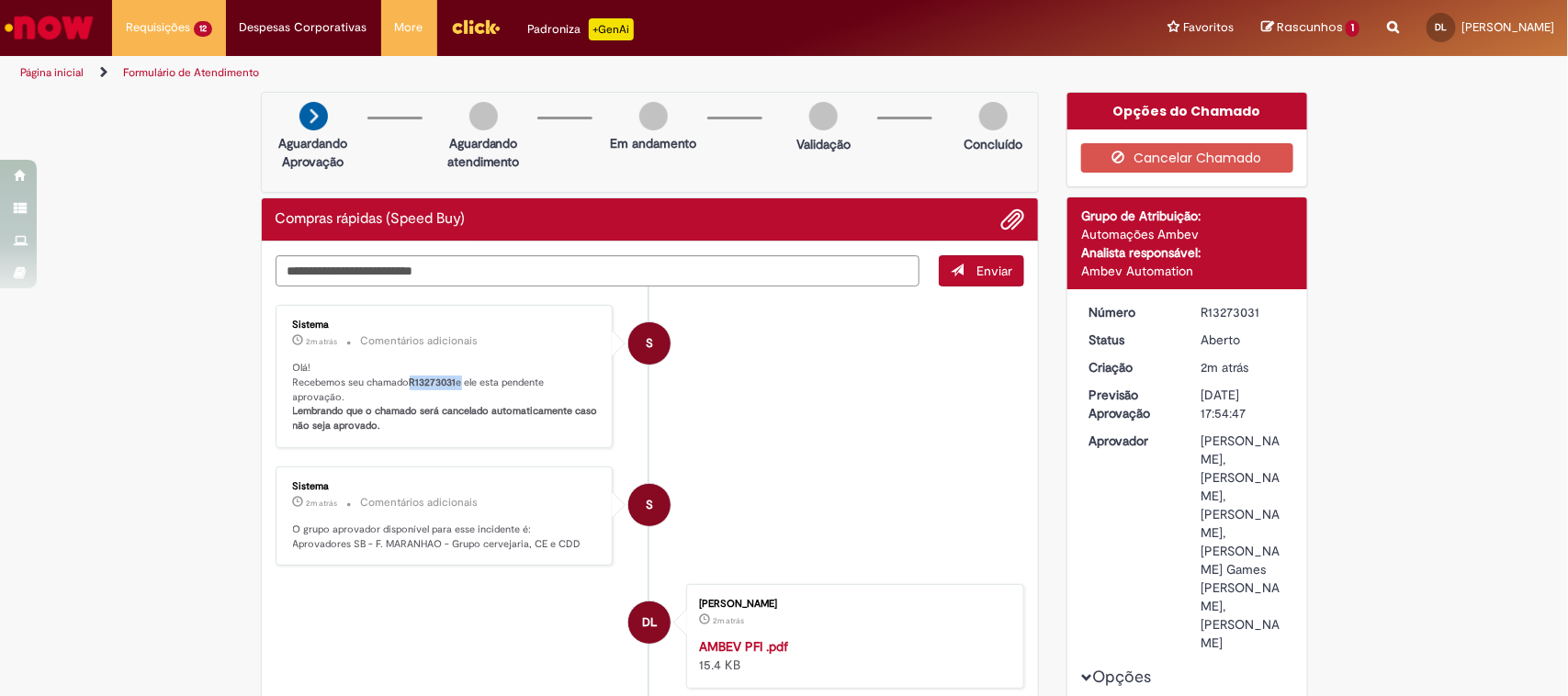 copy on "R13273031" 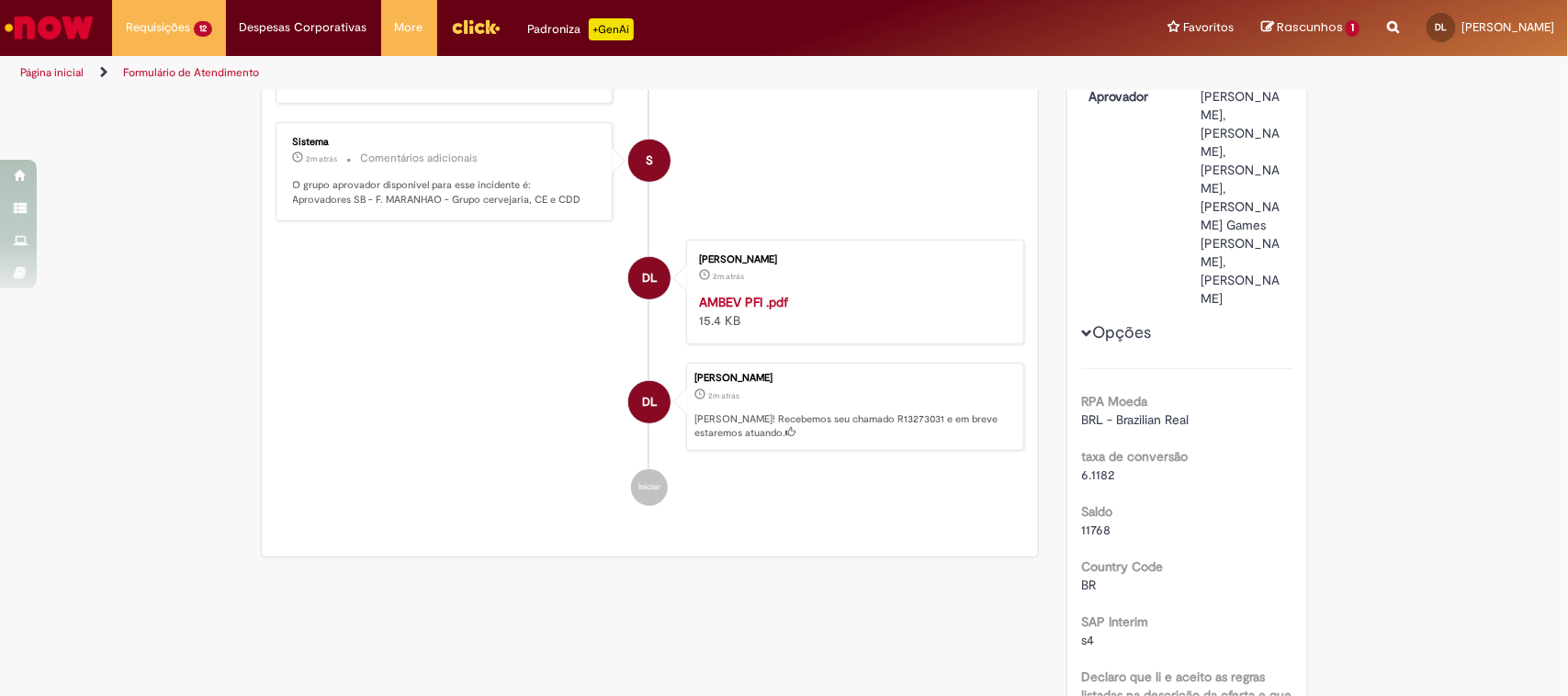 scroll, scrollTop: 0, scrollLeft: 0, axis: both 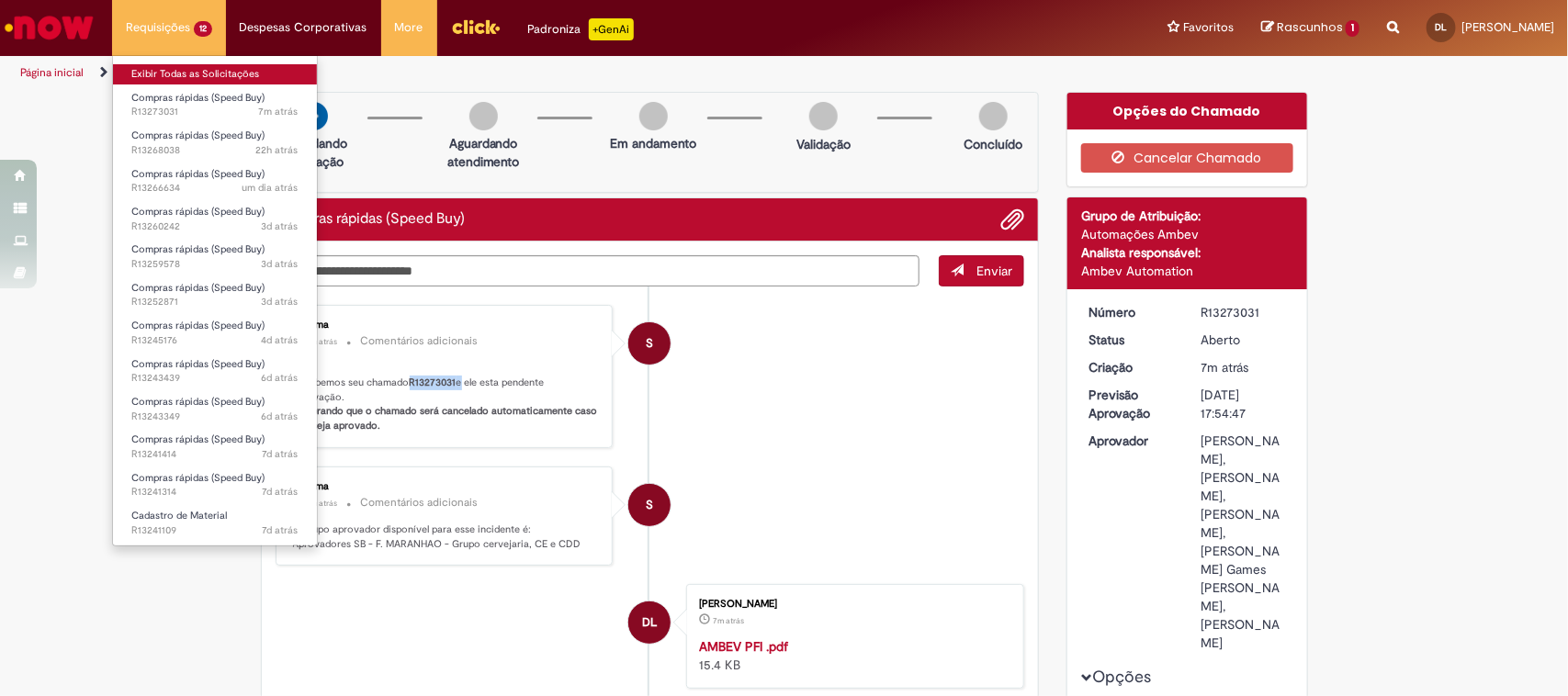 click on "Exibir Todas as Solicitações" at bounding box center [215, 74] 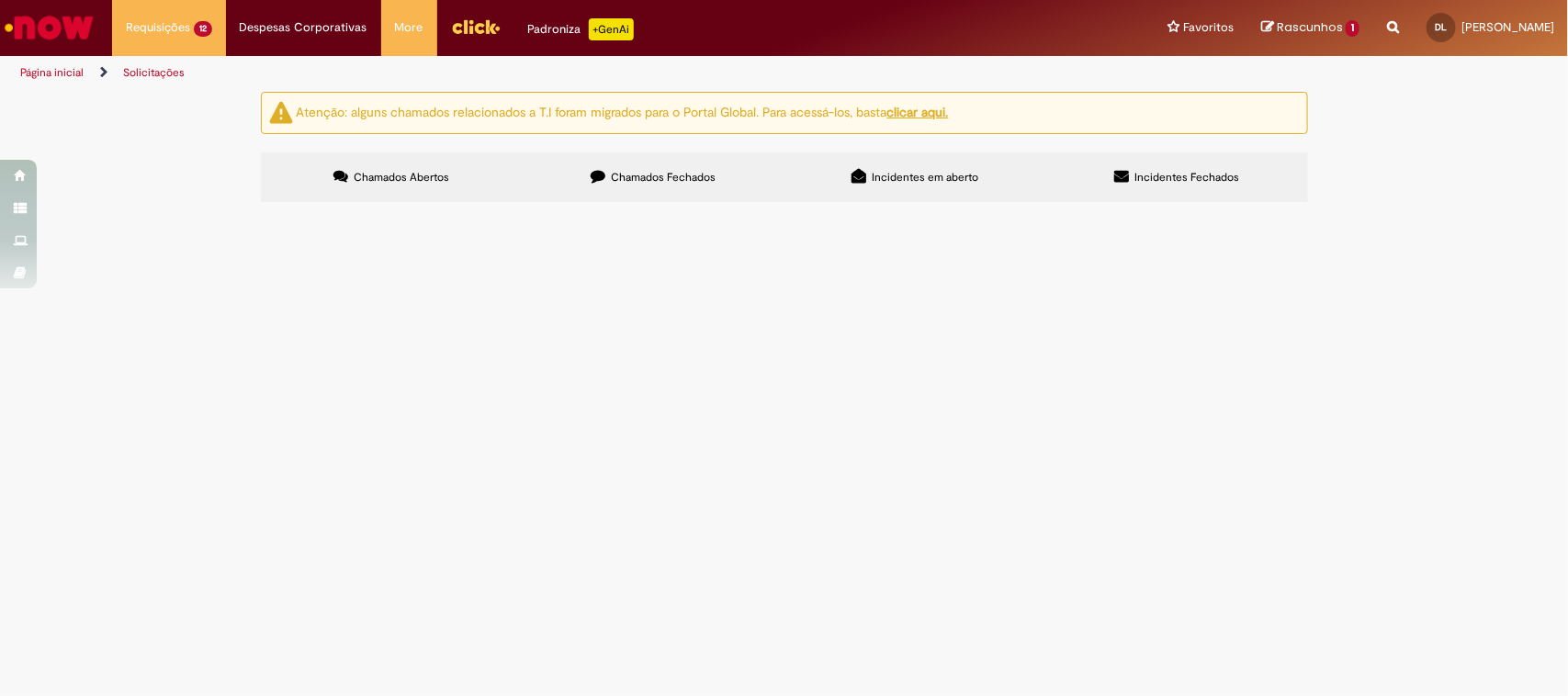 click at bounding box center [49, 28] 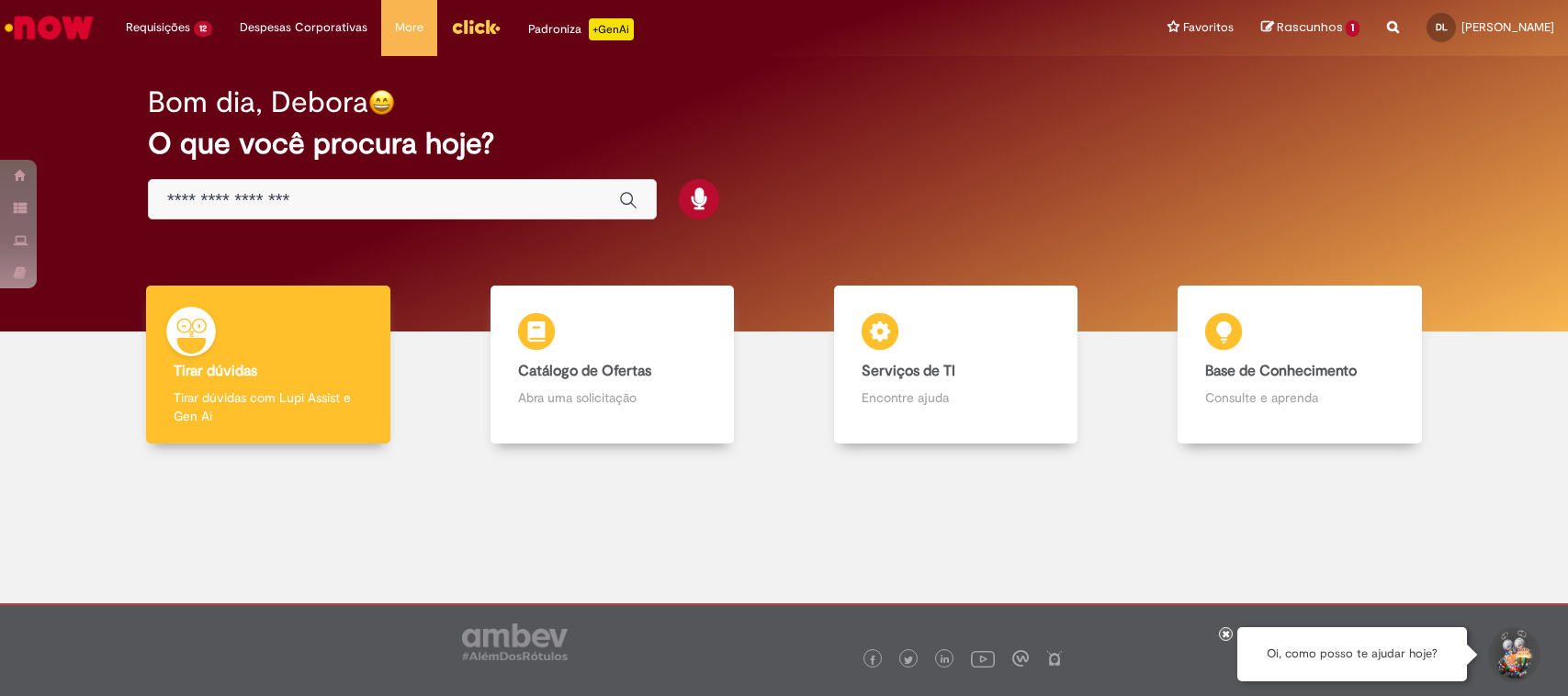 scroll, scrollTop: 0, scrollLeft: 0, axis: both 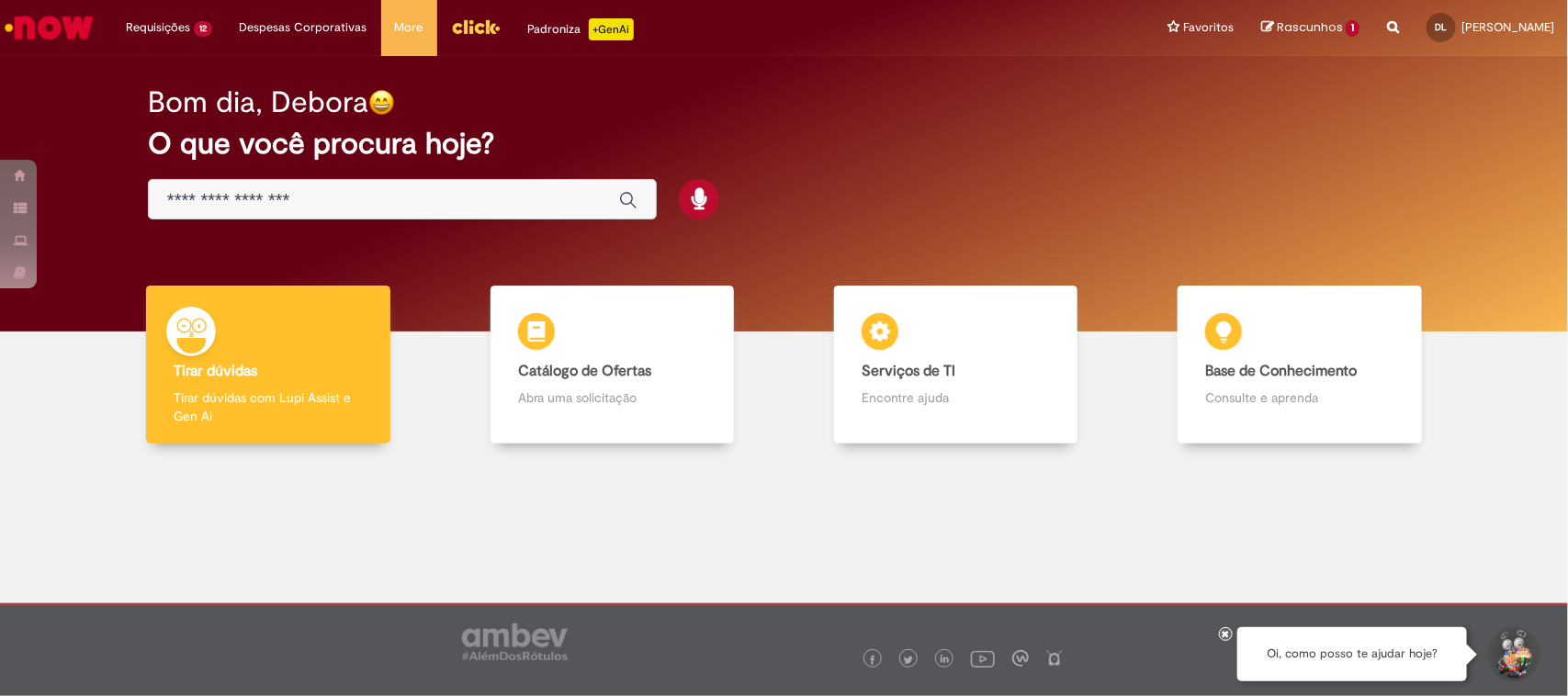 click at bounding box center [402, 199] 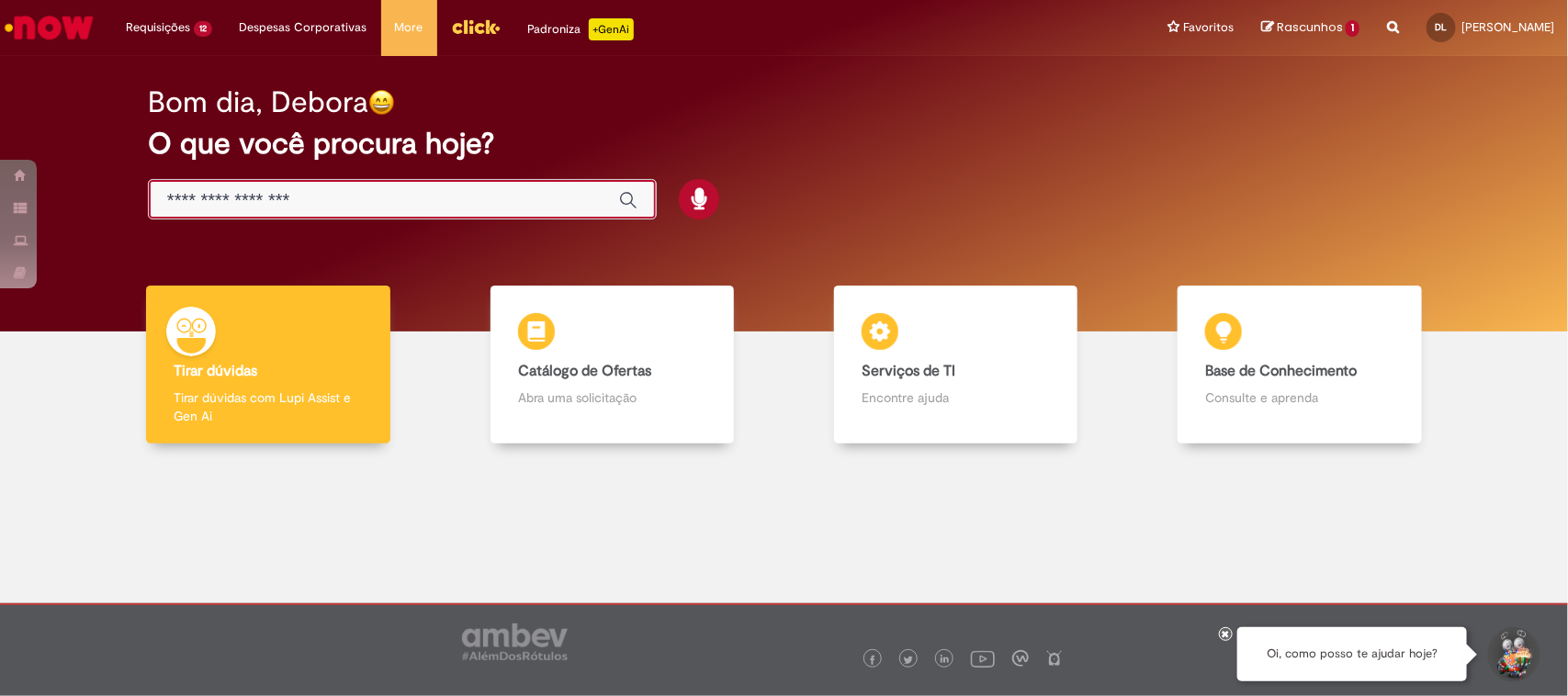click at bounding box center [384, 200] 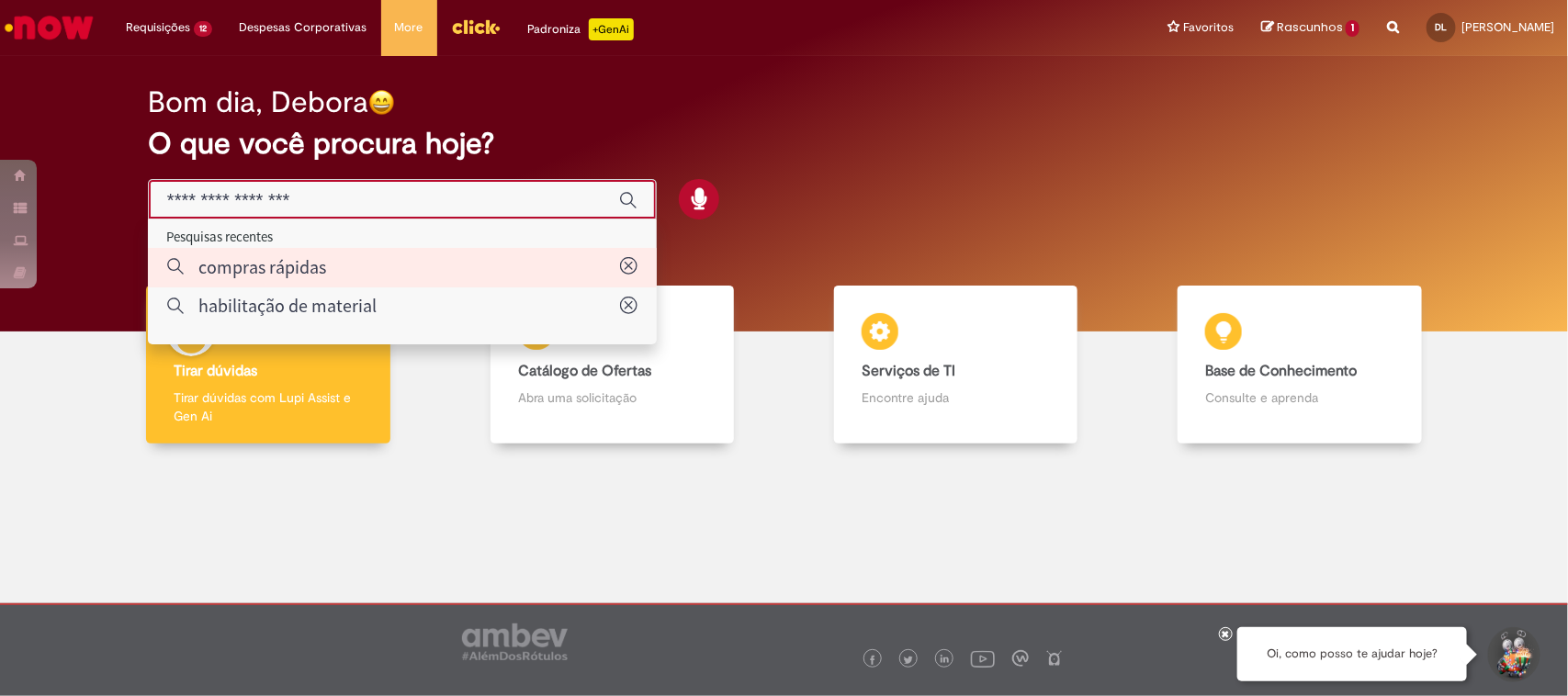 type on "**********" 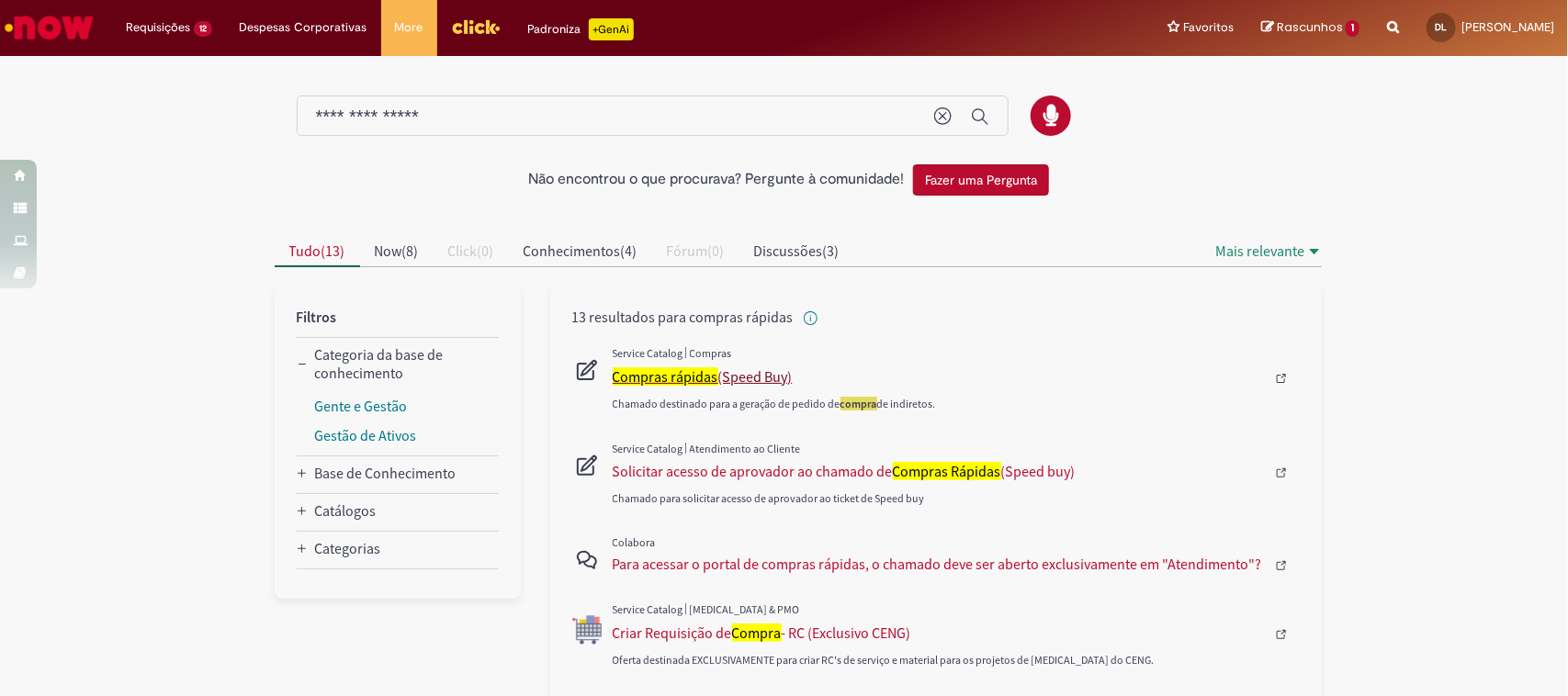 click on "Compras rápidas" at bounding box center [665, 376] 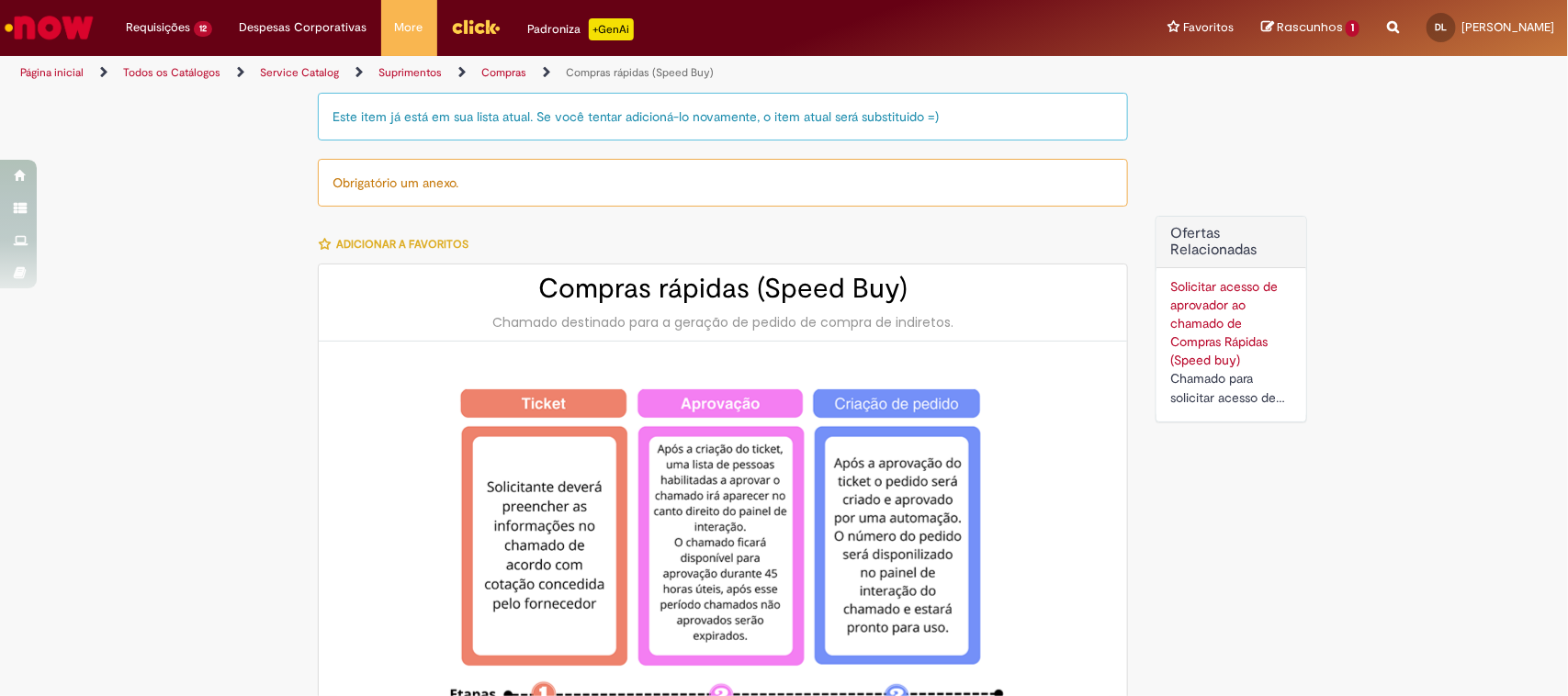 type on "********" 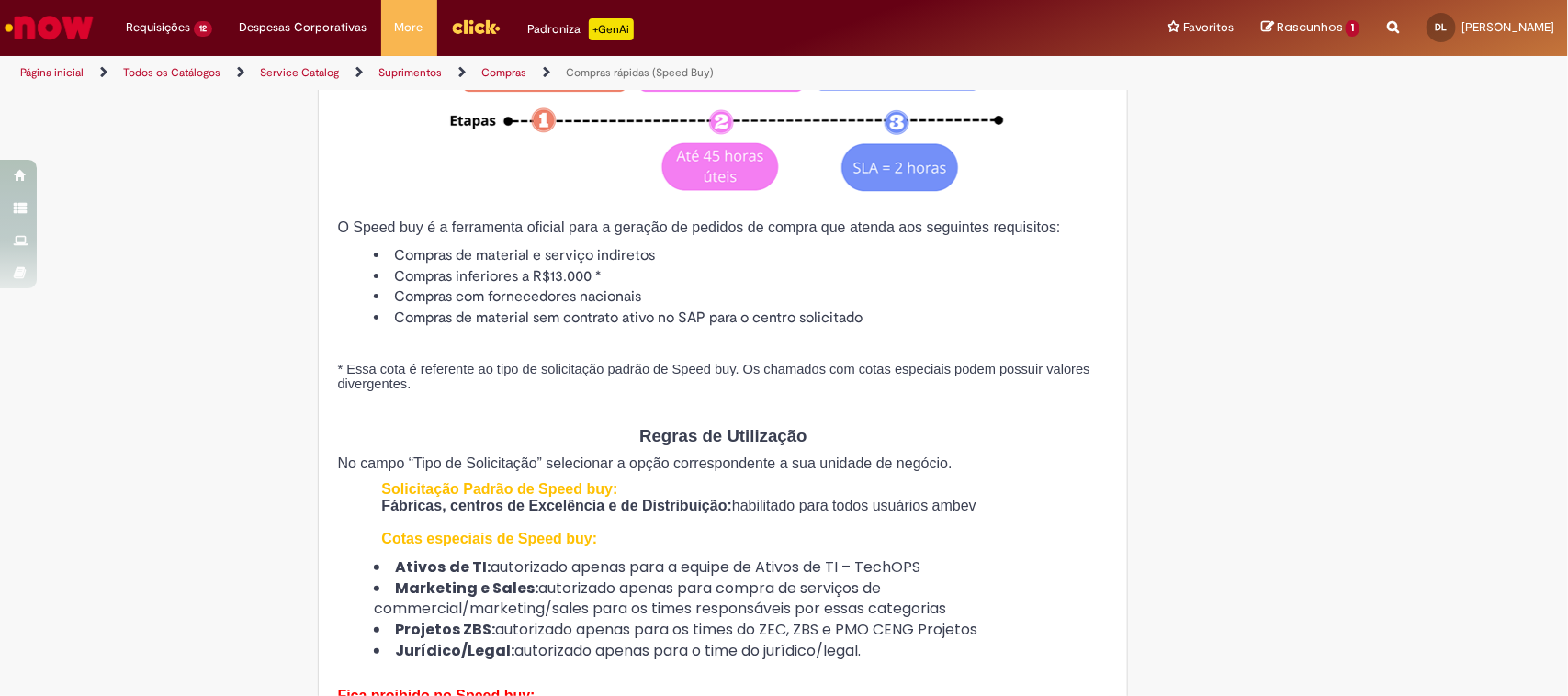 type on "**********" 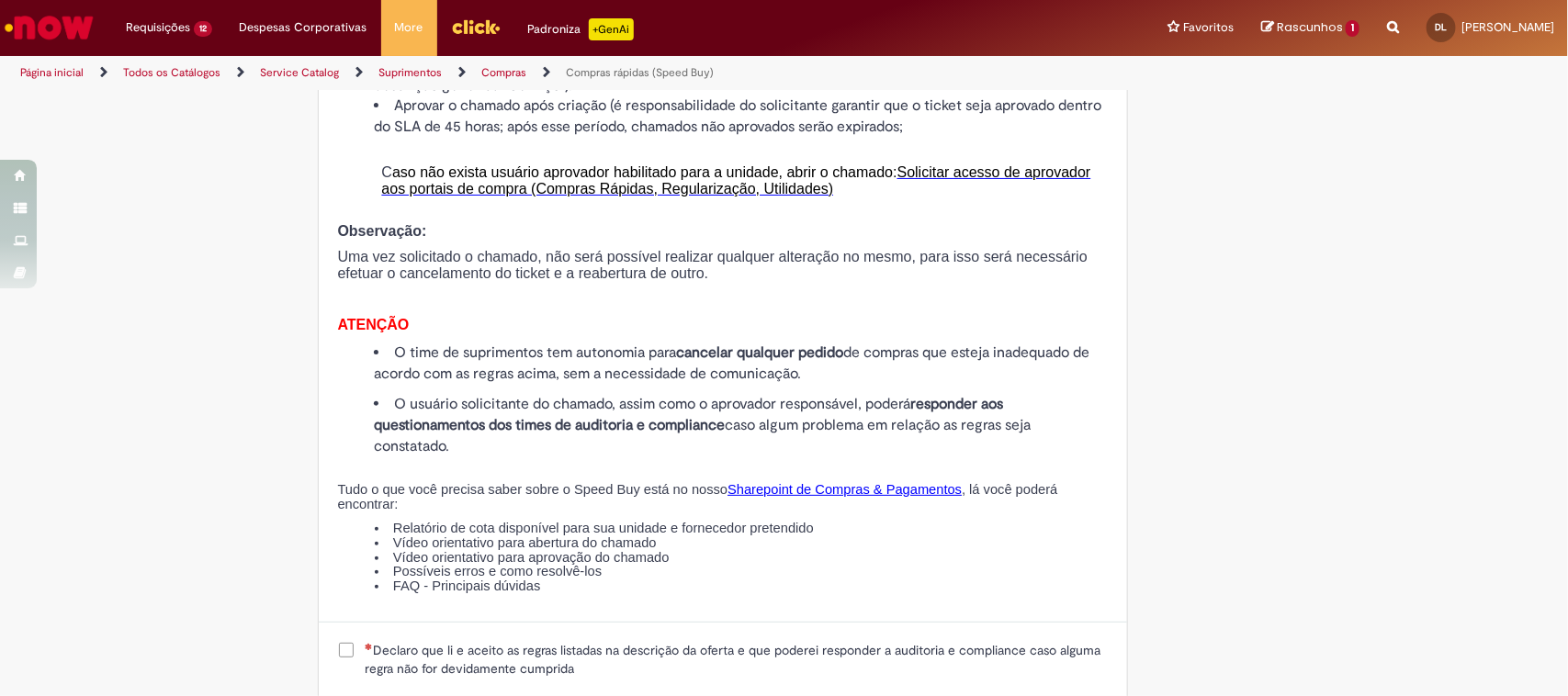 scroll, scrollTop: 2066, scrollLeft: 0, axis: vertical 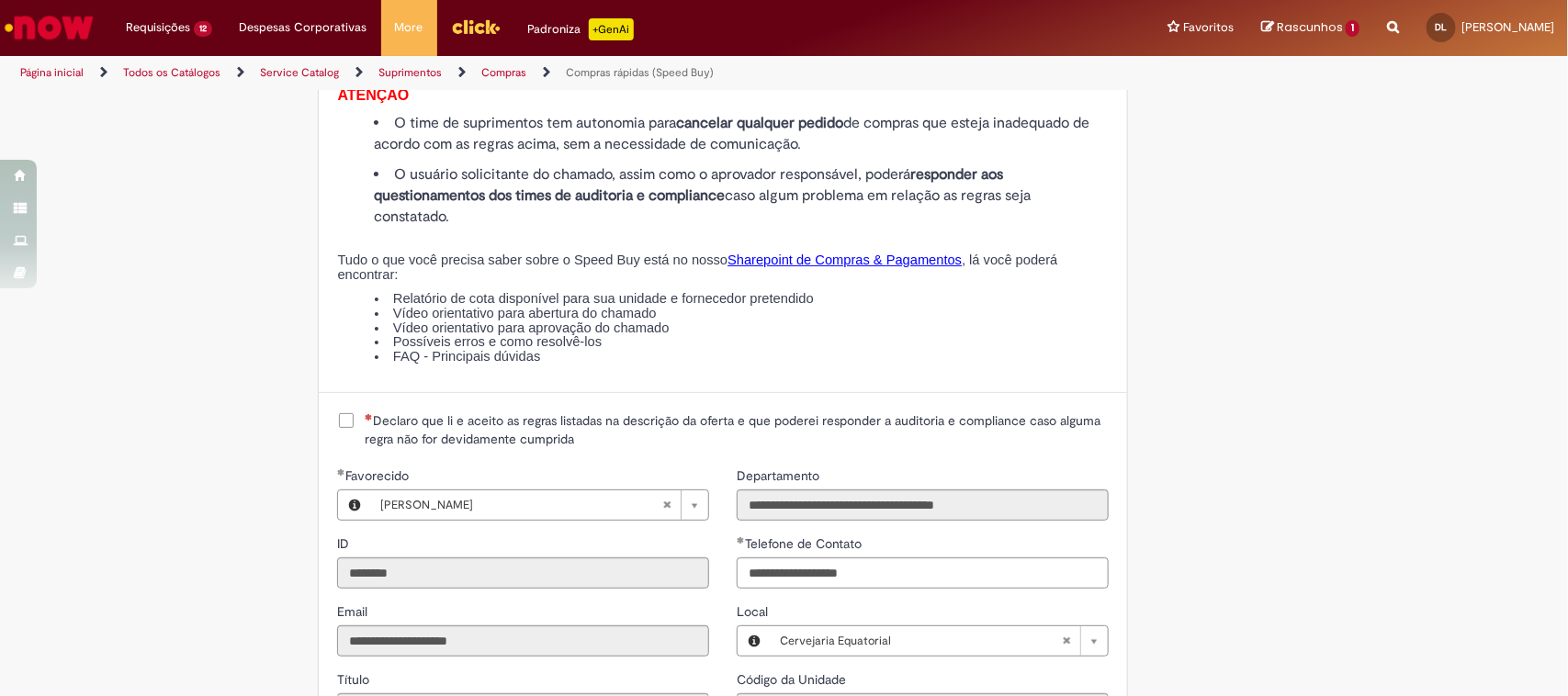 click on "Declaro que li e aceito as regras listadas na descrição da oferta e que poderei responder a auditoria e compliance caso alguma regra não for devidamente cumprida" at bounding box center [737, 430] 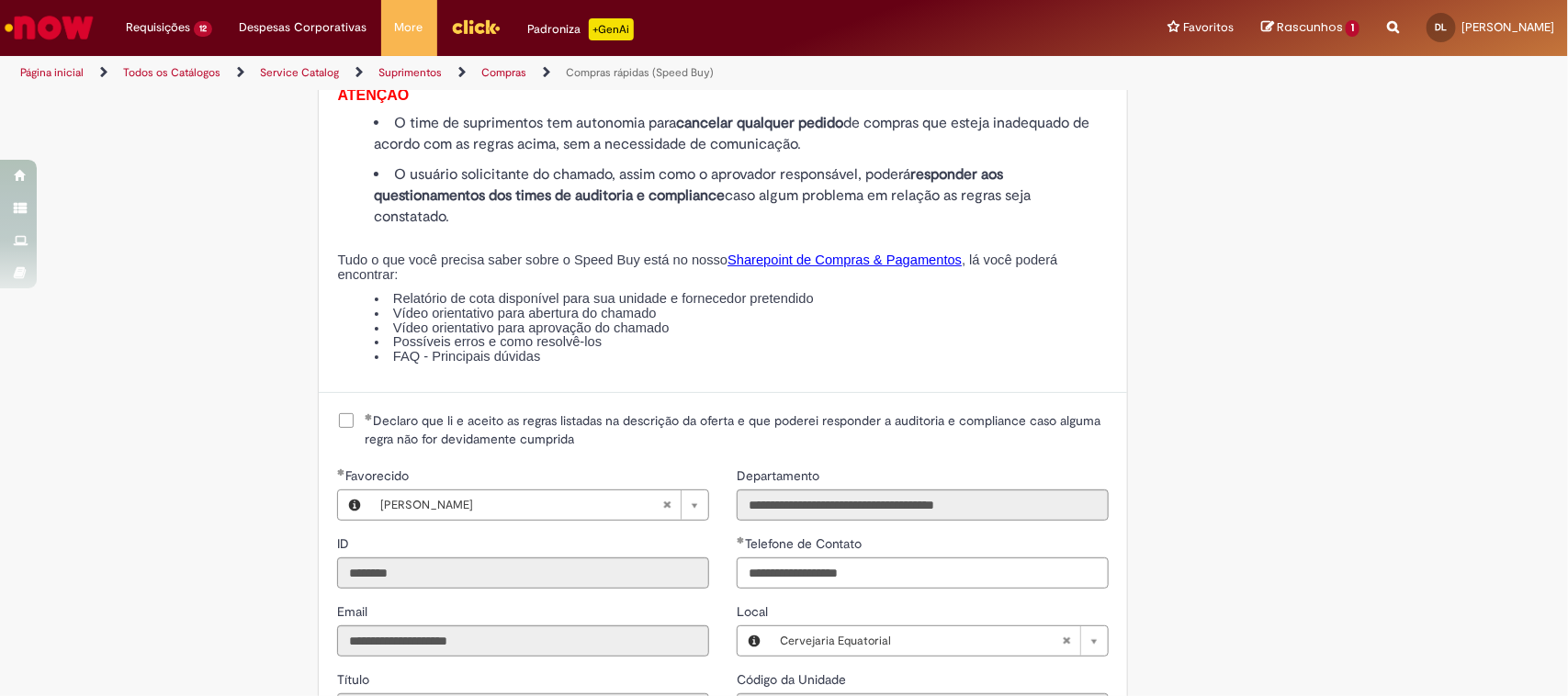 scroll, scrollTop: 2296, scrollLeft: 0, axis: vertical 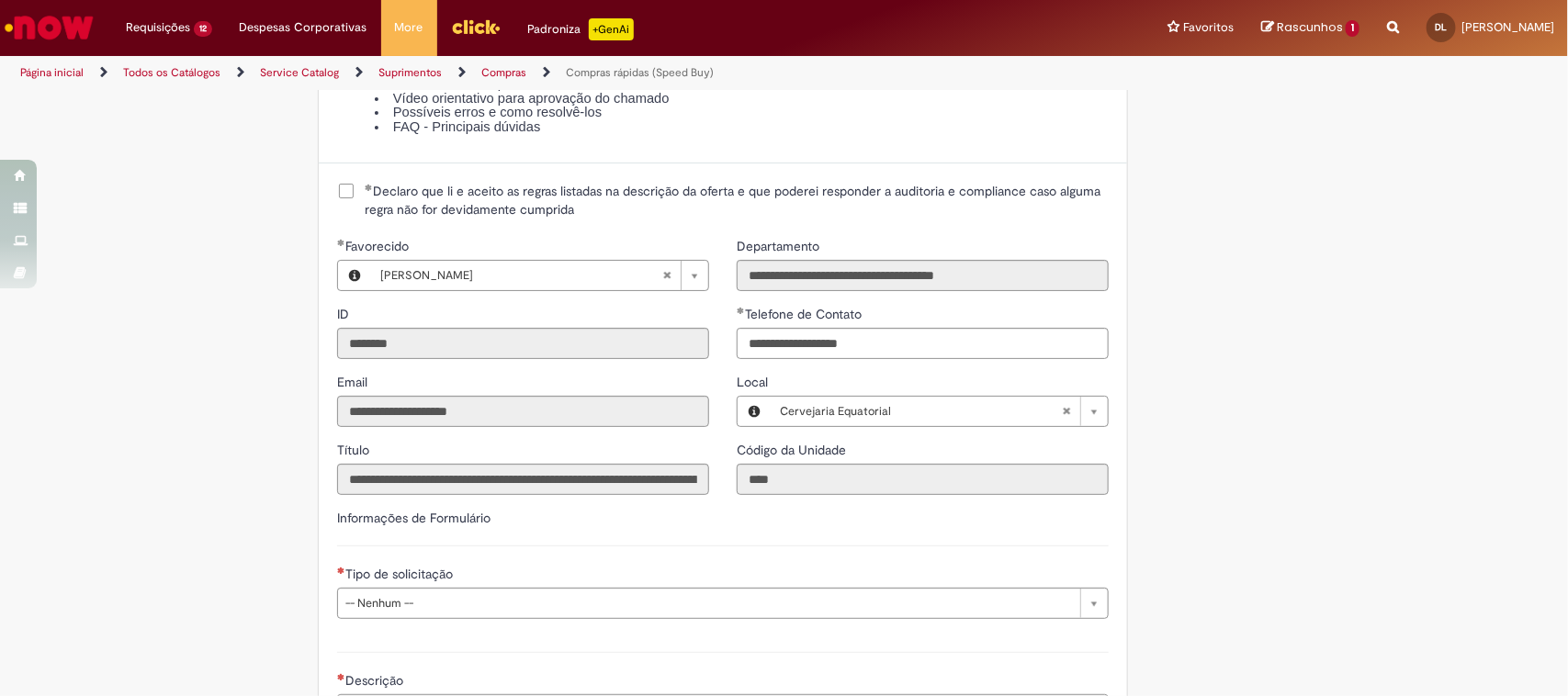 type 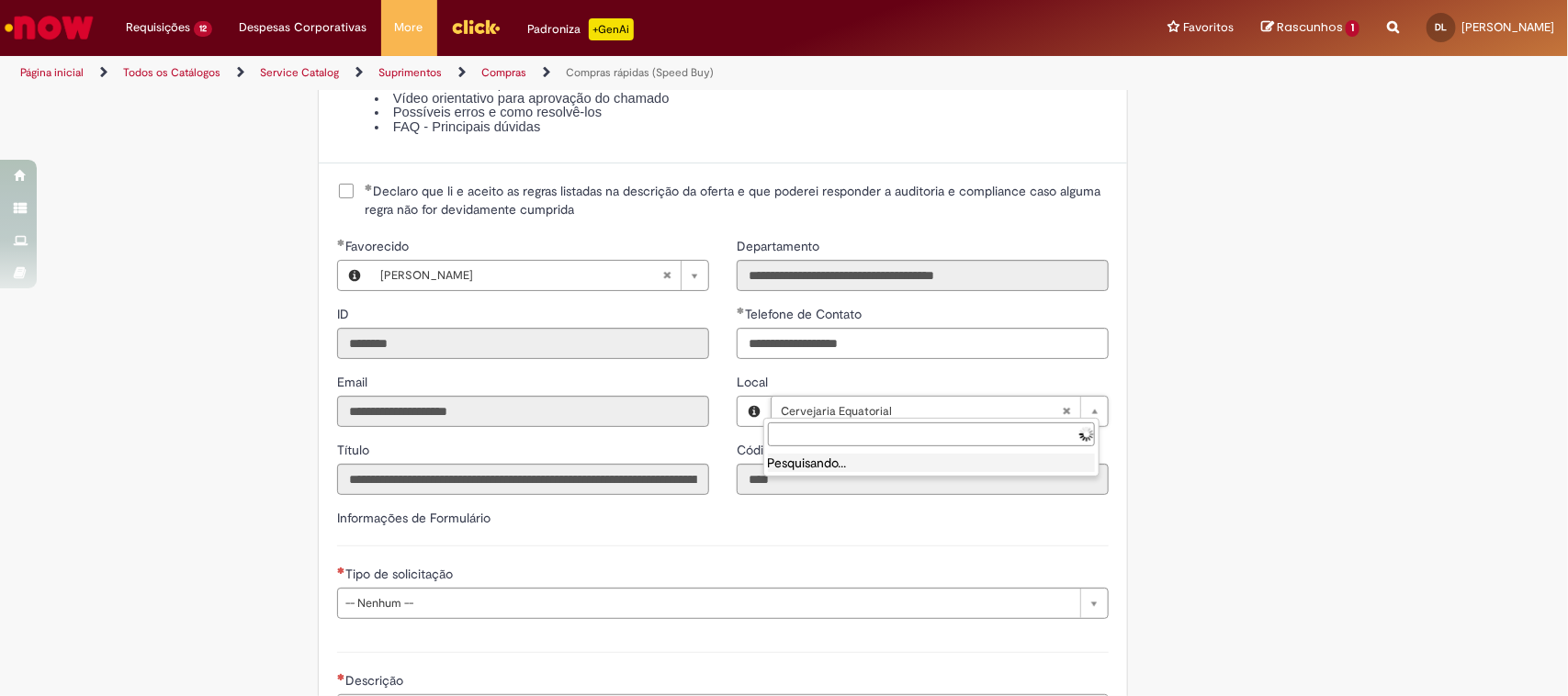 type on "**********" 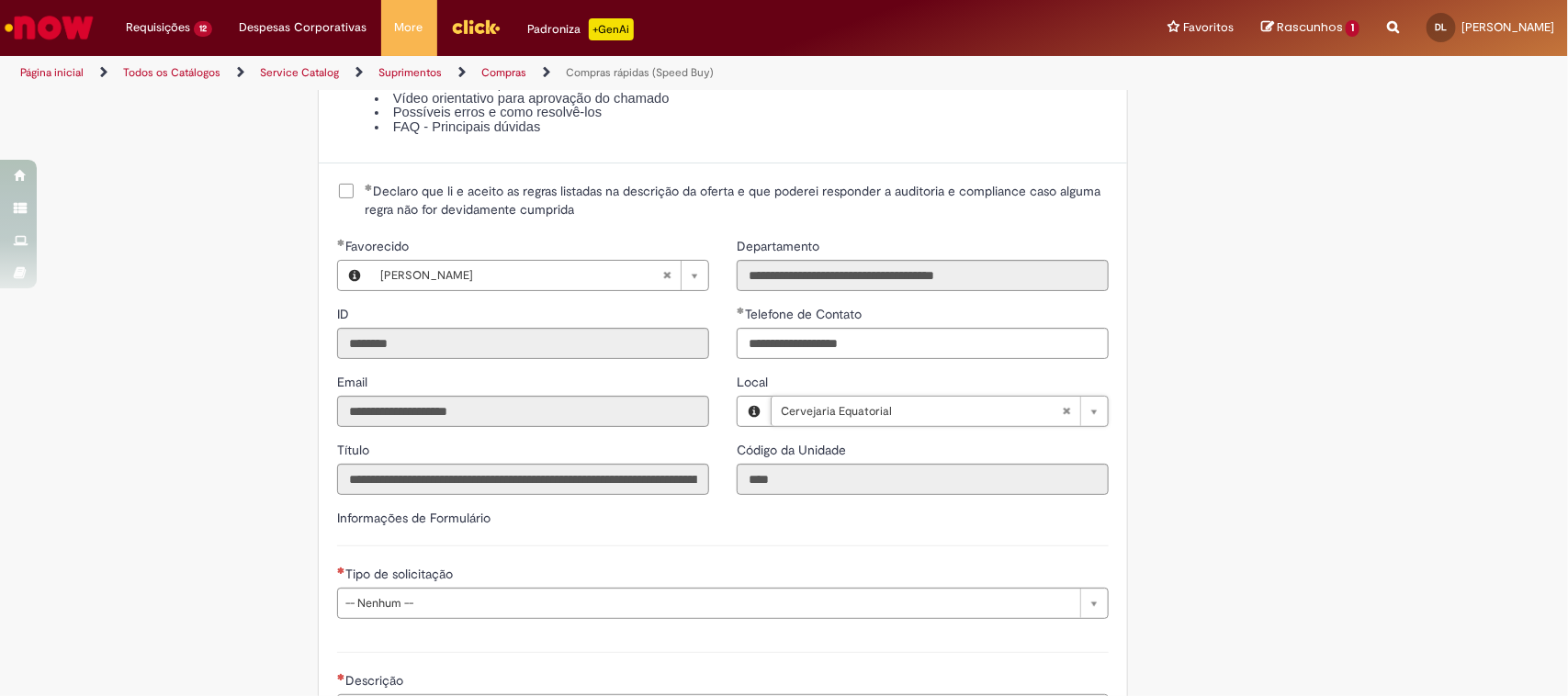 scroll, scrollTop: 0, scrollLeft: 118, axis: horizontal 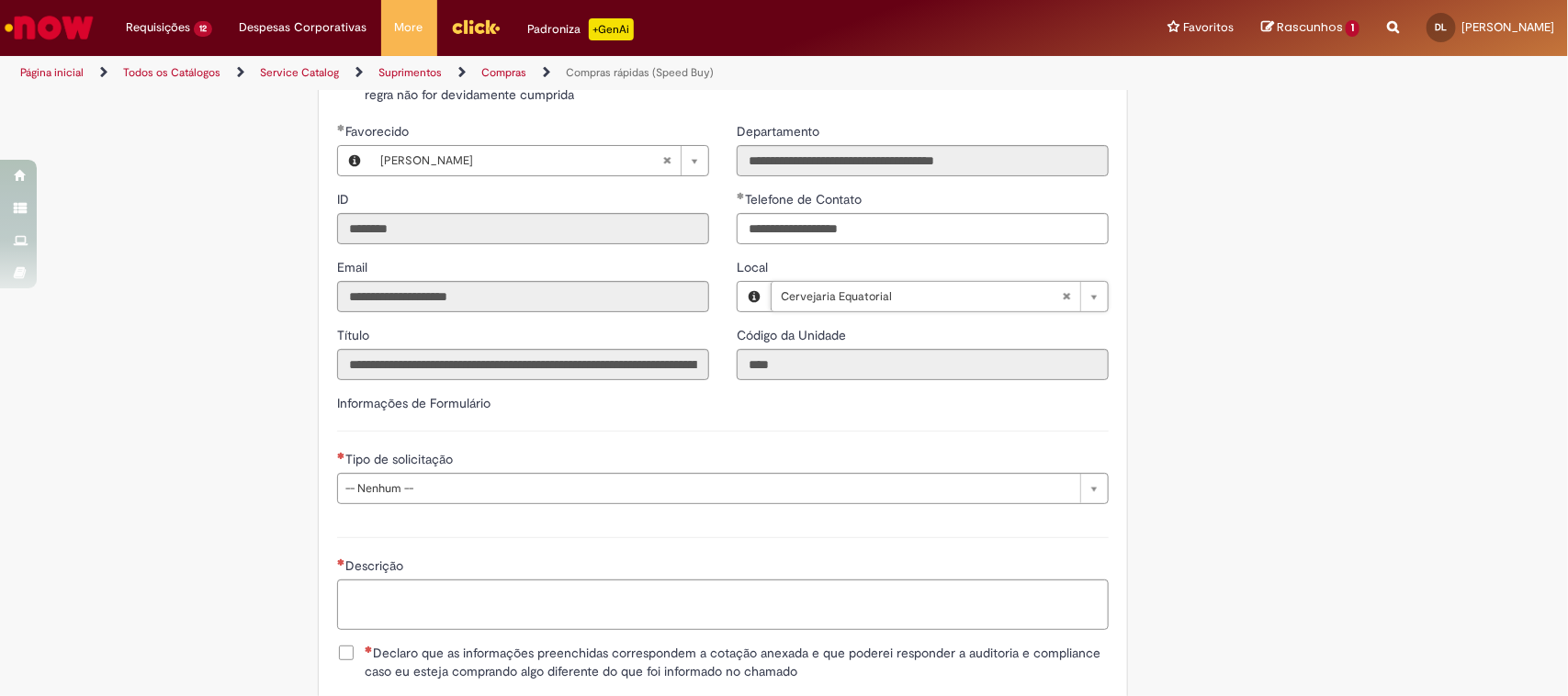 drag, startPoint x: 607, startPoint y: 457, endPoint x: 604, endPoint y: 474, distance: 17.262677 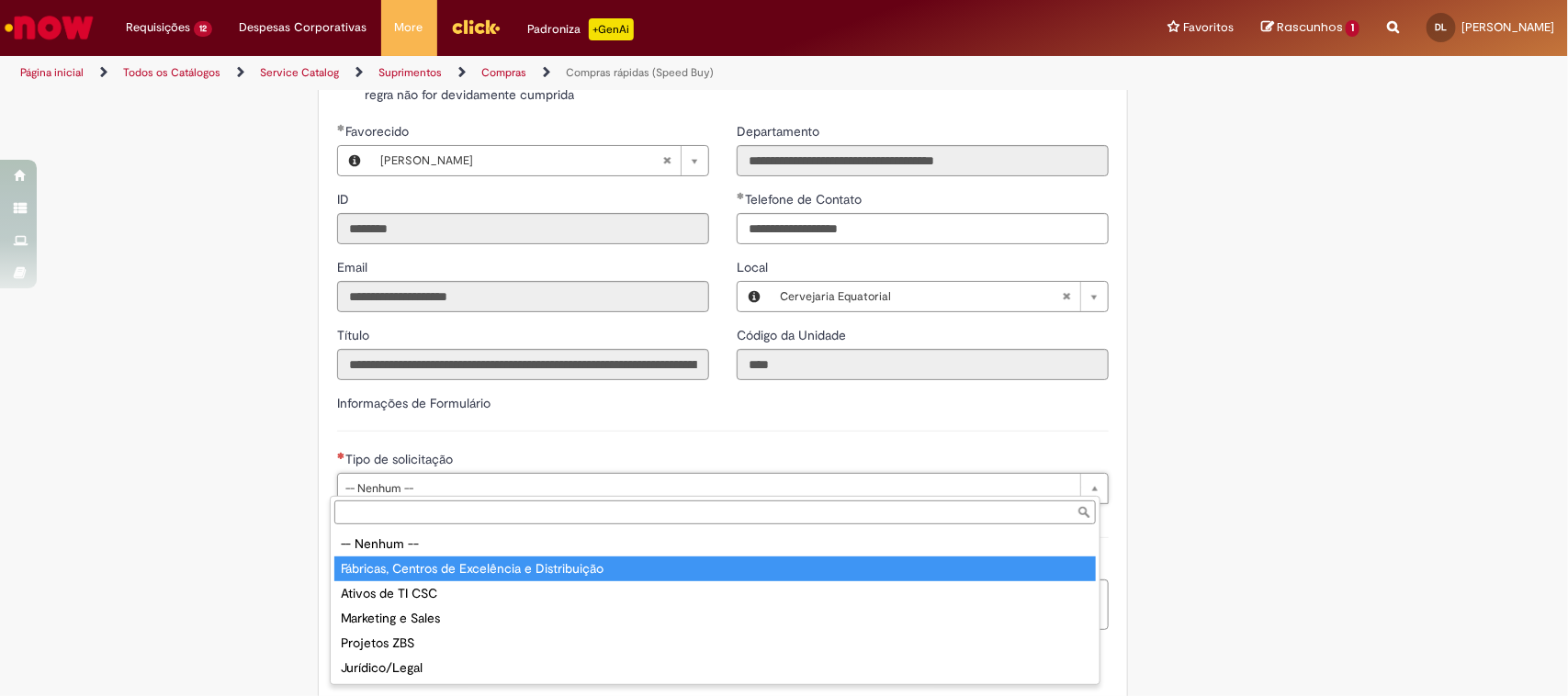 type on "**********" 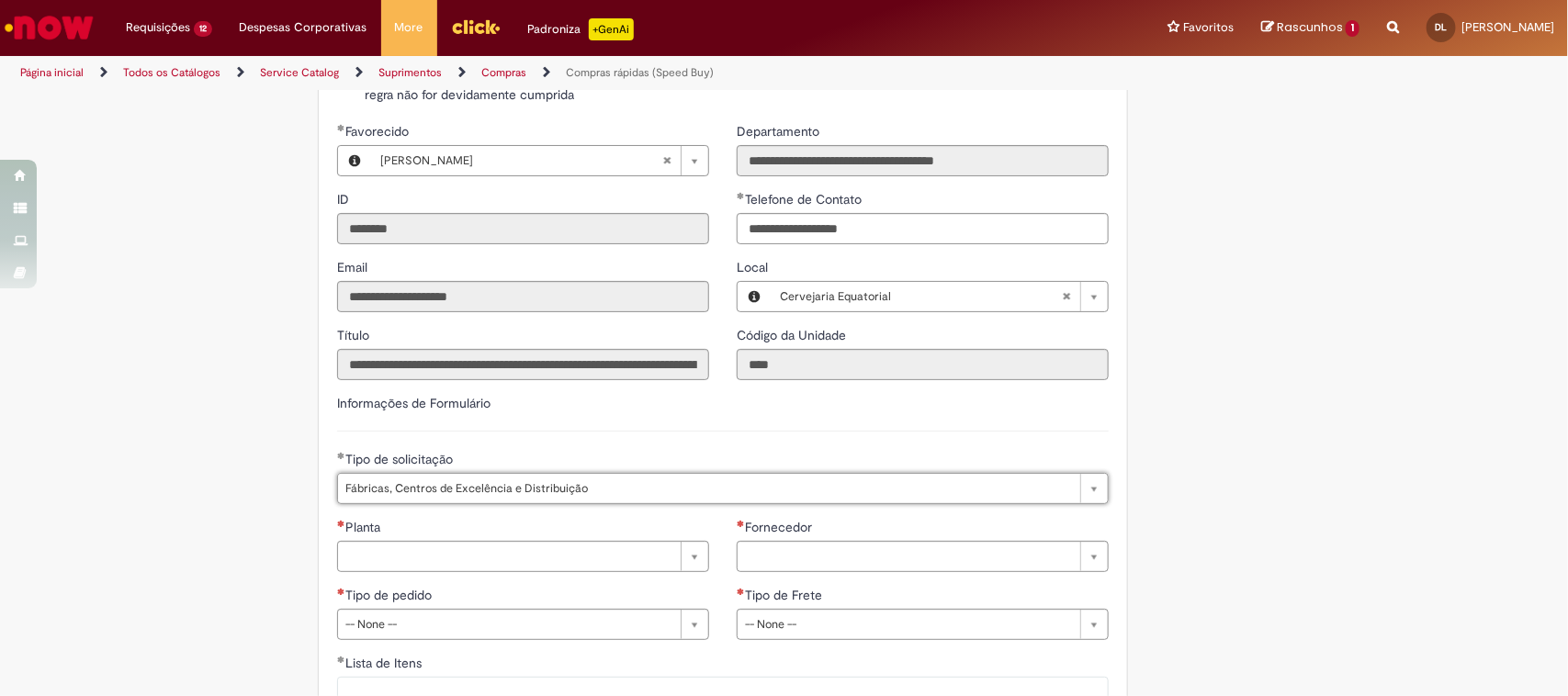 click on "Tire dúvidas com LupiAssist    +GenAI
Oi! Eu sou LupiAssist, uma Inteligência Artificial Generativa em constante aprendizado   Meu conteúdo é monitorado para trazer uma melhor experiência
Dúvidas comuns:
Só mais um instante, estou consultando nossas bases de conhecimento  e escrevendo a melhor resposta pra você!
Title
Lorem ipsum dolor sit amet    Fazer uma nova pergunta
Gerei esta resposta utilizando IA Generativa em conjunto com os nossos padrões. Em caso de divergência, os documentos oficiais prevalecerão.
Saiba mais em:
Ou ligue para:
E aí, te ajudei?
Sim, obrigado!" at bounding box center (784, -489) 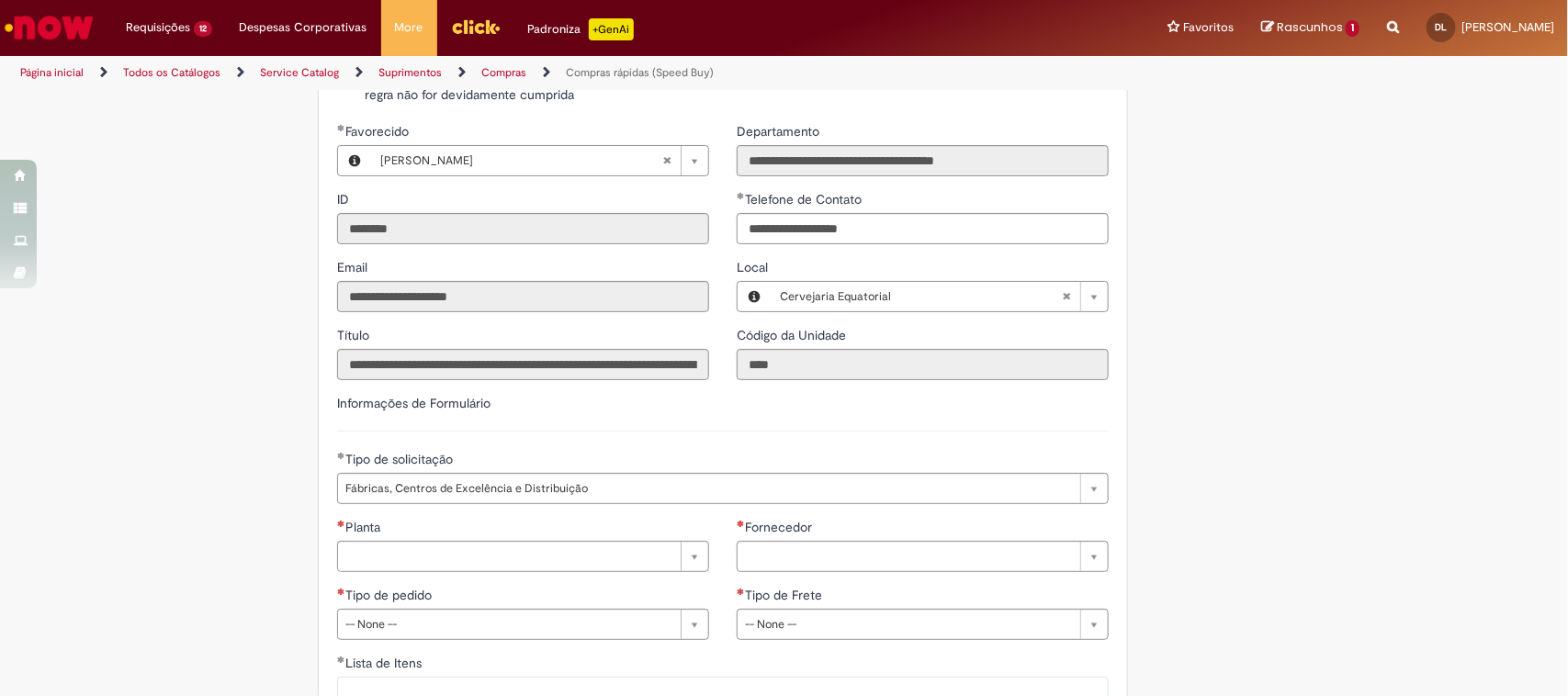 scroll, scrollTop: 2525, scrollLeft: 0, axis: vertical 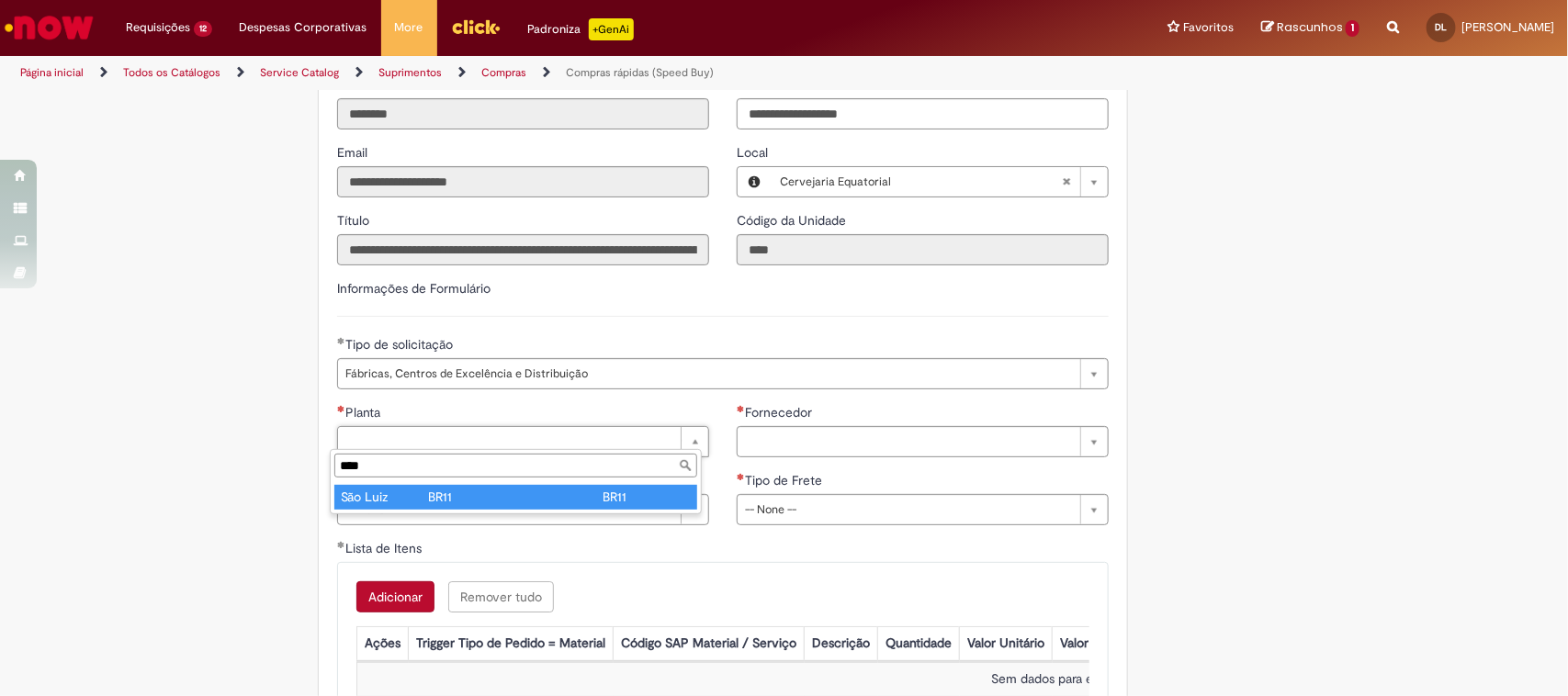 type on "****" 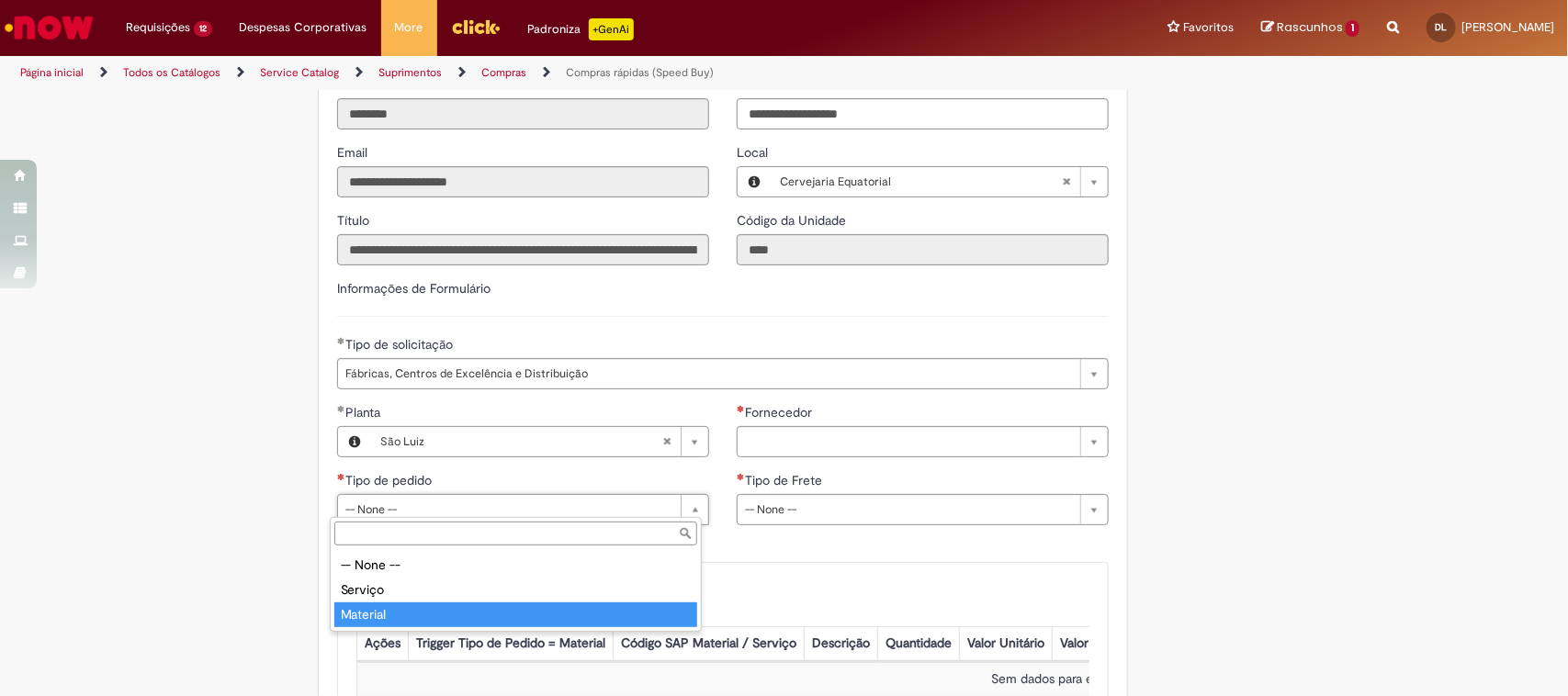 type on "********" 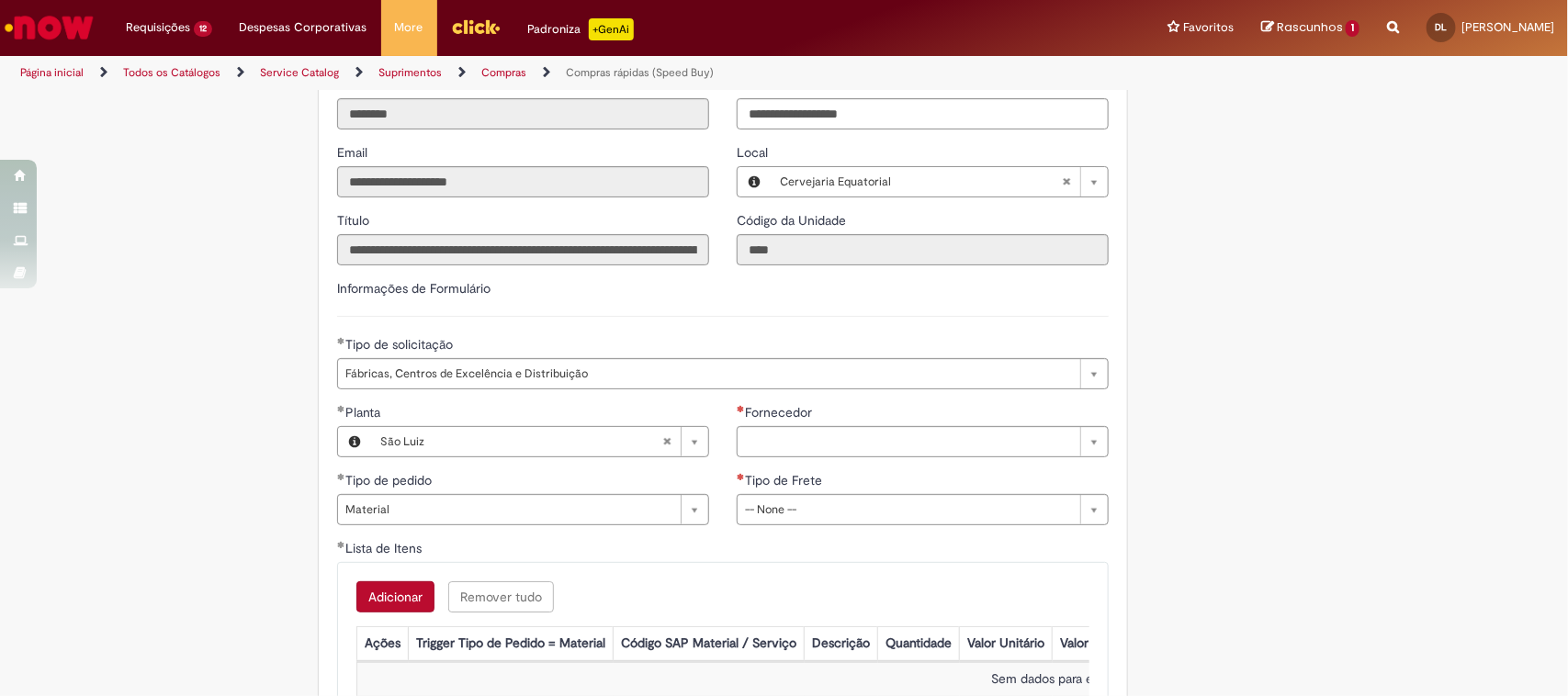 click on "Fornecedor" at bounding box center [922, 414] 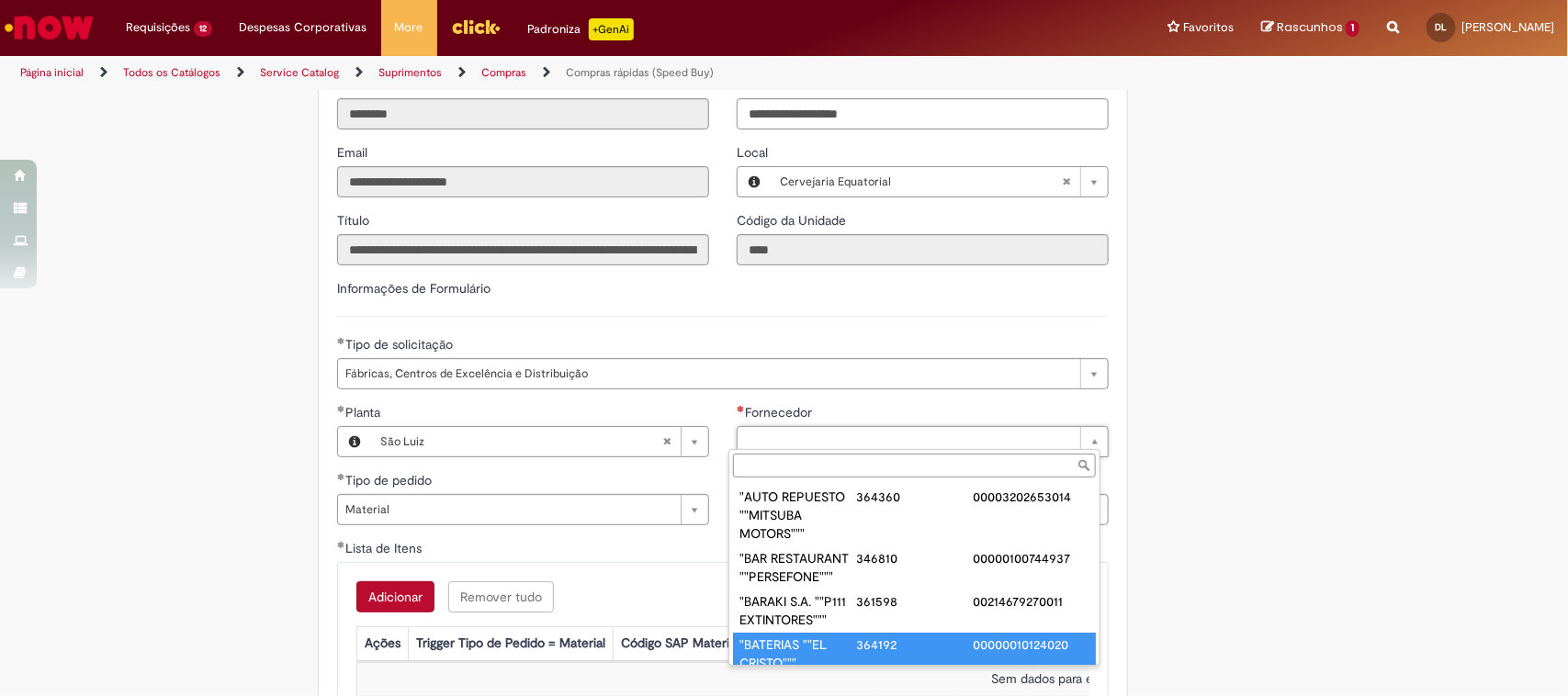 scroll, scrollTop: 6, scrollLeft: 0, axis: vertical 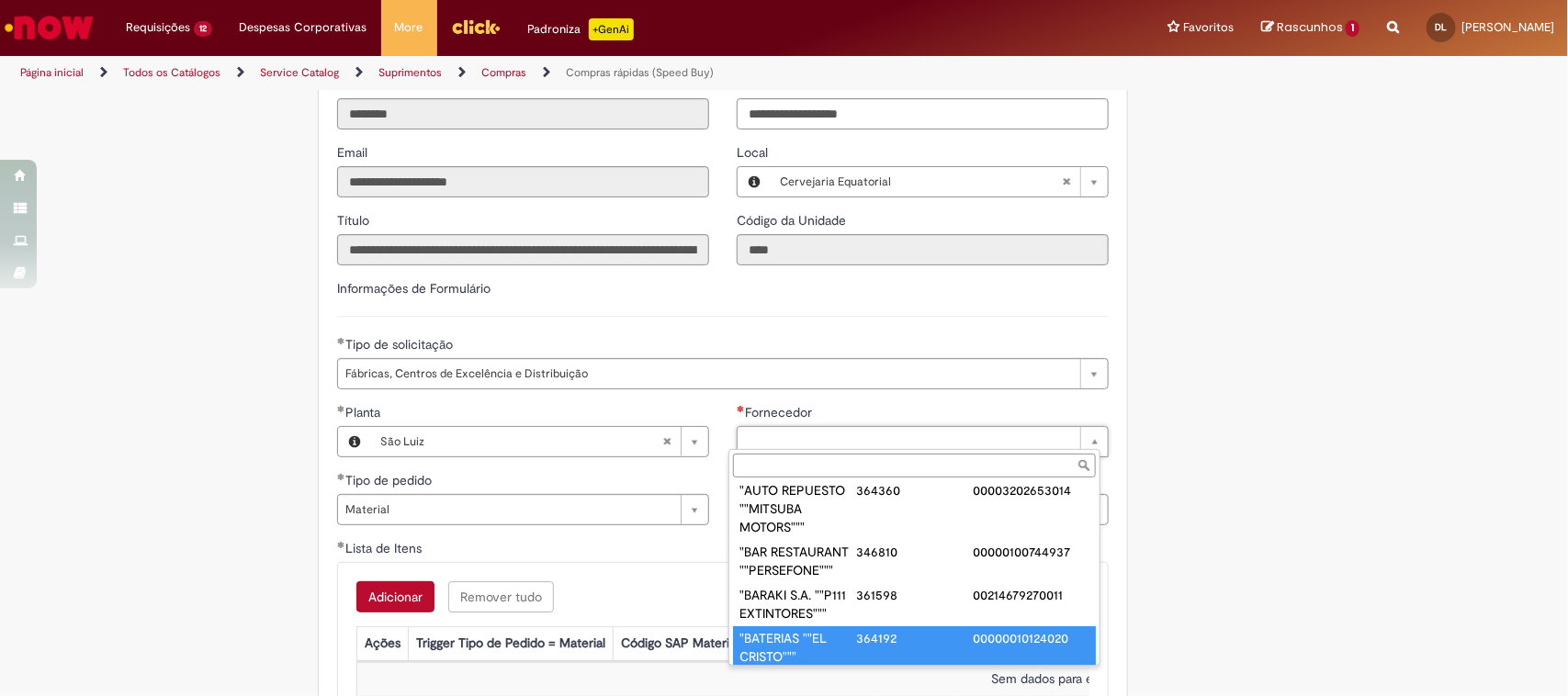 paste on "**********" 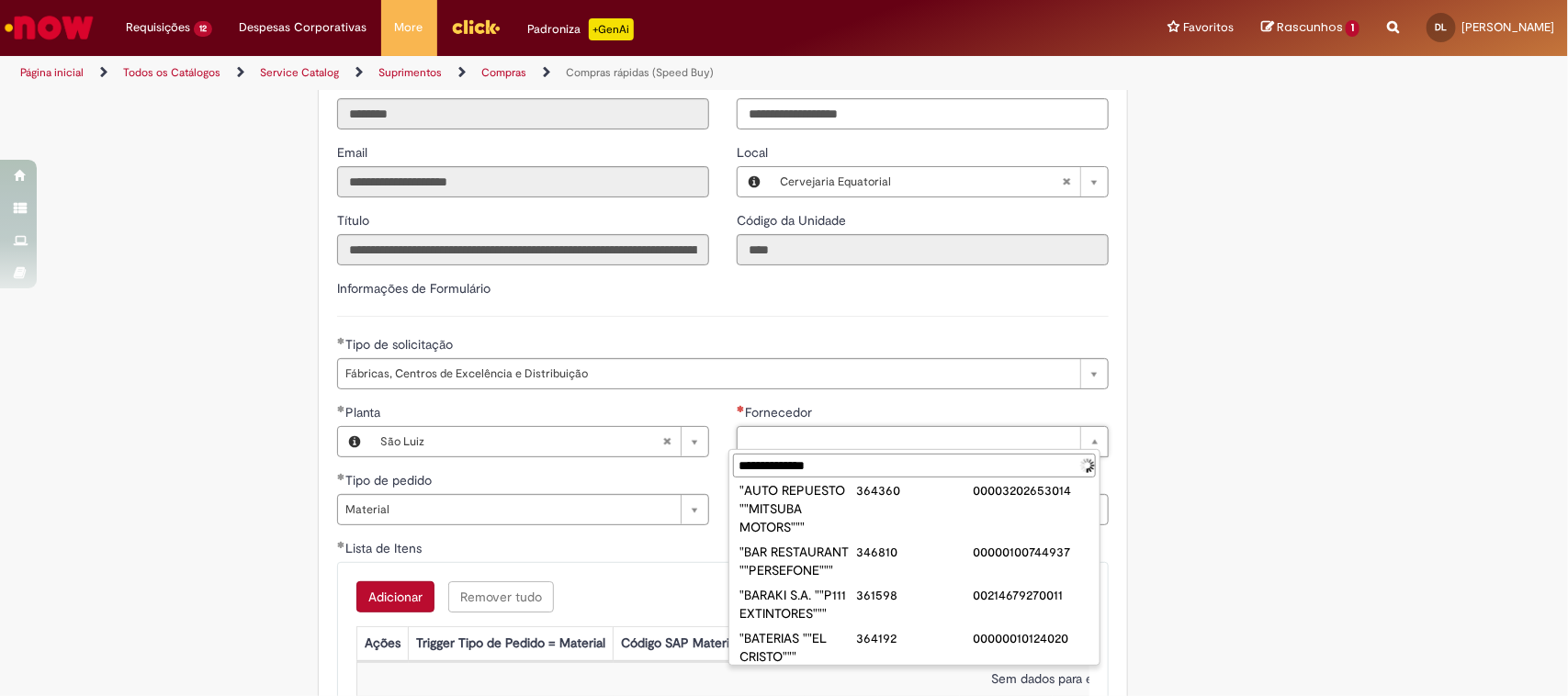 scroll, scrollTop: 0, scrollLeft: 0, axis: both 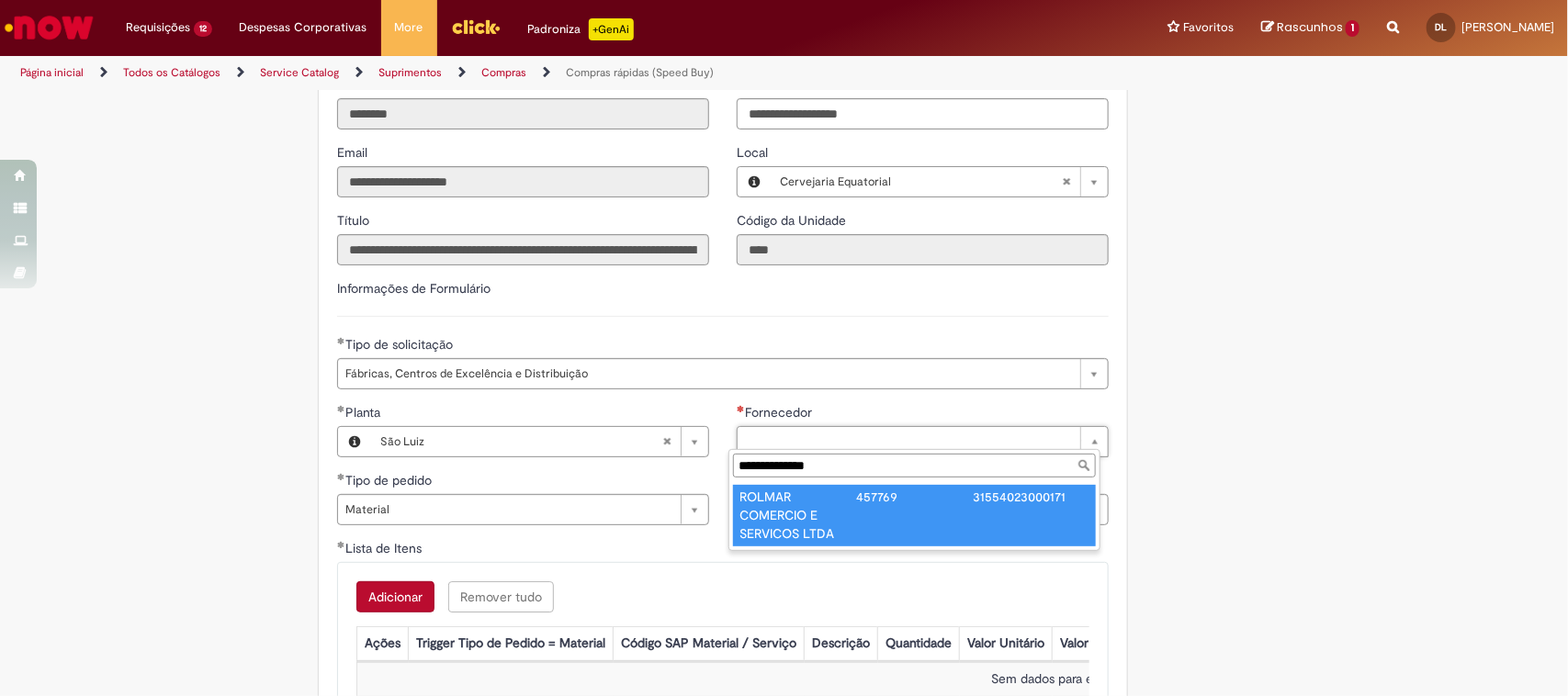 type on "**********" 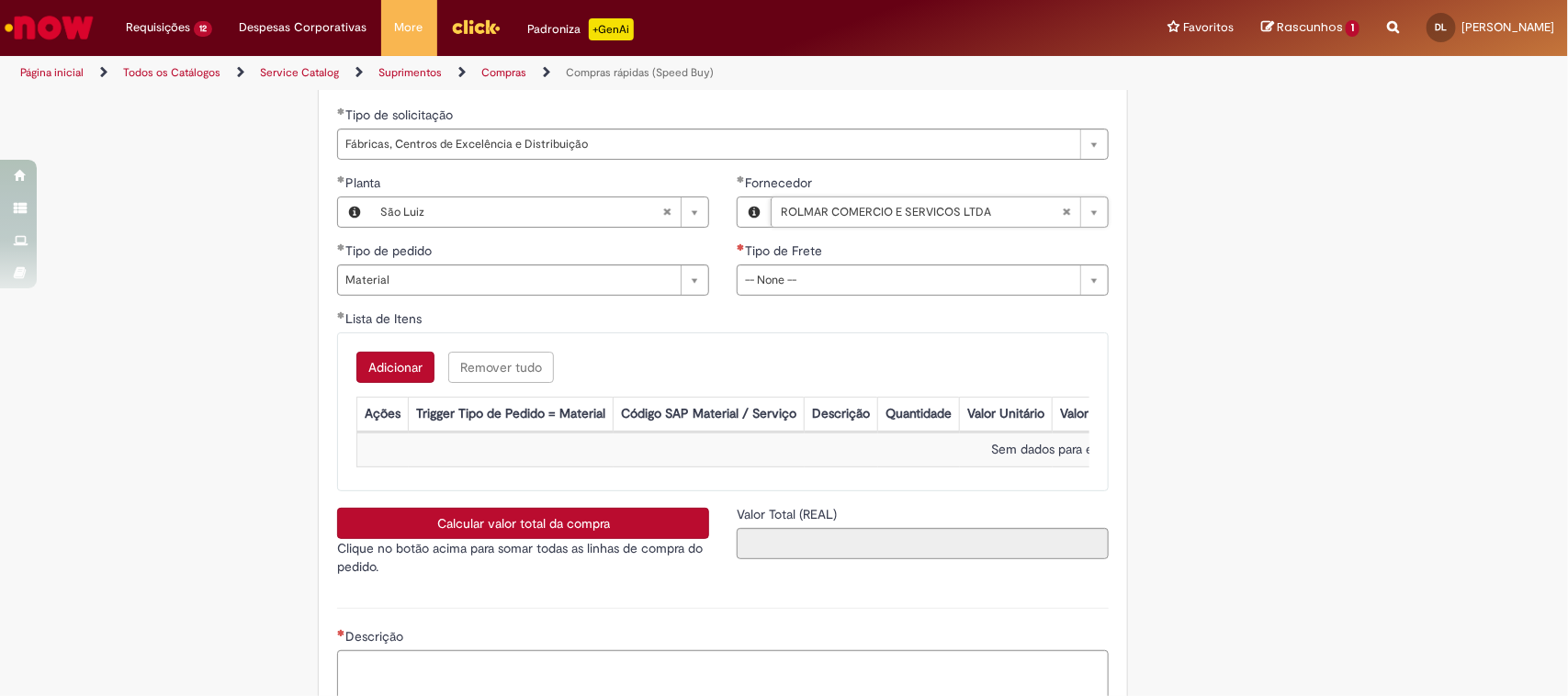 scroll, scrollTop: 2869, scrollLeft: 0, axis: vertical 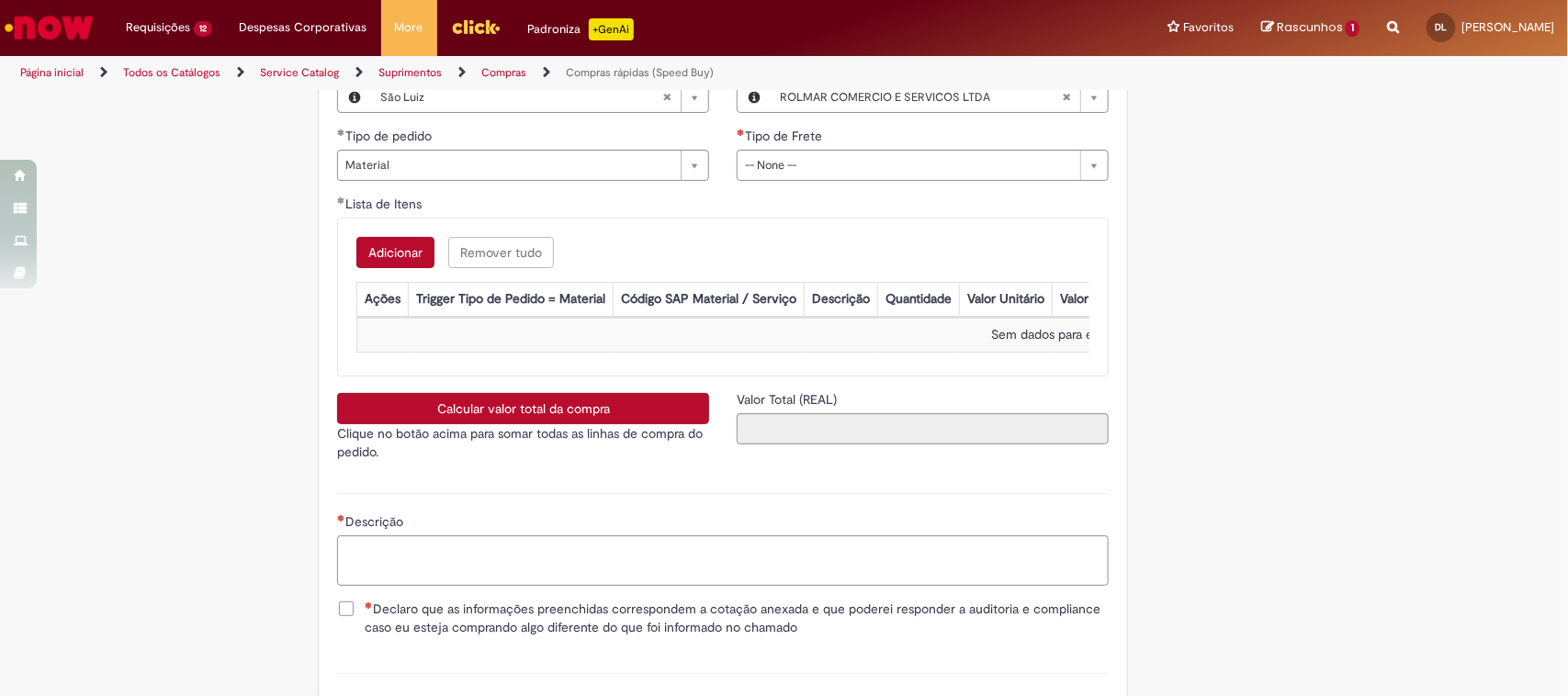 click on "Adicionar" at bounding box center [395, 253] 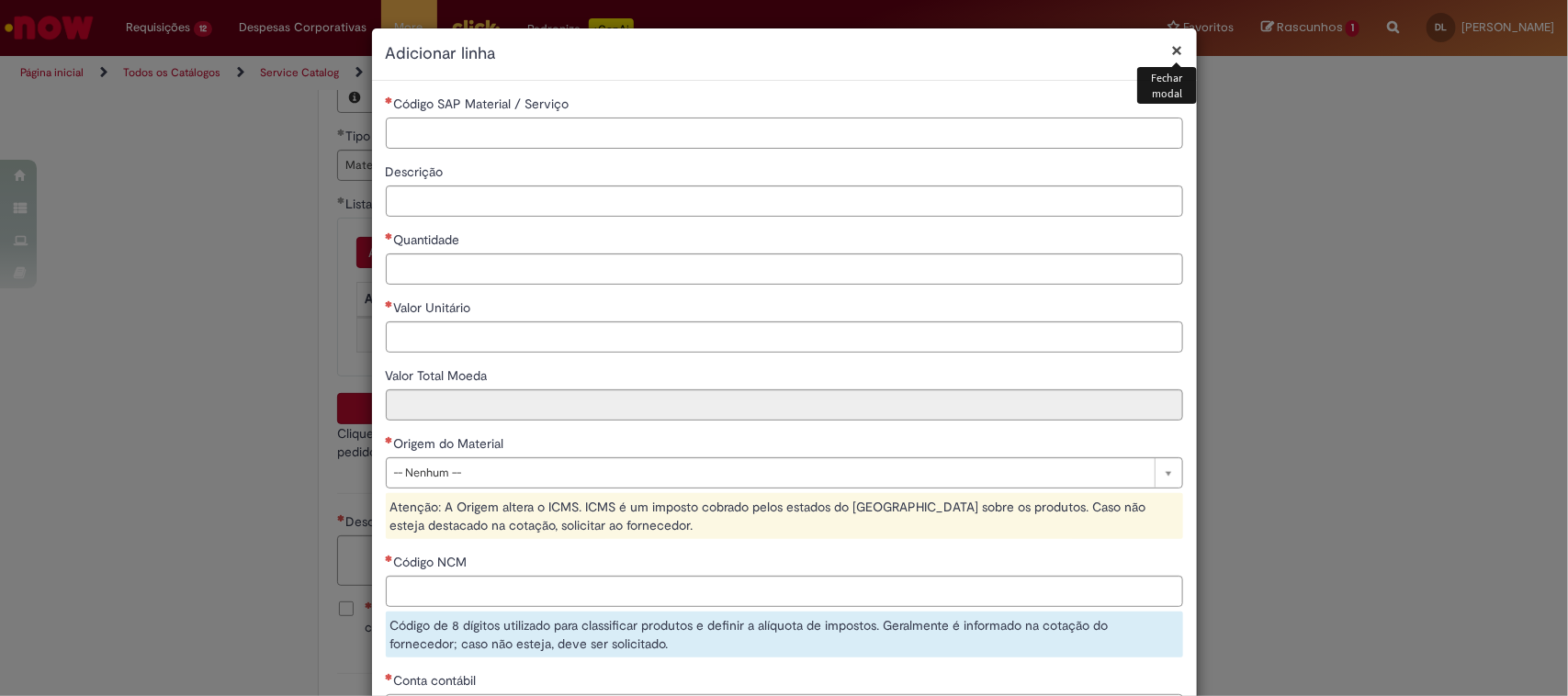 click on "Código SAP Material / Serviço" at bounding box center [784, 133] 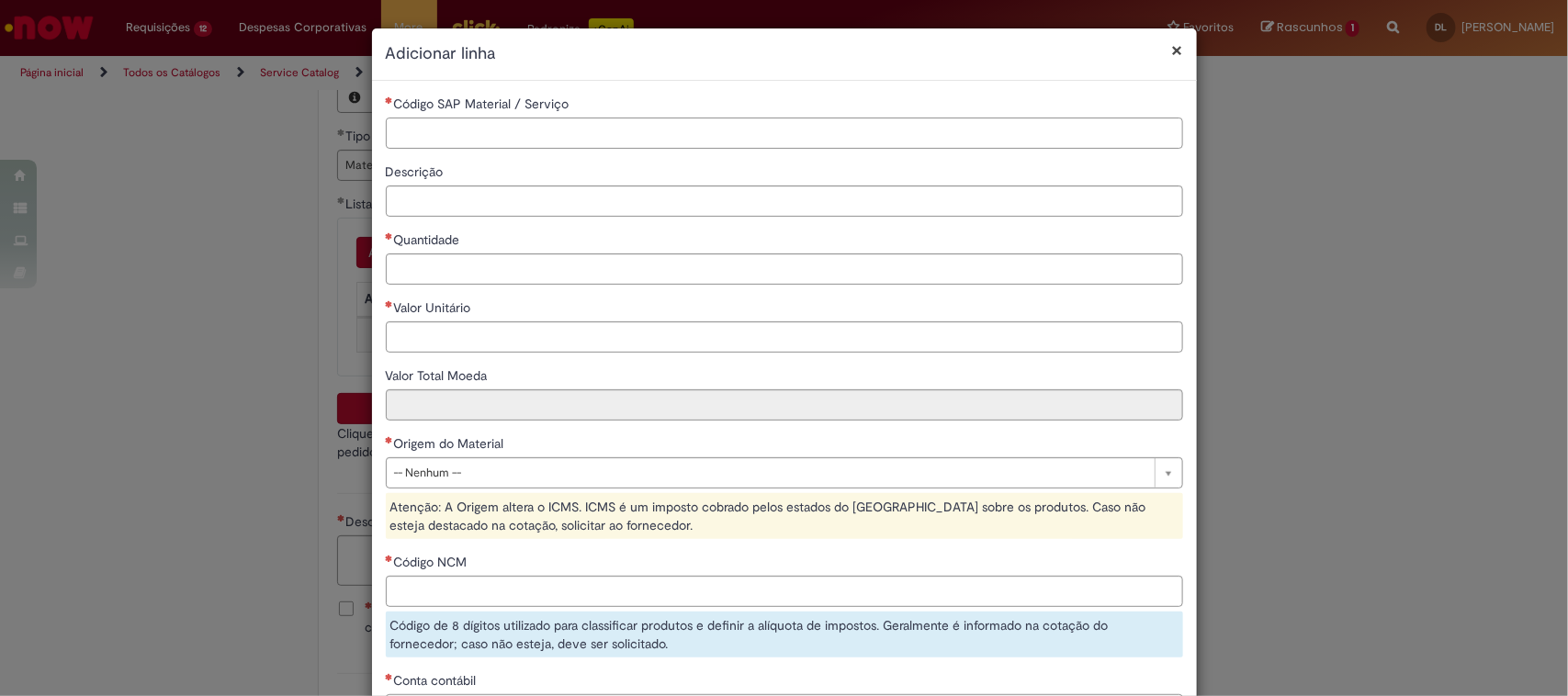 paste on "********" 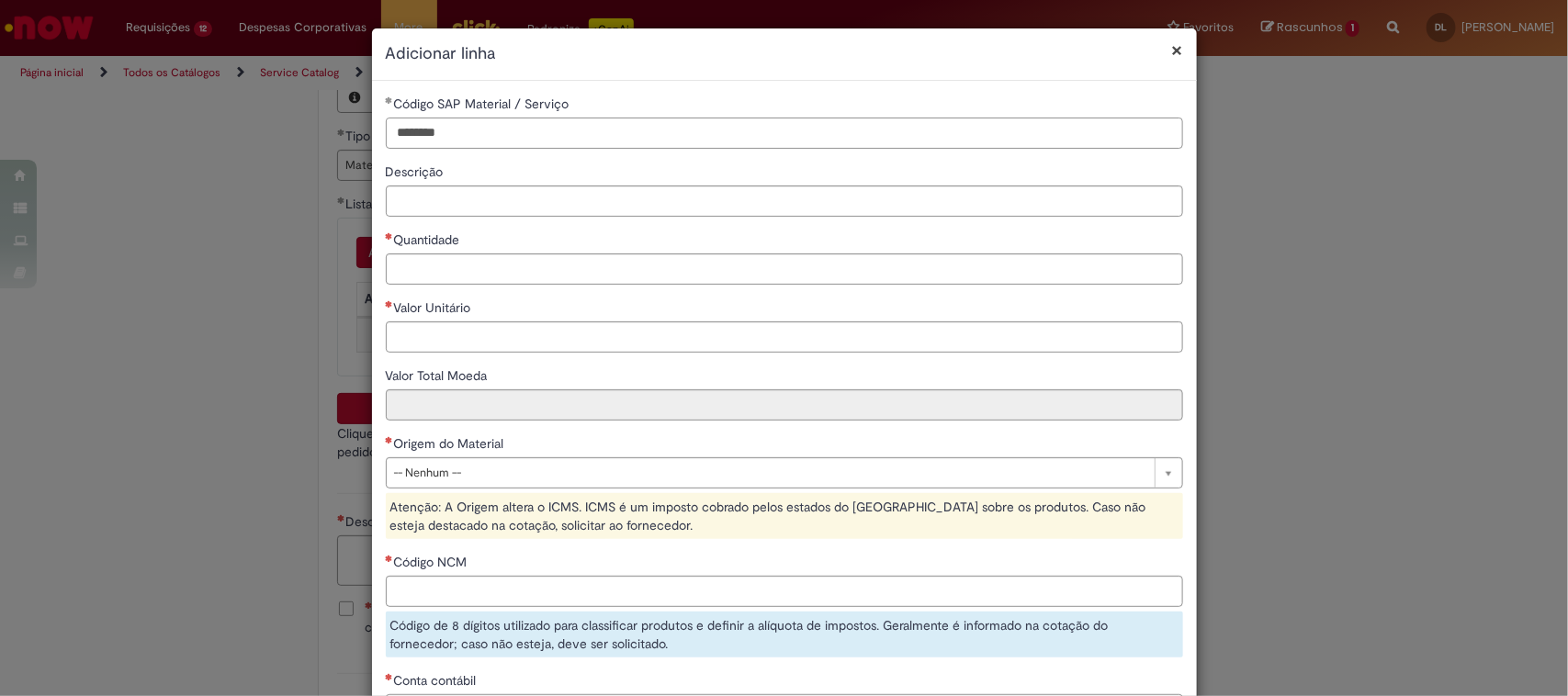 type on "********" 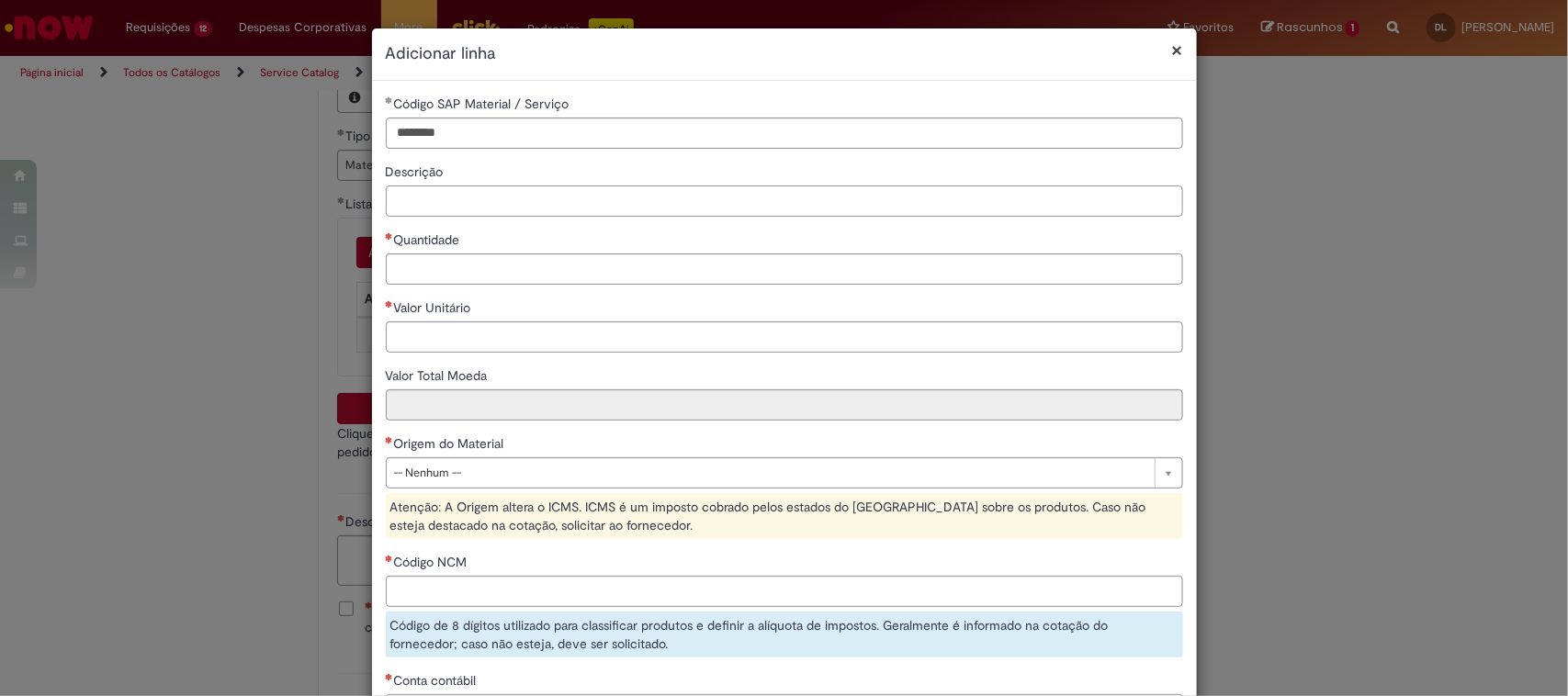 click on "Descrição" at bounding box center [784, 201] 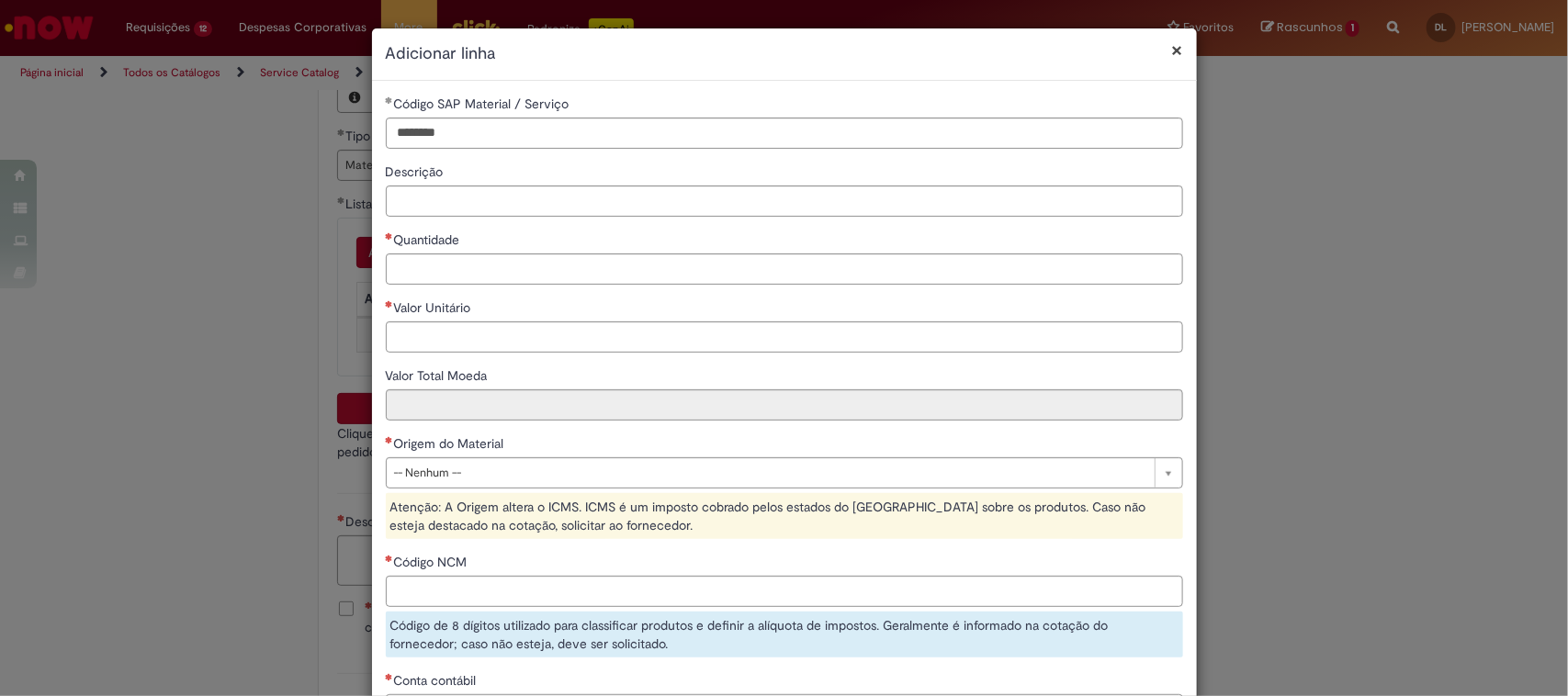 click on "Quantidade" at bounding box center (784, 241) 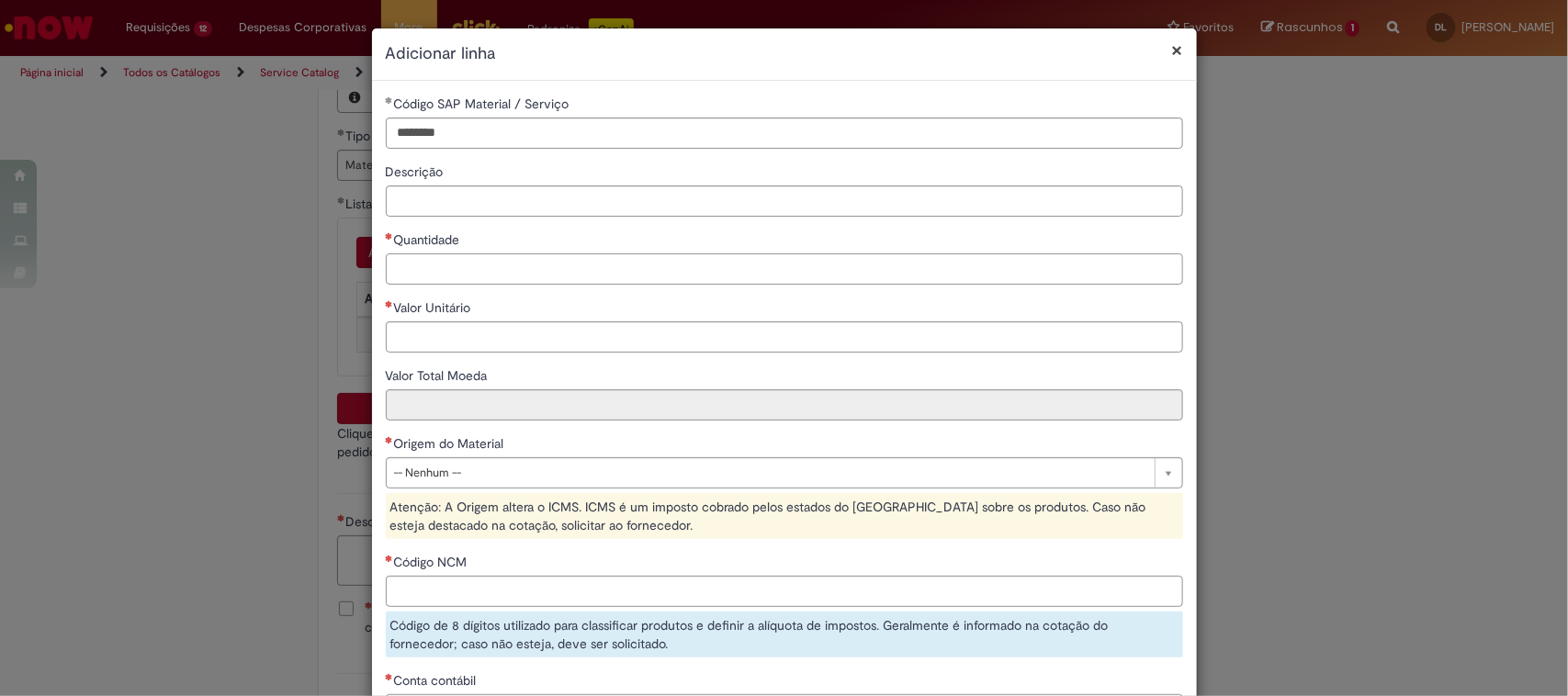 drag, startPoint x: 450, startPoint y: 273, endPoint x: 460, endPoint y: 272, distance: 10.049876 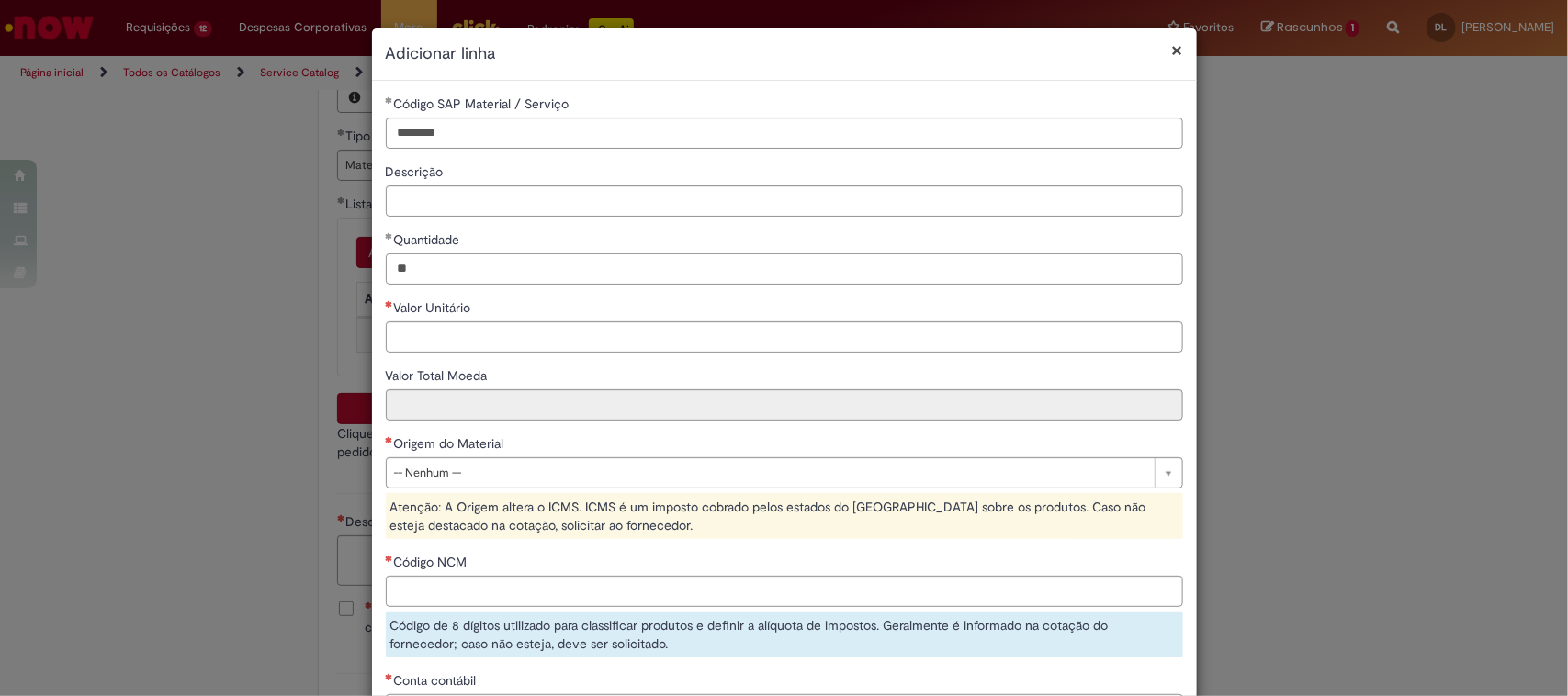 type on "**" 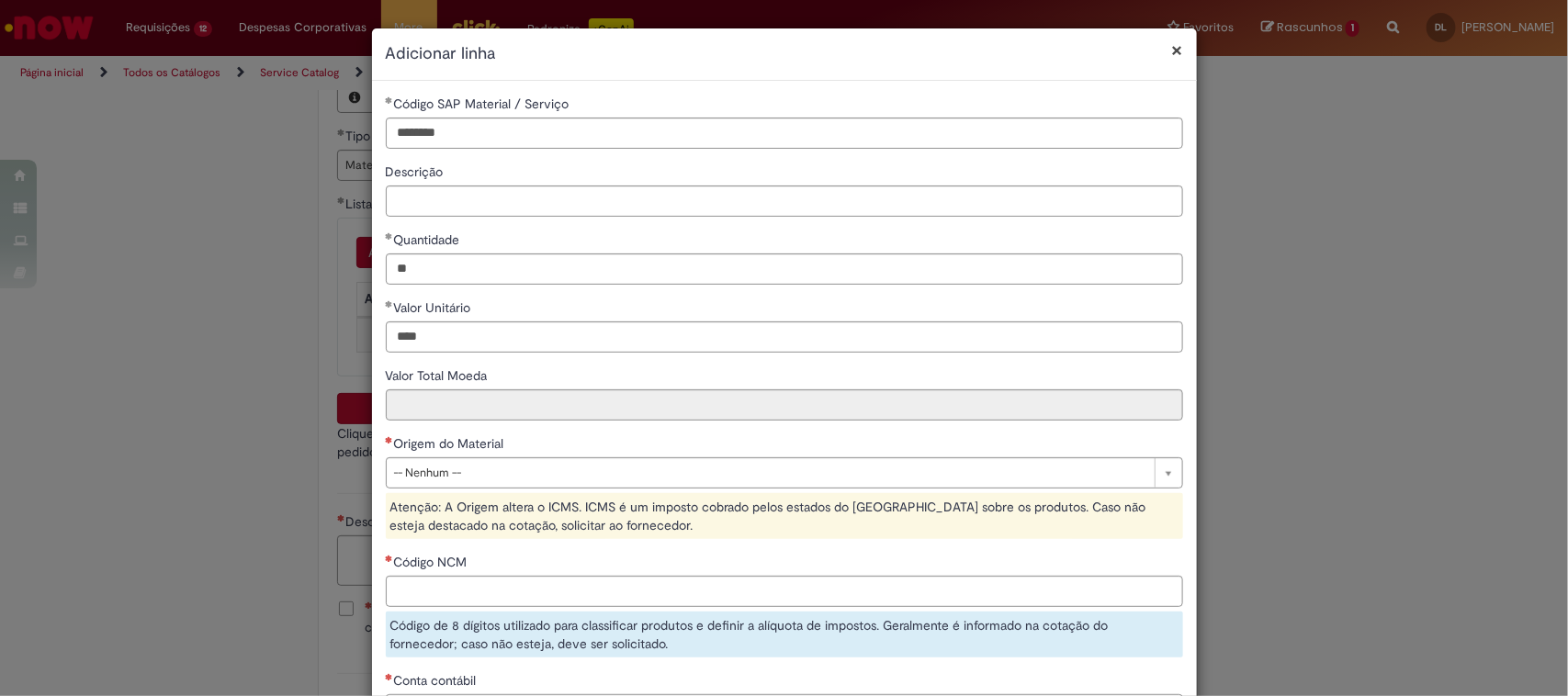 type on "******" 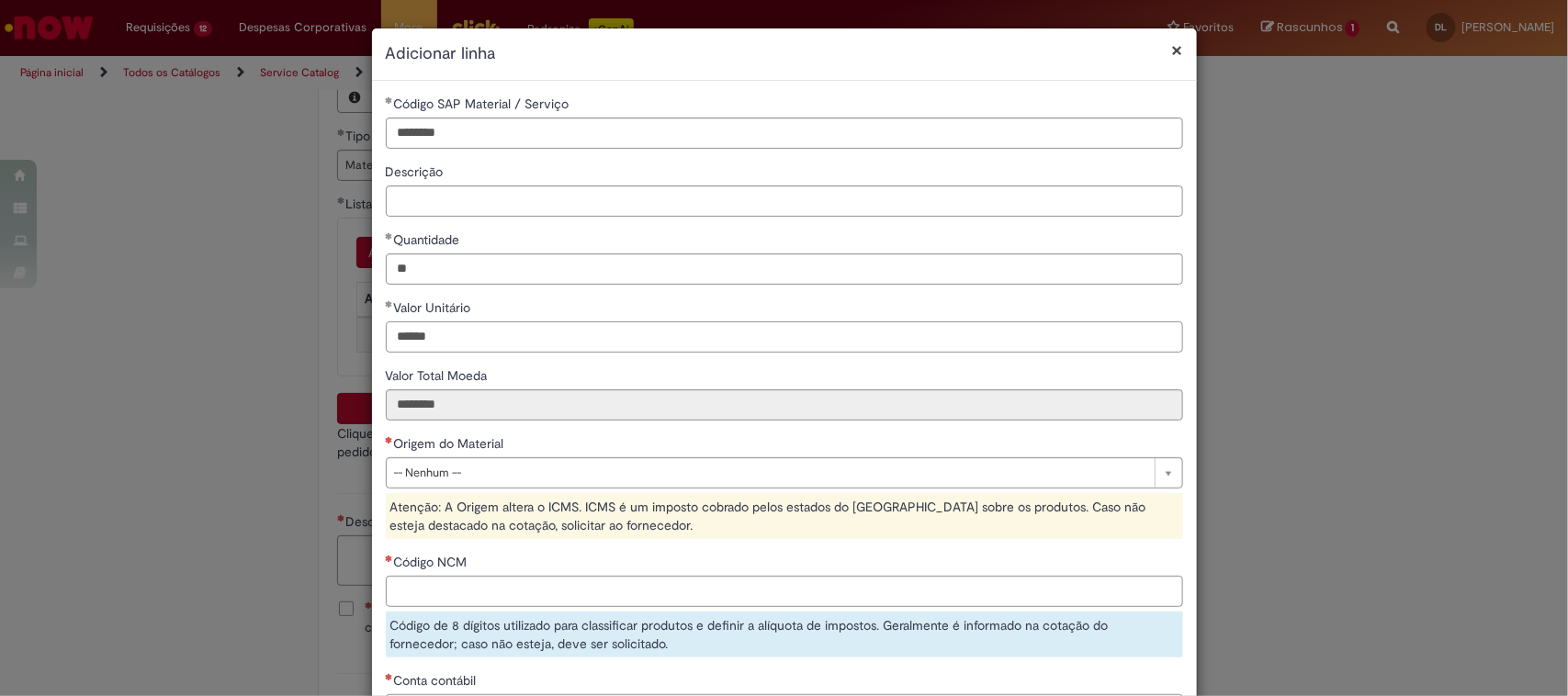type on "******" 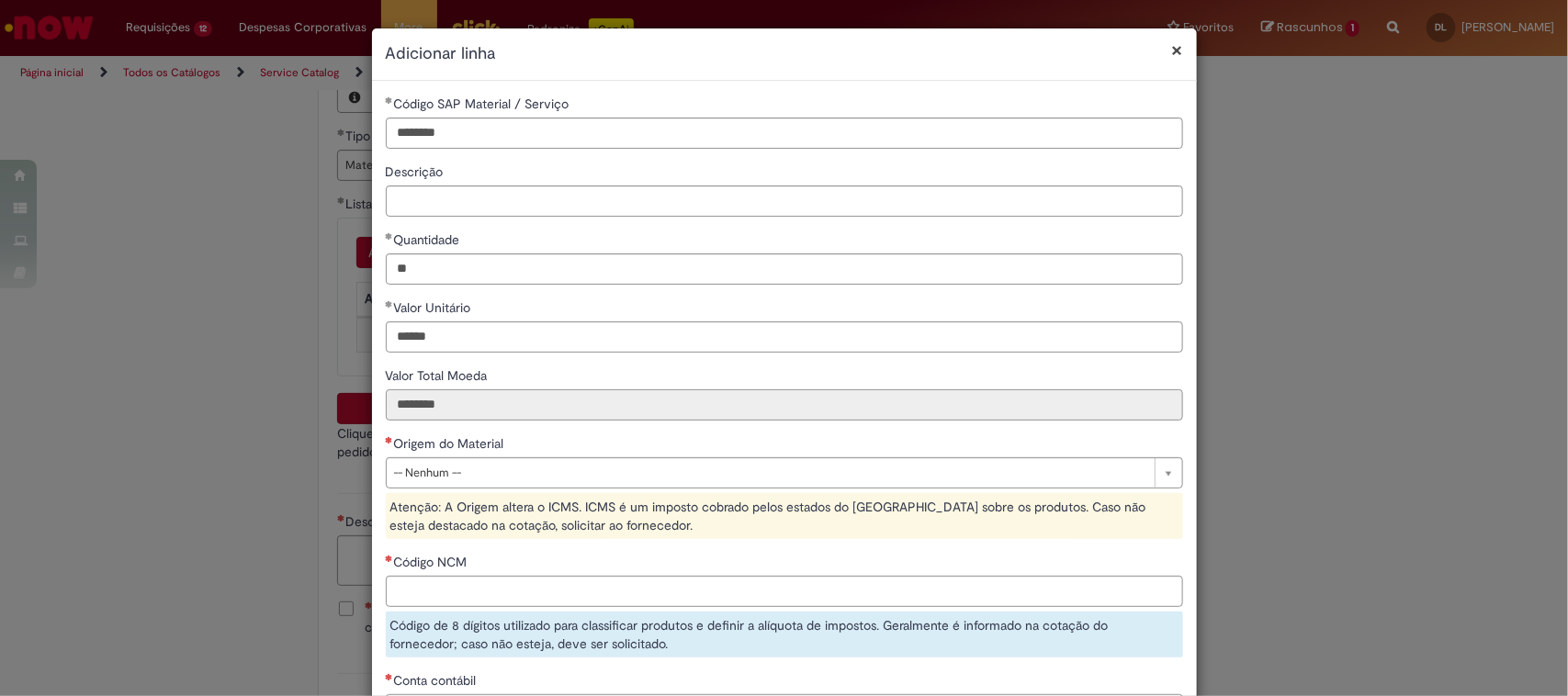 type on "********" 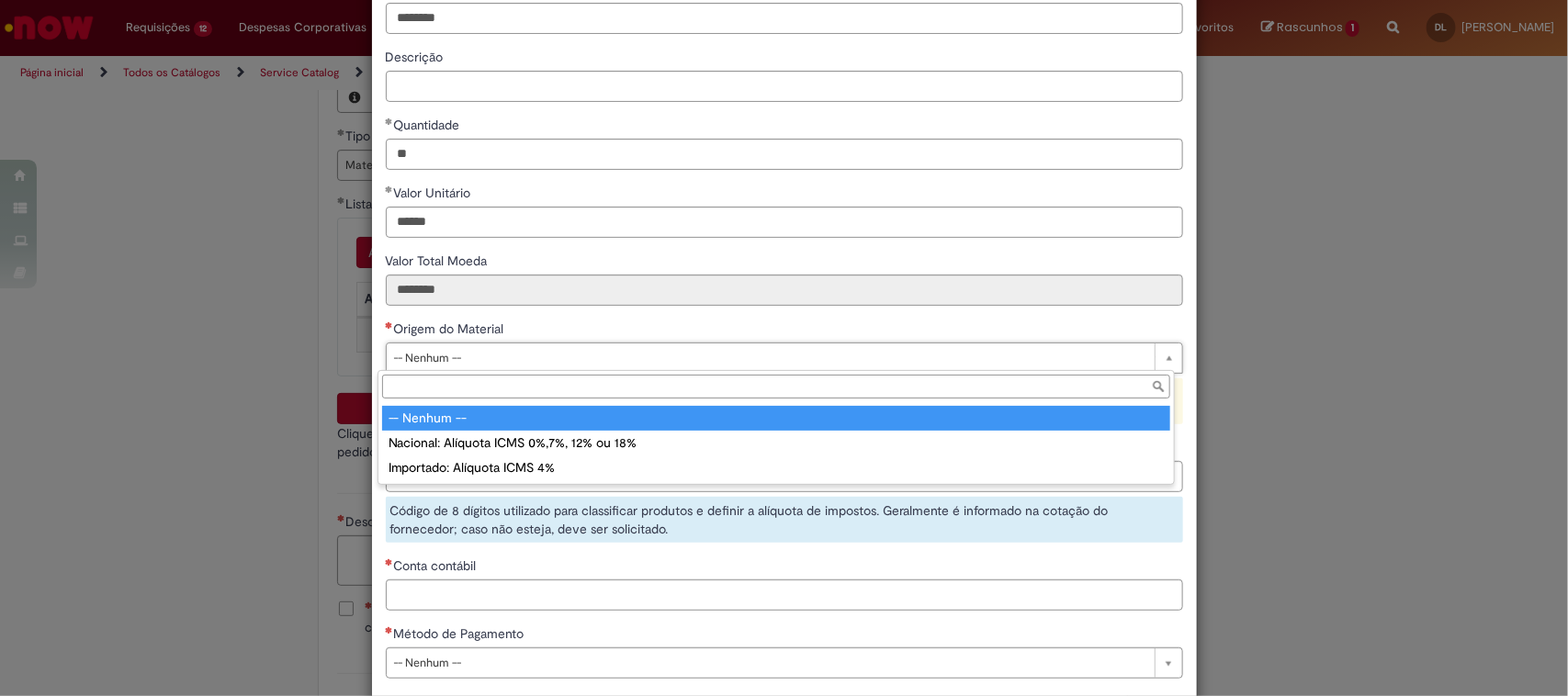type on "**********" 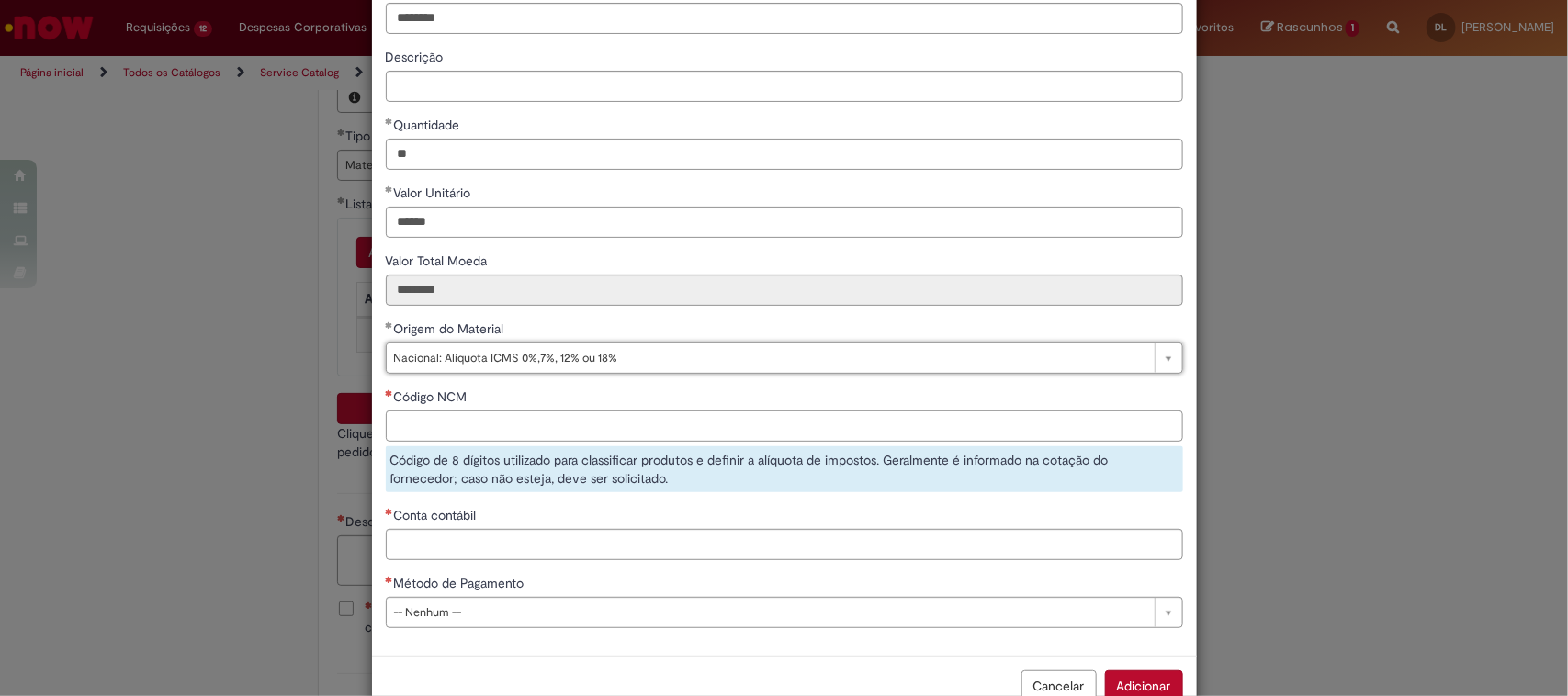 click on "Código NCM" at bounding box center (784, 426) 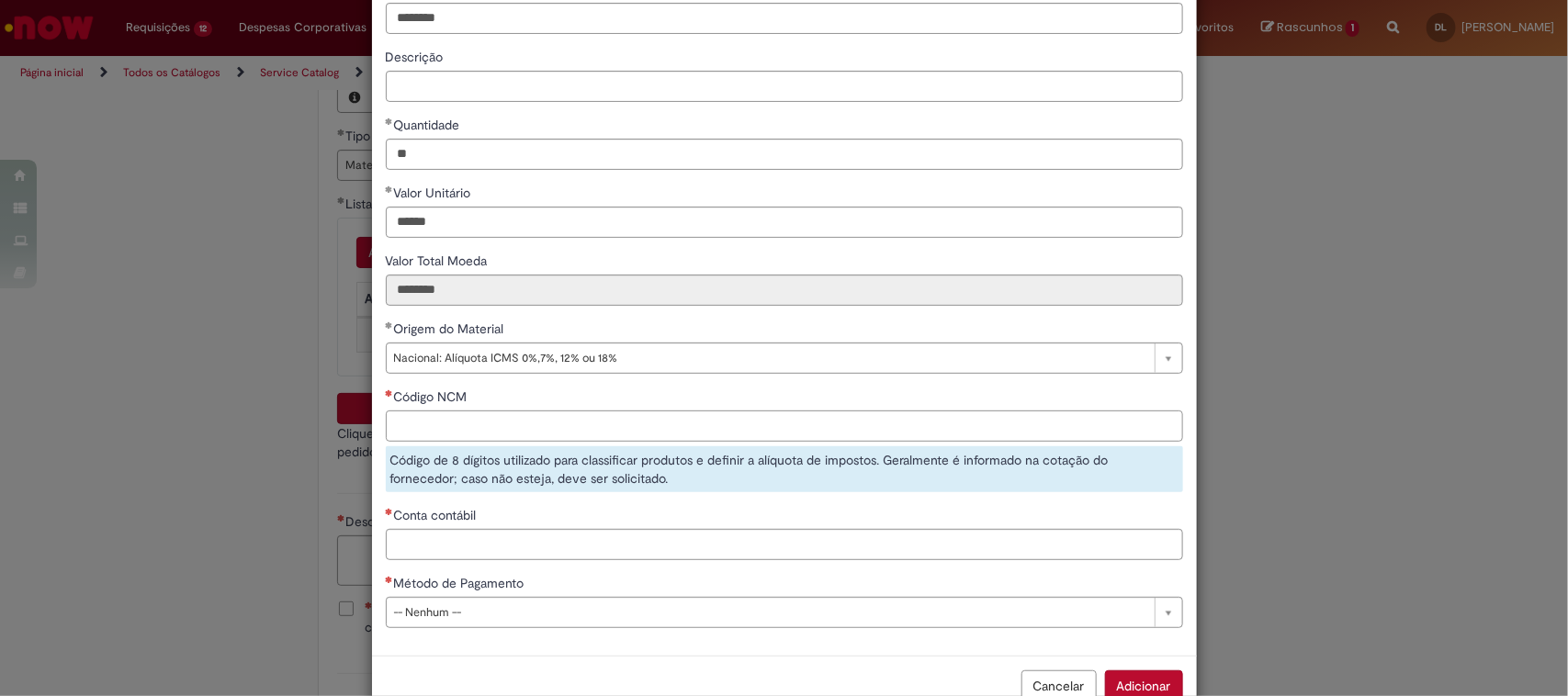 paste on "********" 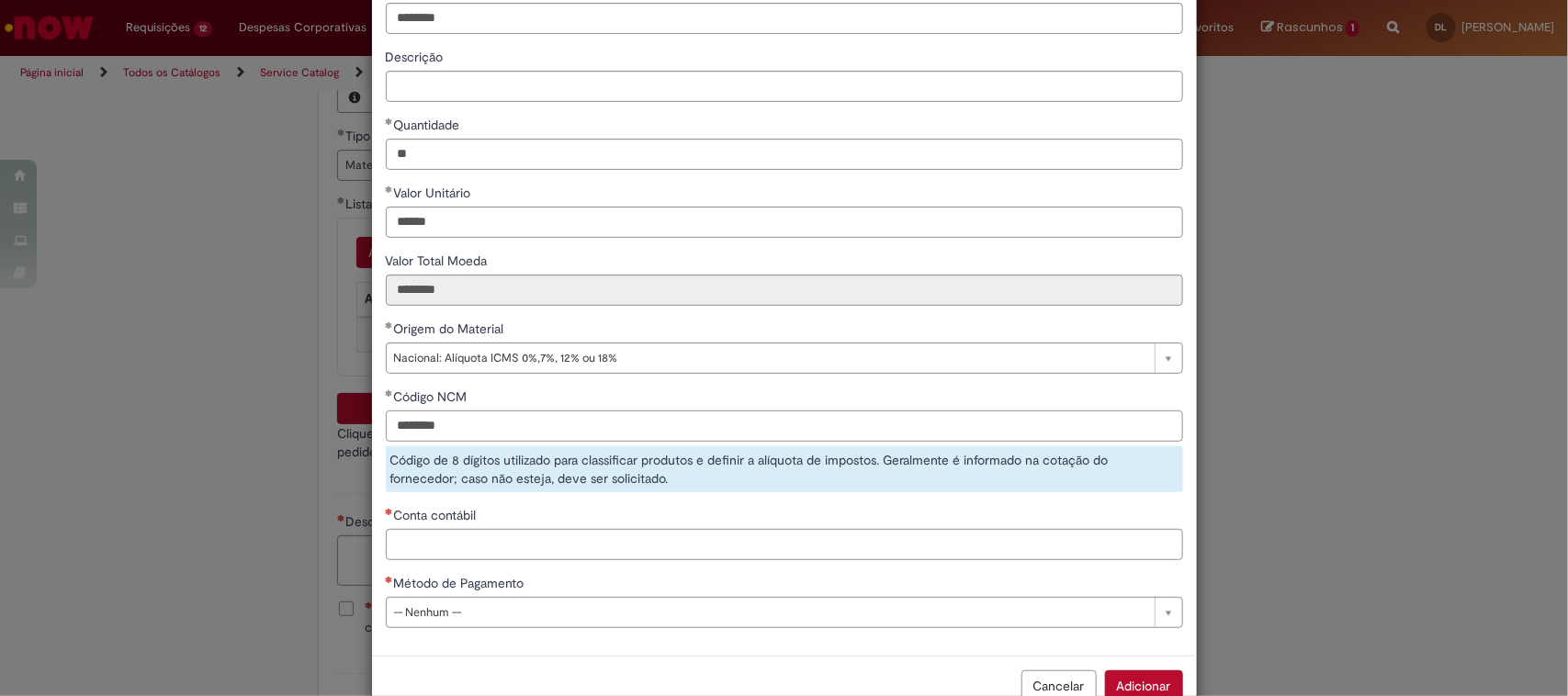 type on "********" 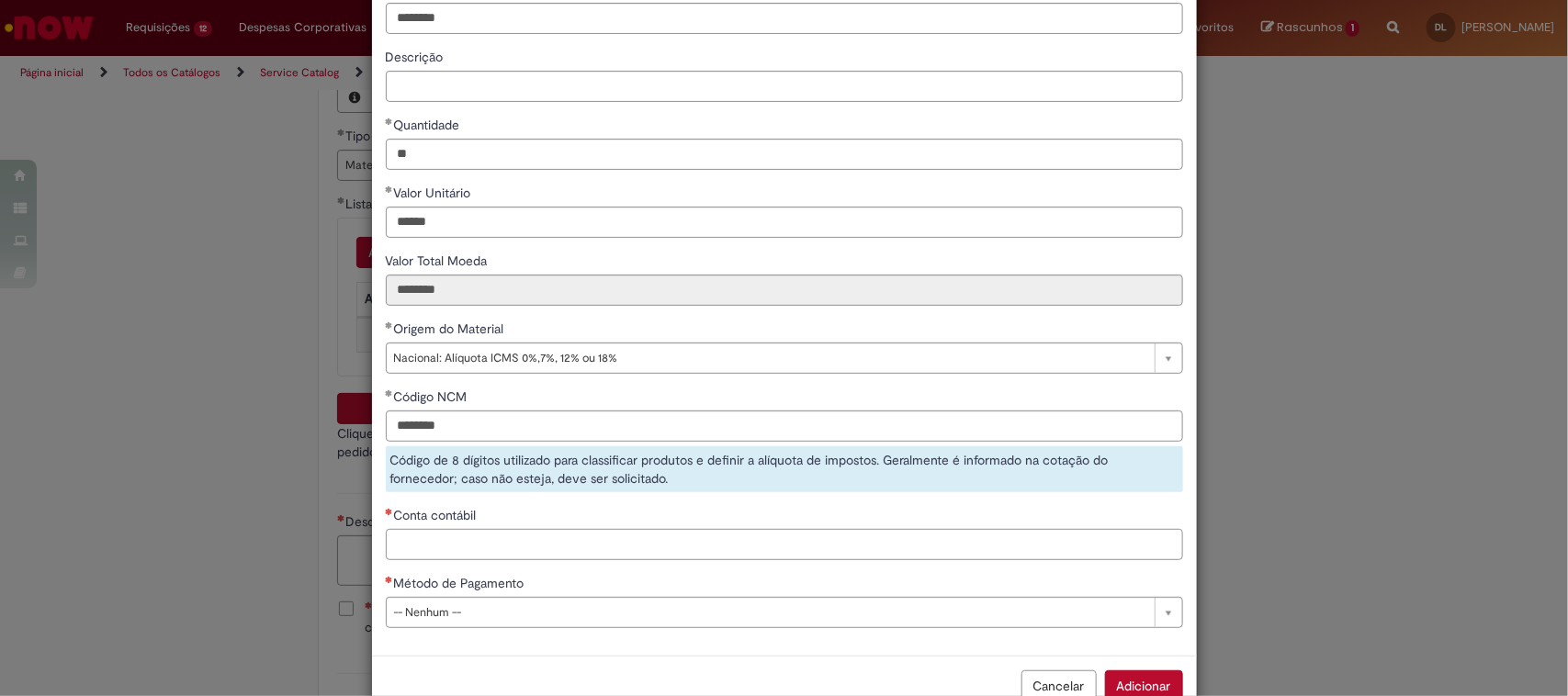 click on "**********" at bounding box center [784, 310] 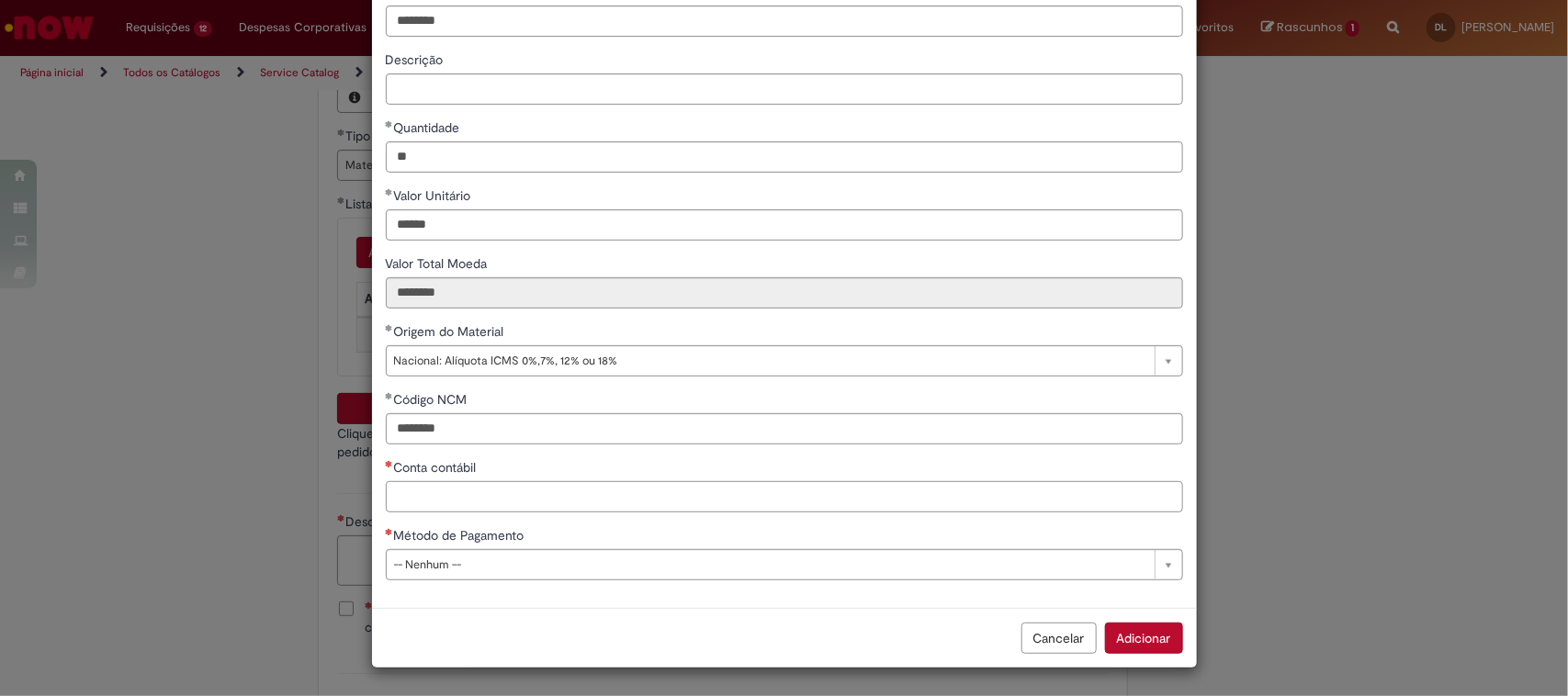 scroll, scrollTop: 113, scrollLeft: 0, axis: vertical 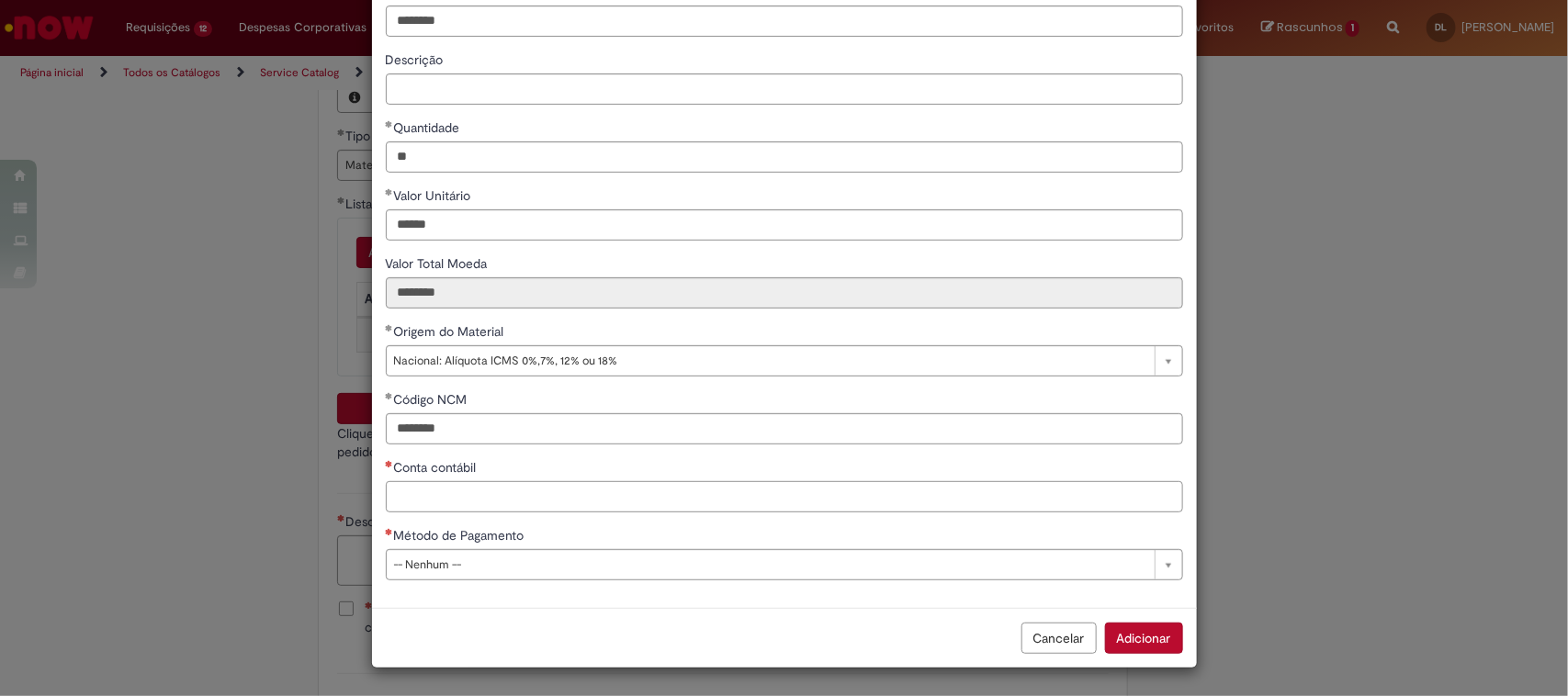 paste on "********" 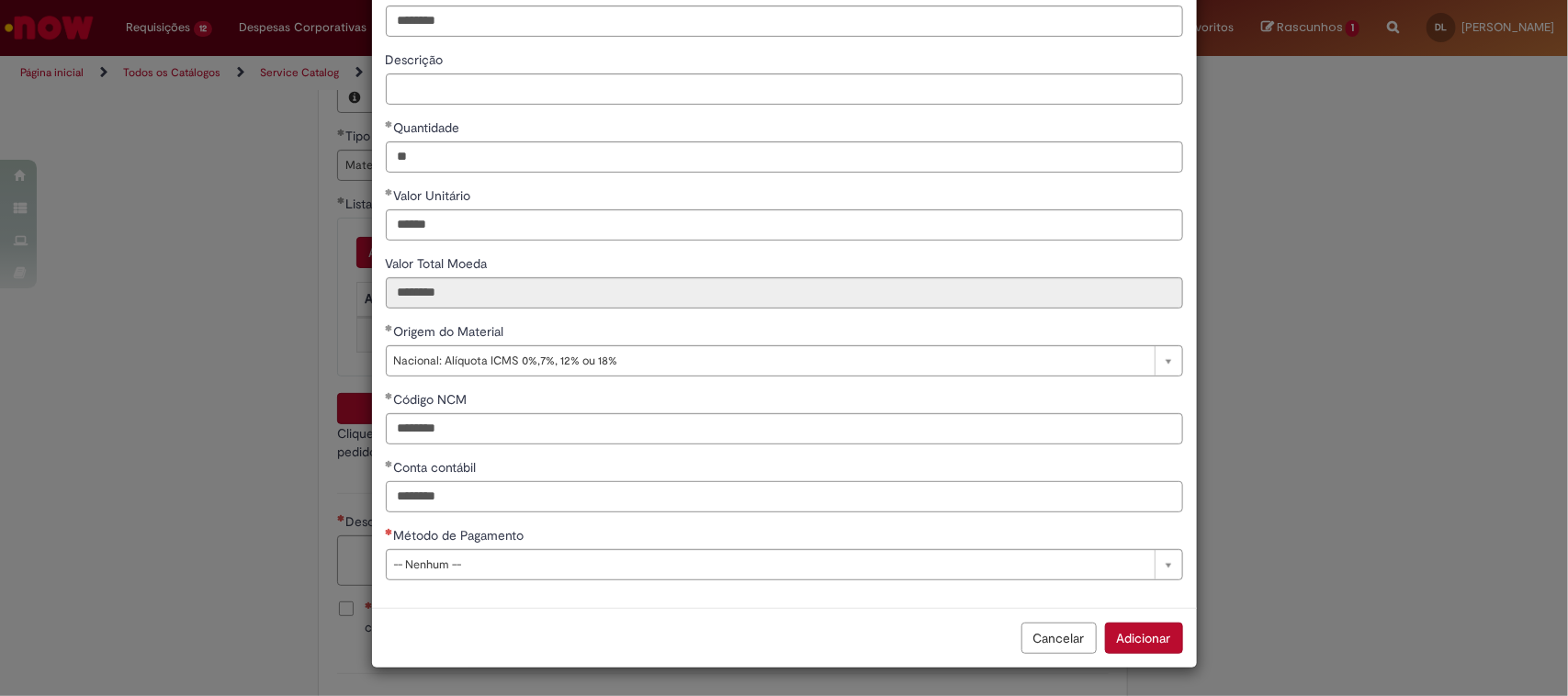 type on "********" 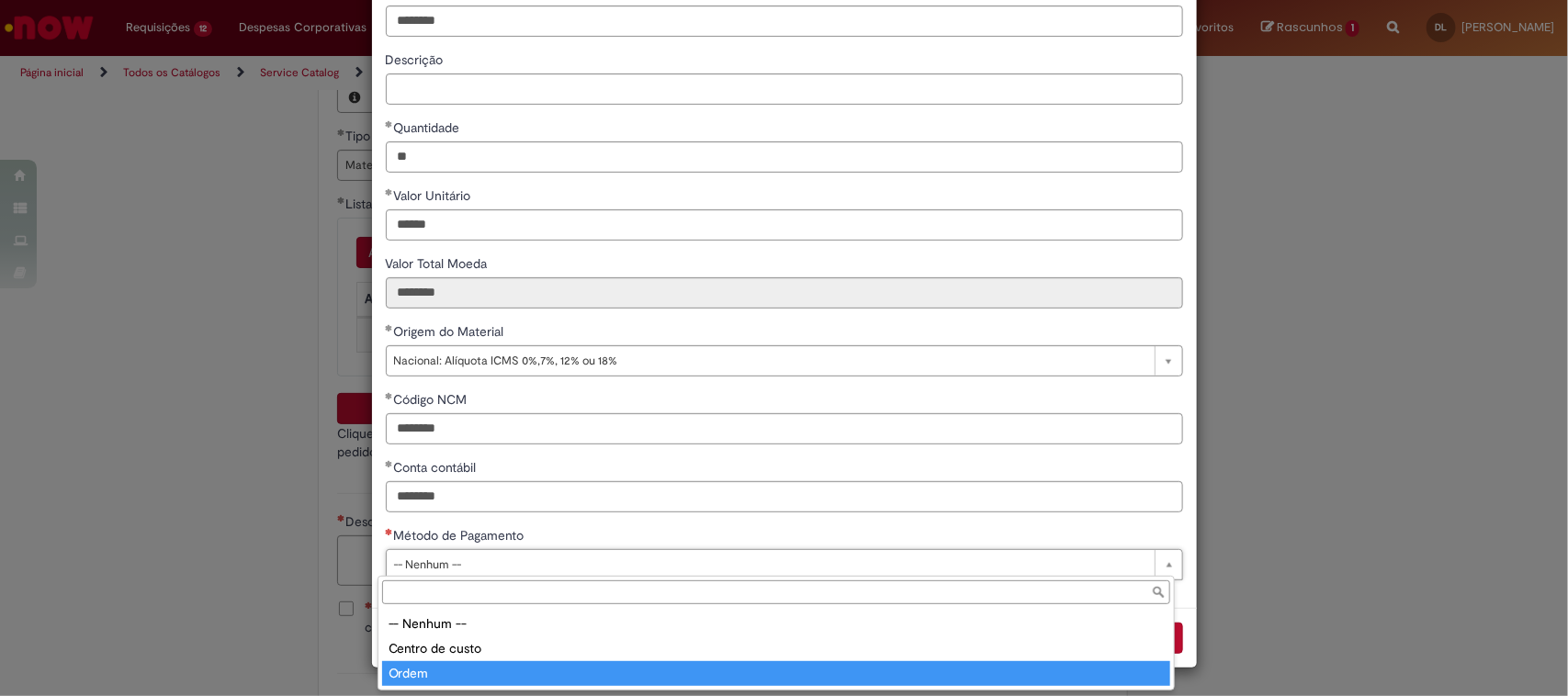 type on "*****" 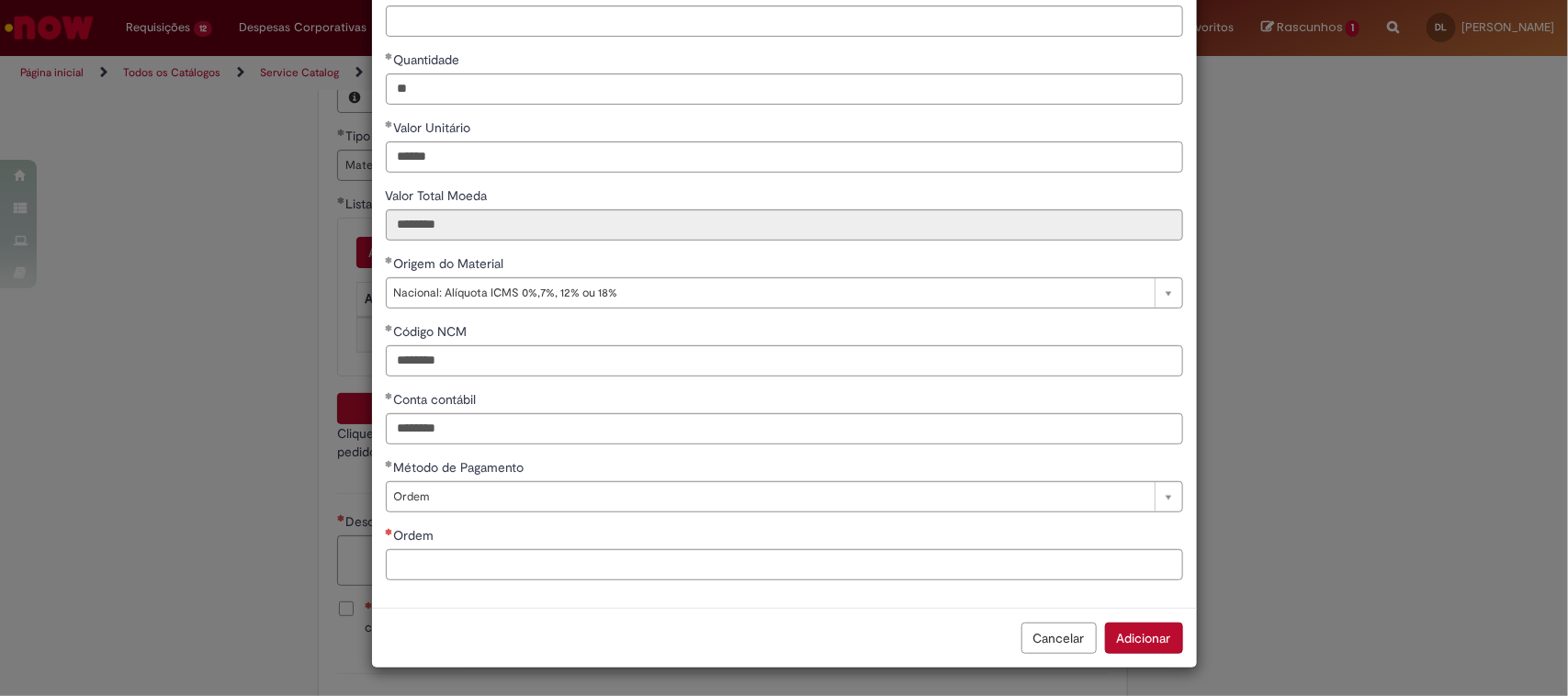 scroll, scrollTop: 182, scrollLeft: 0, axis: vertical 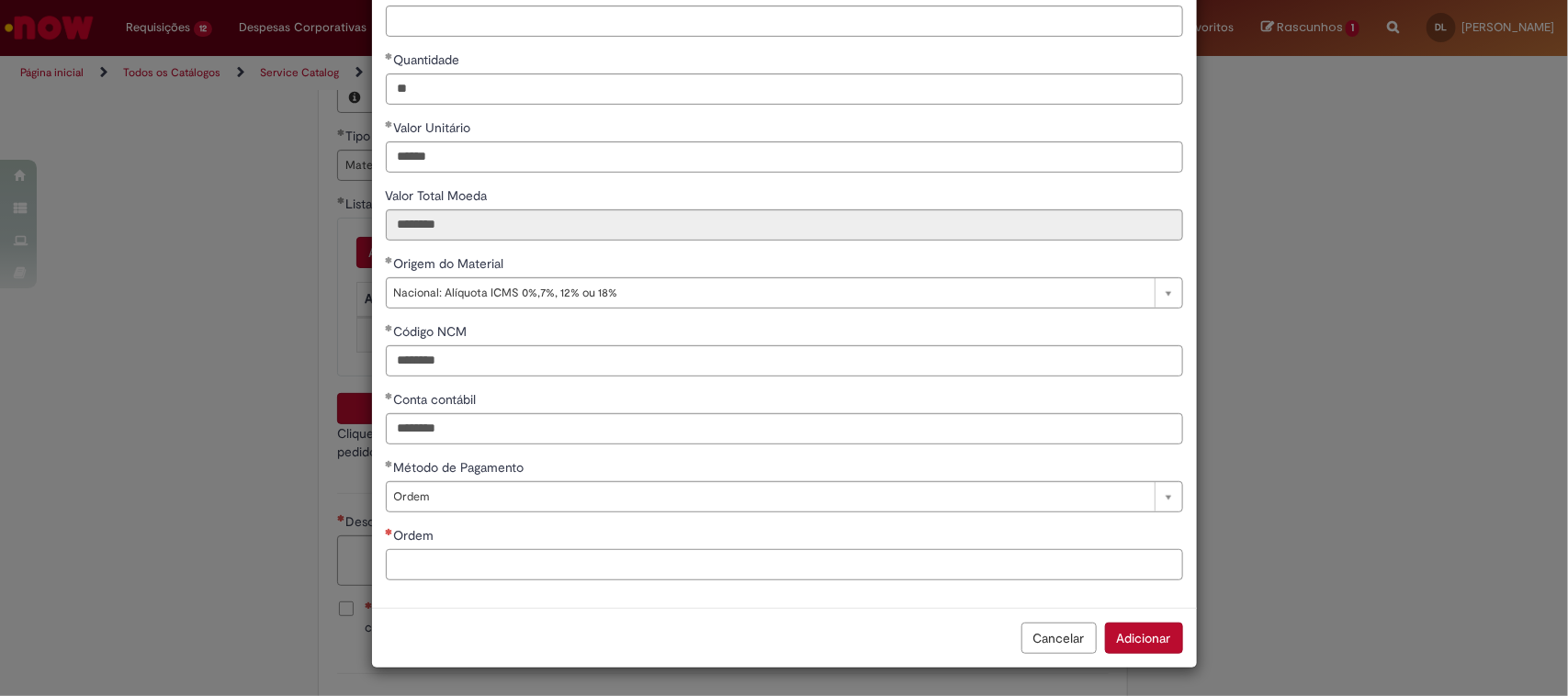 click on "Ordem" at bounding box center (784, 565) 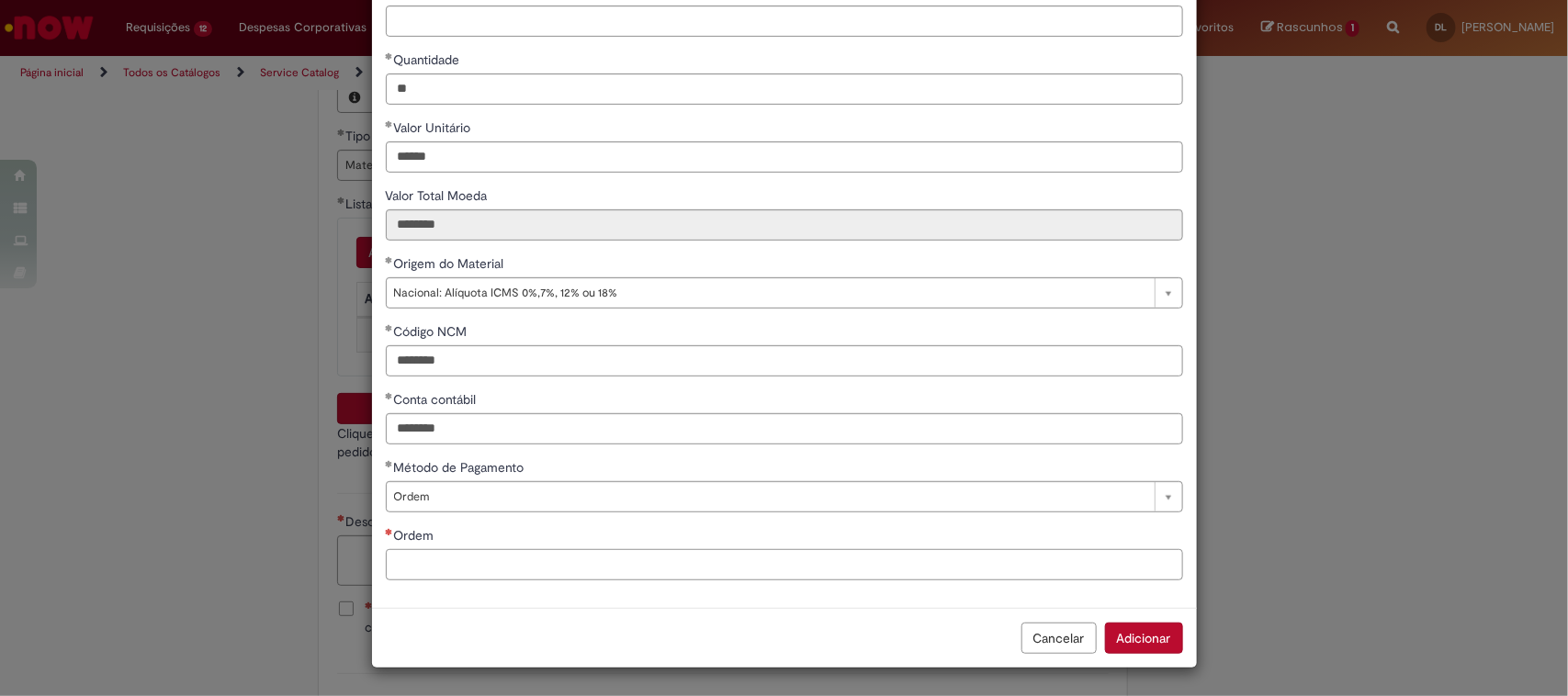 paste on "**********" 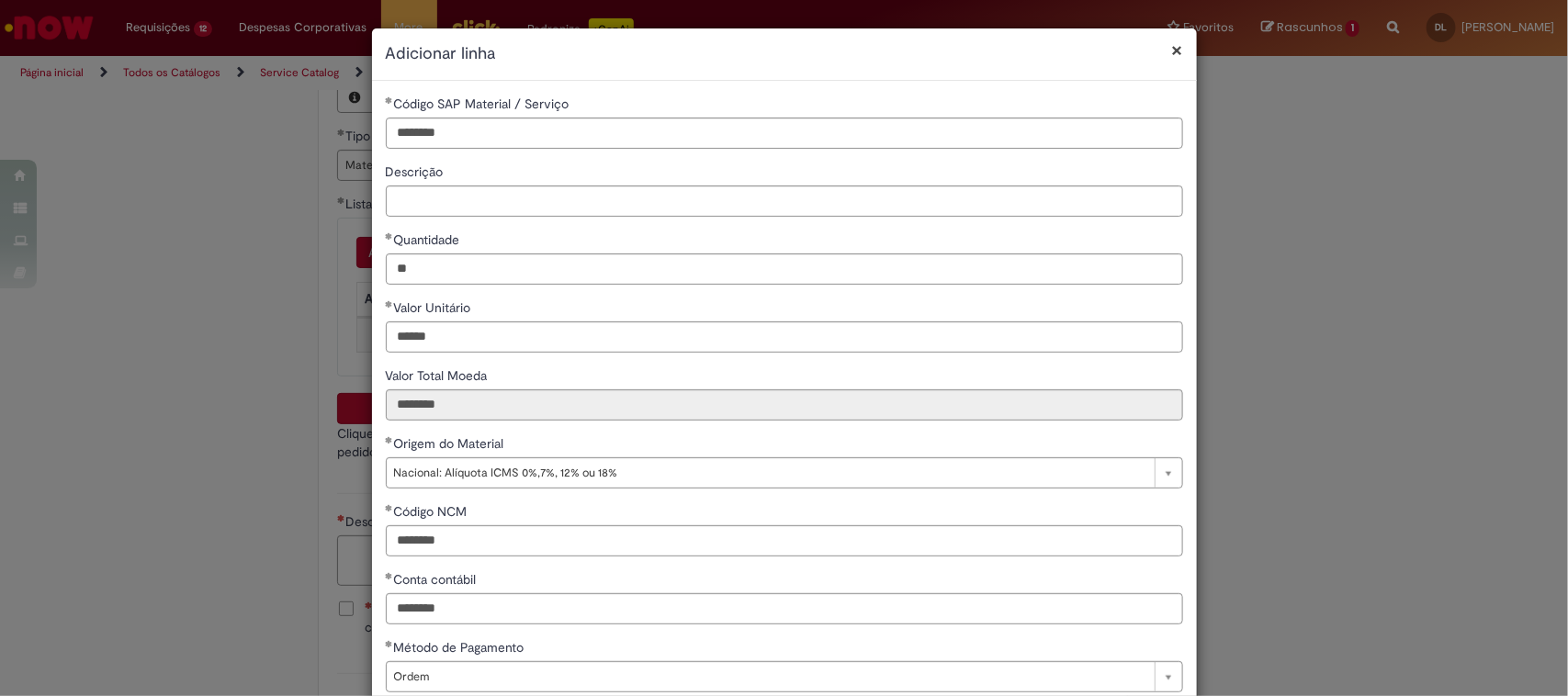 scroll, scrollTop: 181, scrollLeft: 0, axis: vertical 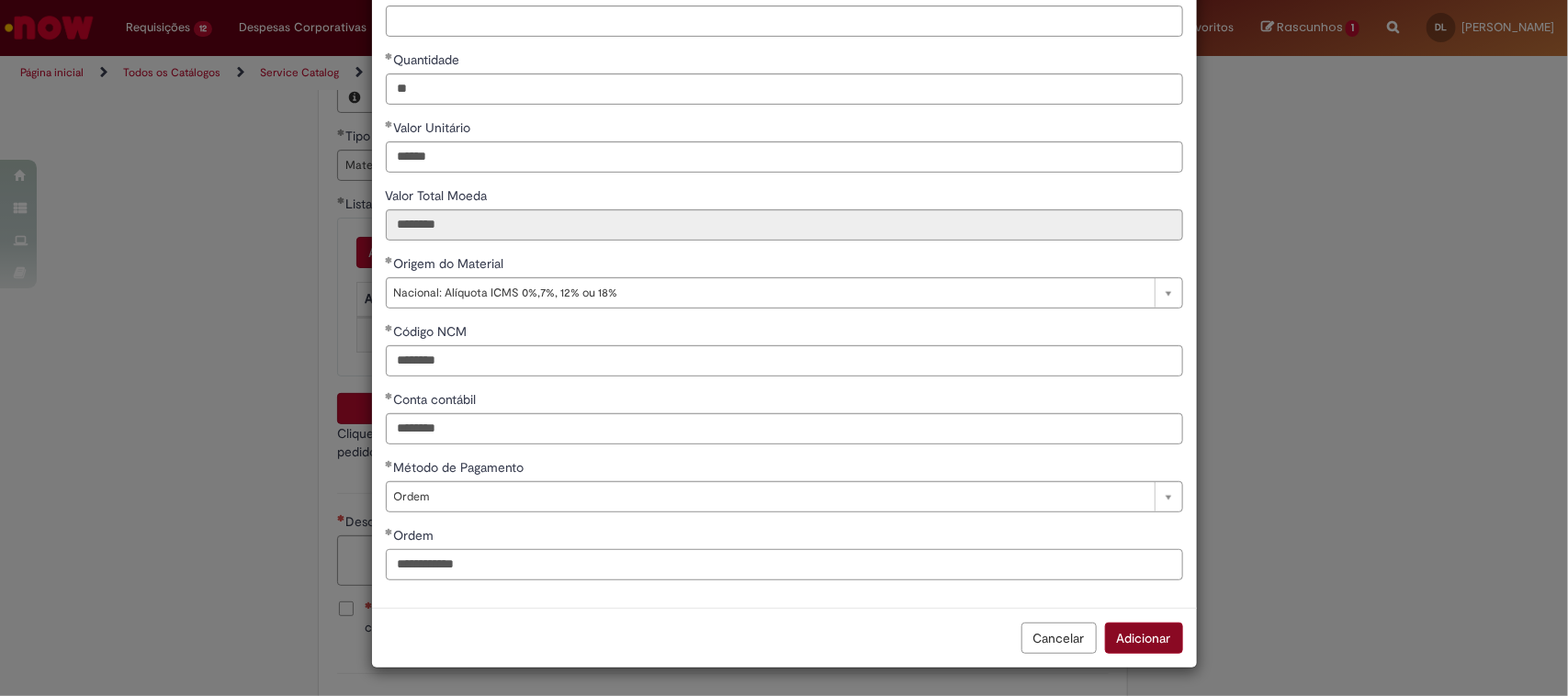 type on "**********" 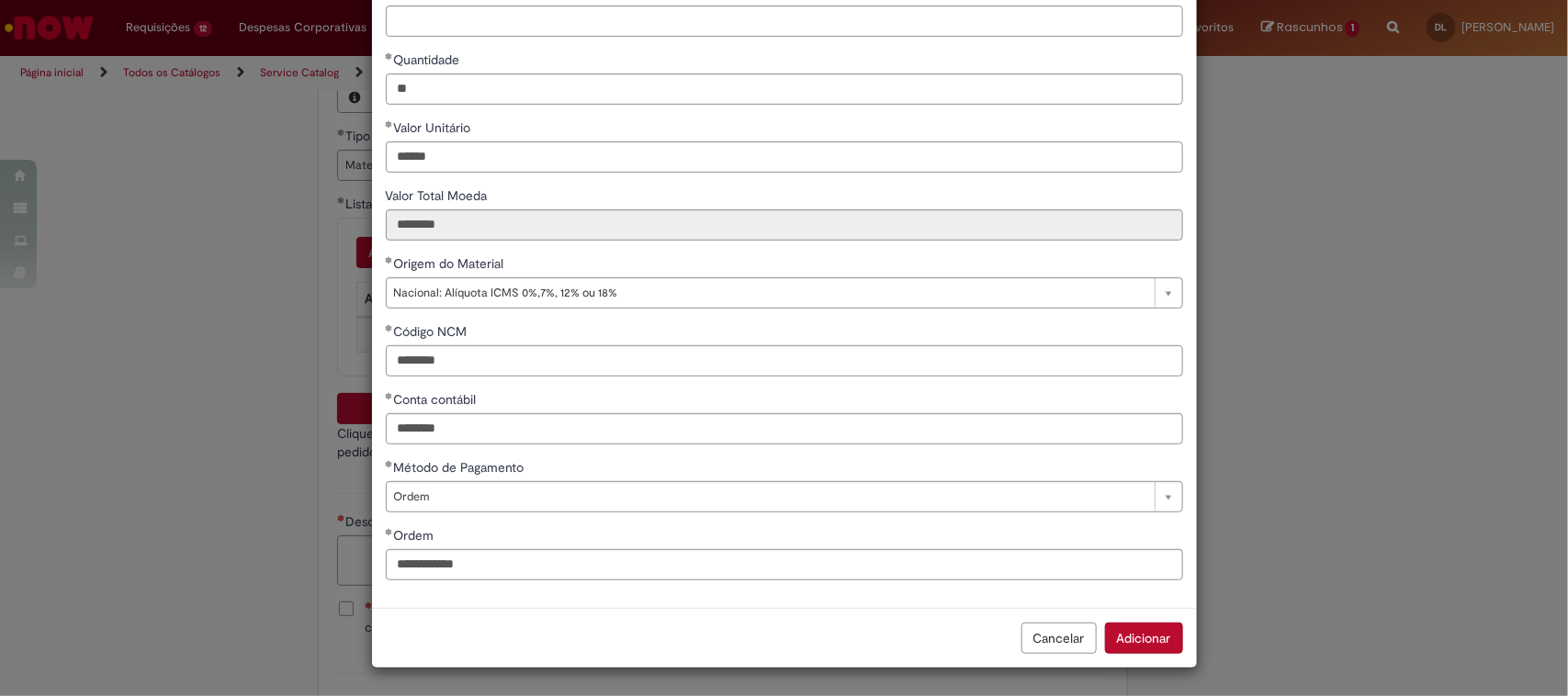 click on "Adicionar" at bounding box center (1144, 638) 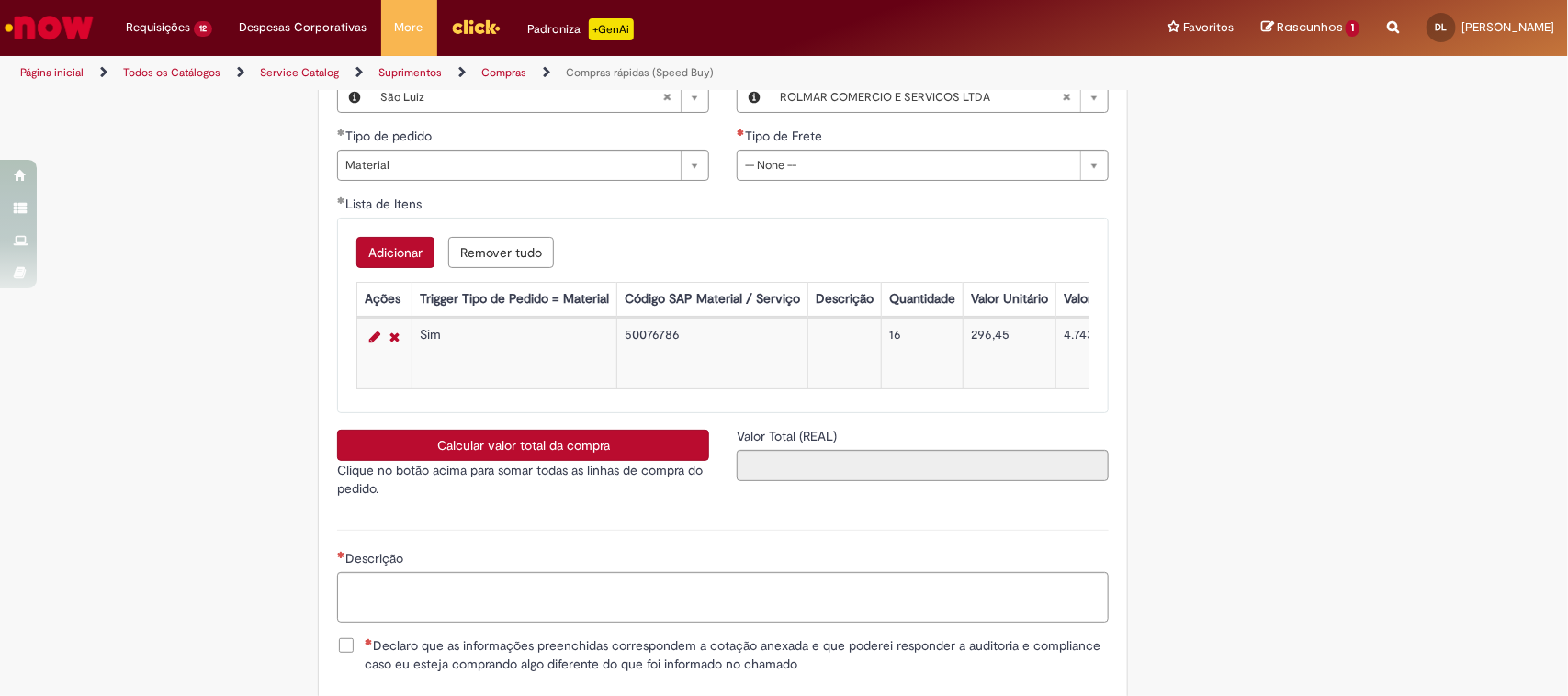 click on "Calcular valor total da compra" at bounding box center (523, 445) 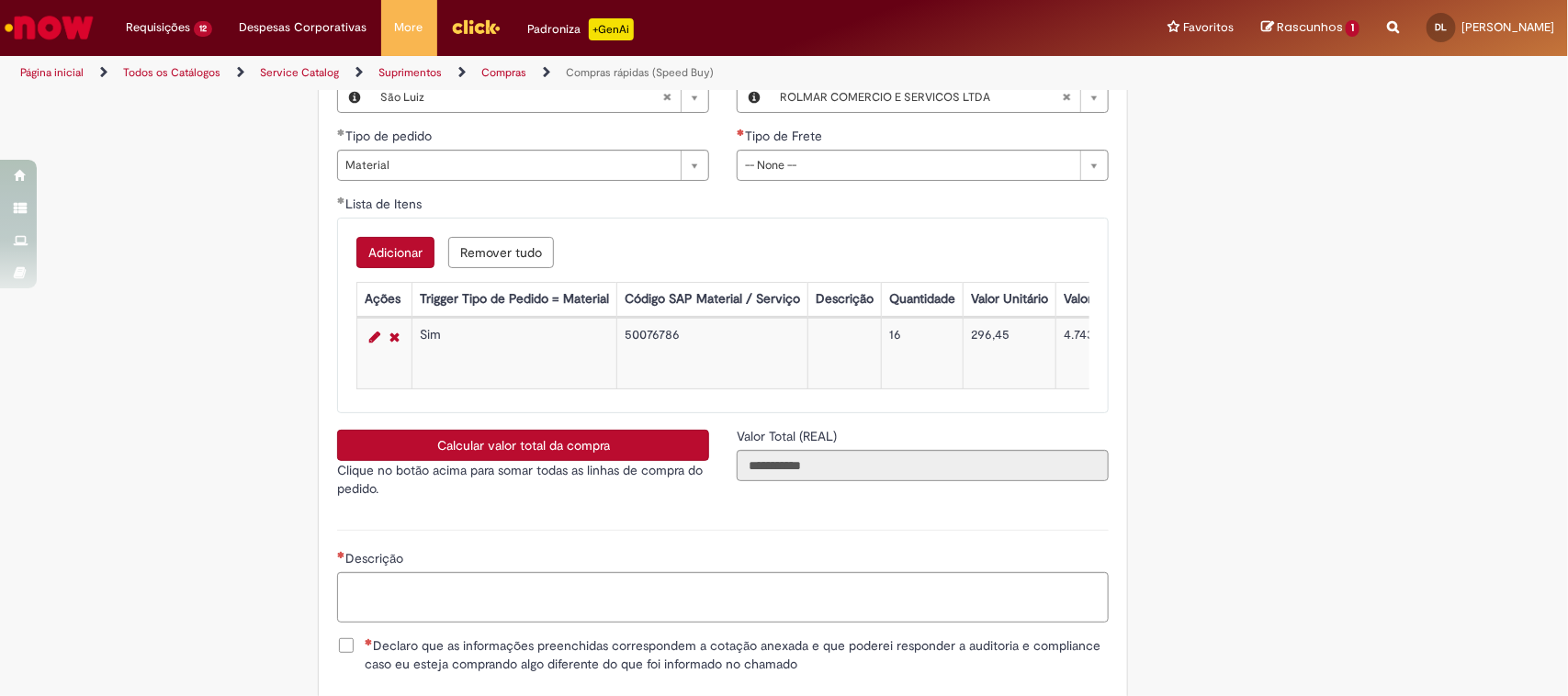 click on "Descrição" at bounding box center (723, 560) 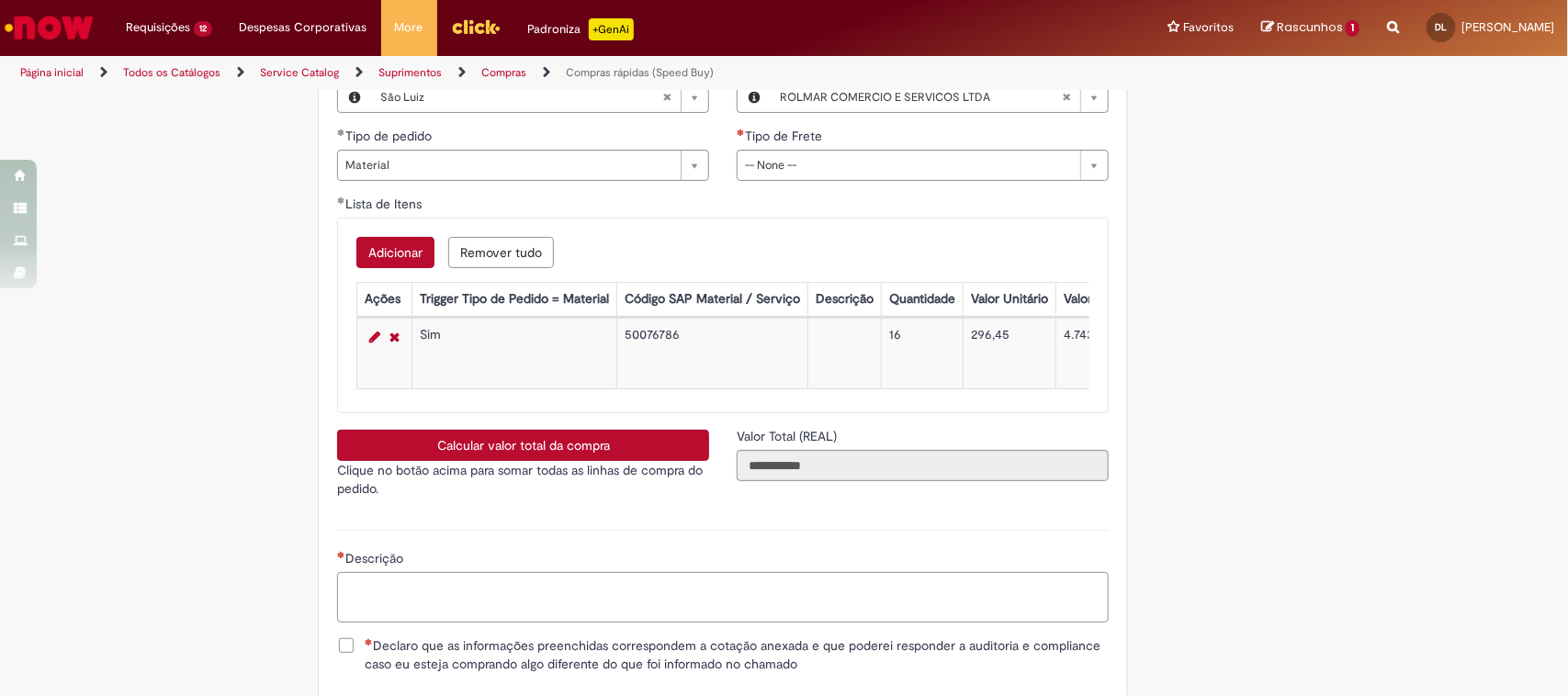 click on "Descrição" at bounding box center (723, 597) 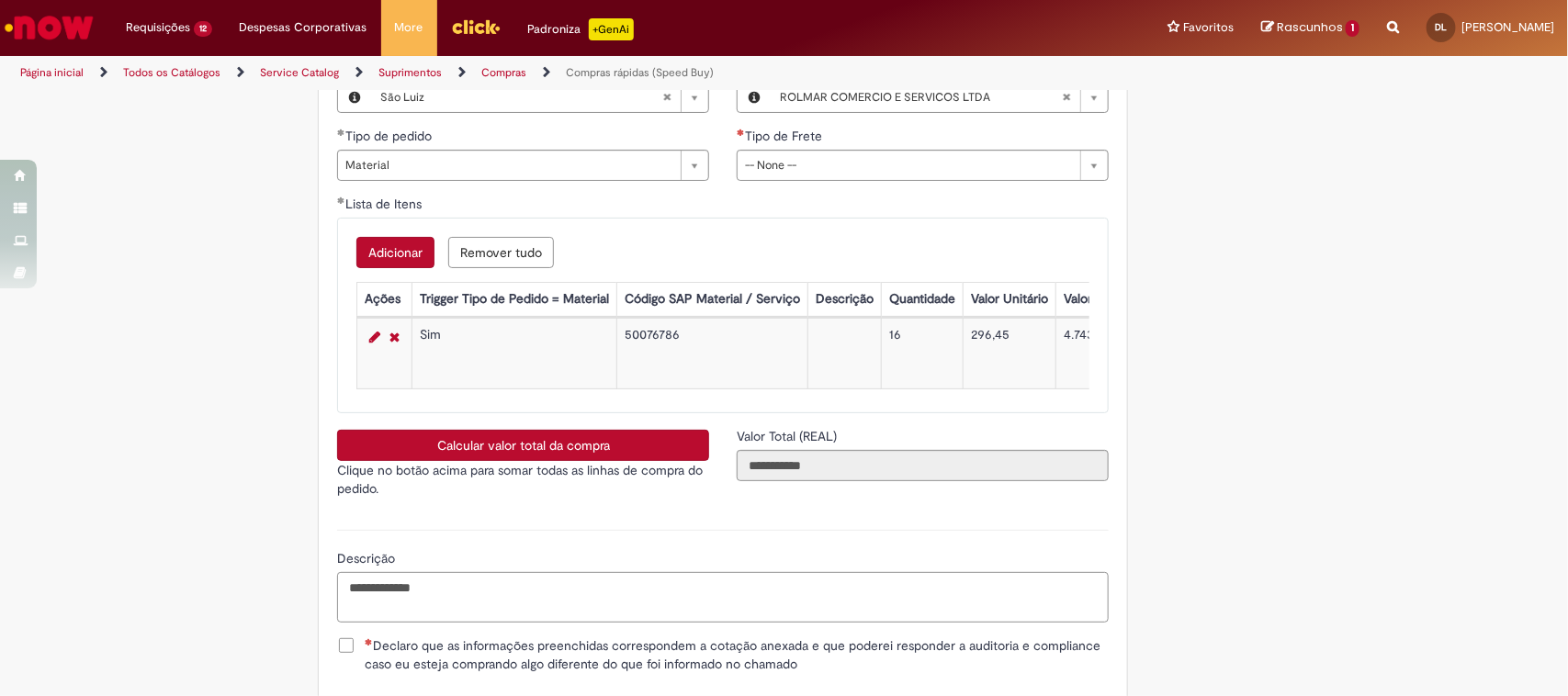 drag, startPoint x: 460, startPoint y: 603, endPoint x: 134, endPoint y: 594, distance: 326.1242 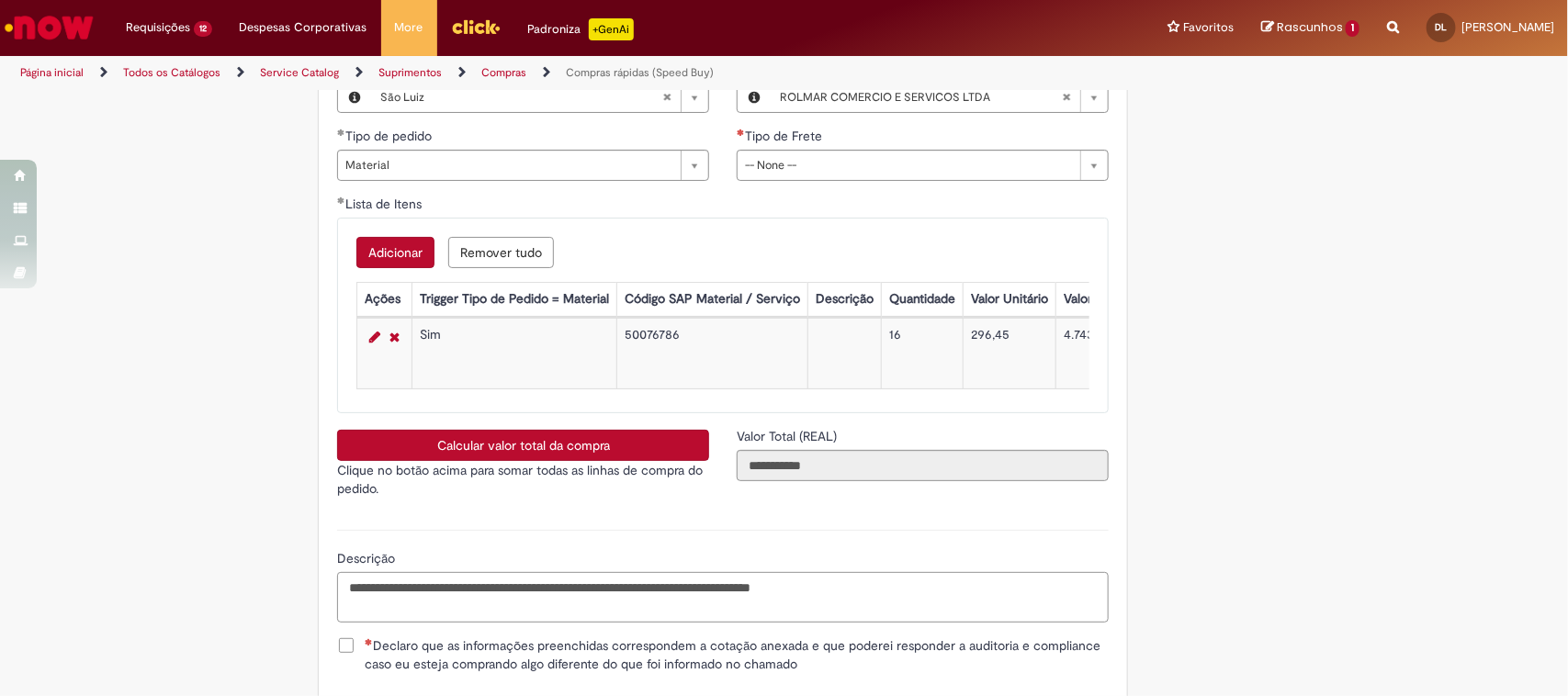 type on "**********" 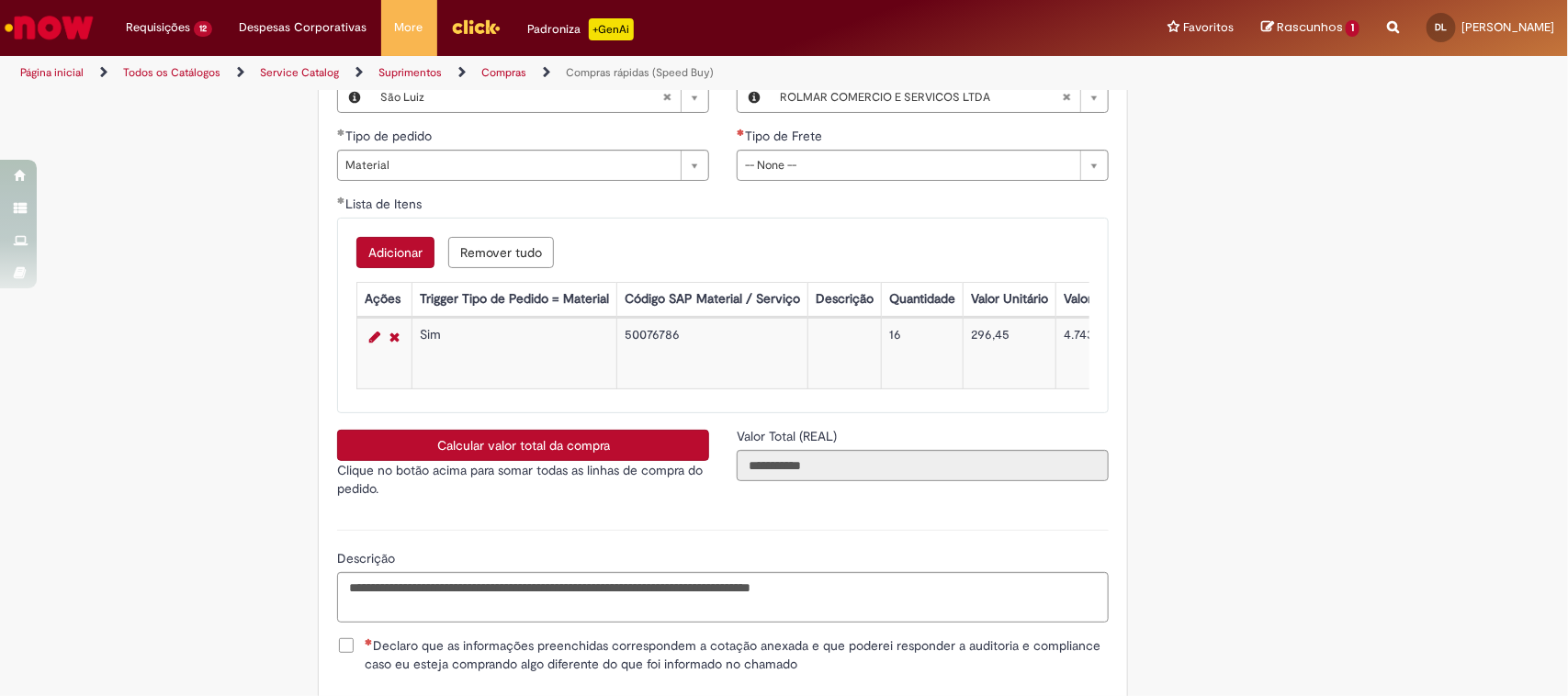 click on "Declaro que as informações preenchidas correspondem a cotação anexada e que poderei responder a auditoria e compliance caso eu esteja comprando algo diferente do que foi informado no chamado" at bounding box center (737, 655) 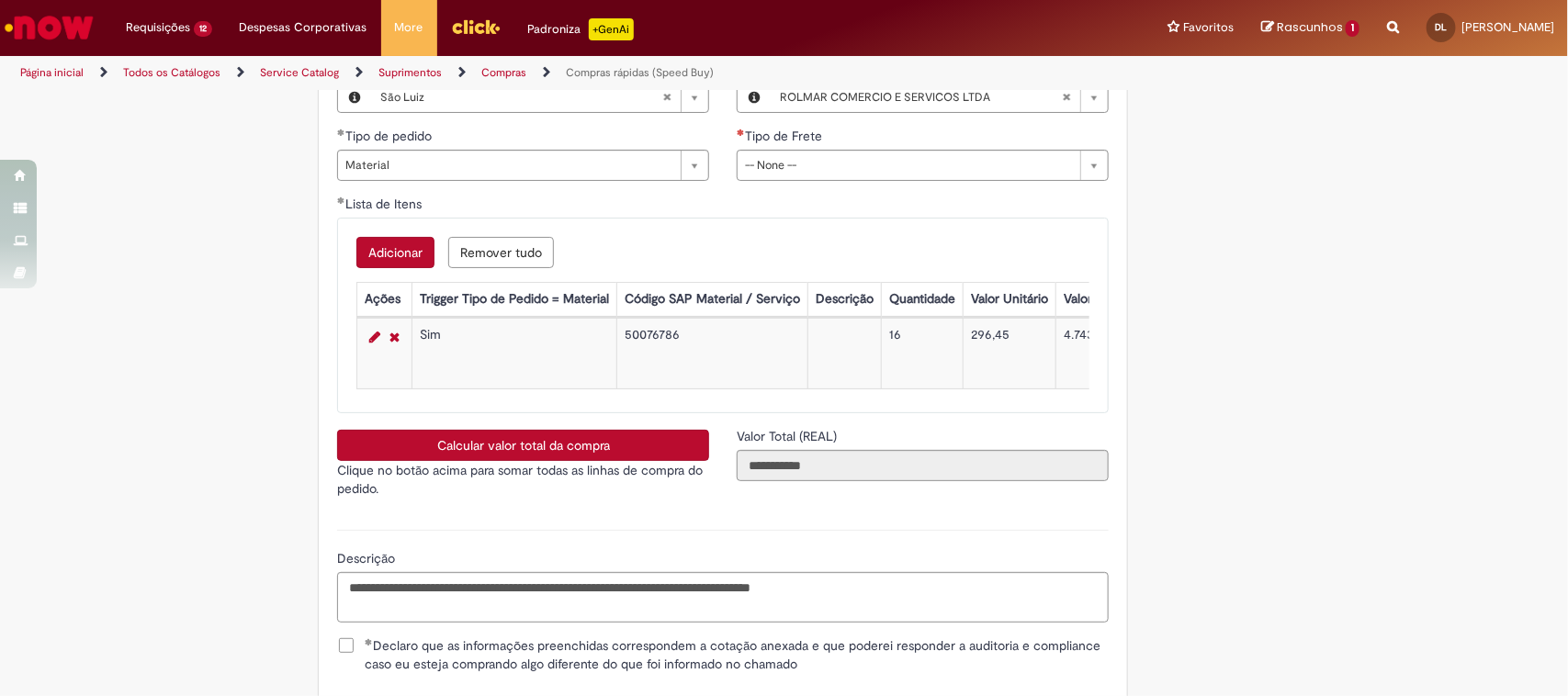scroll, scrollTop: 3106, scrollLeft: 0, axis: vertical 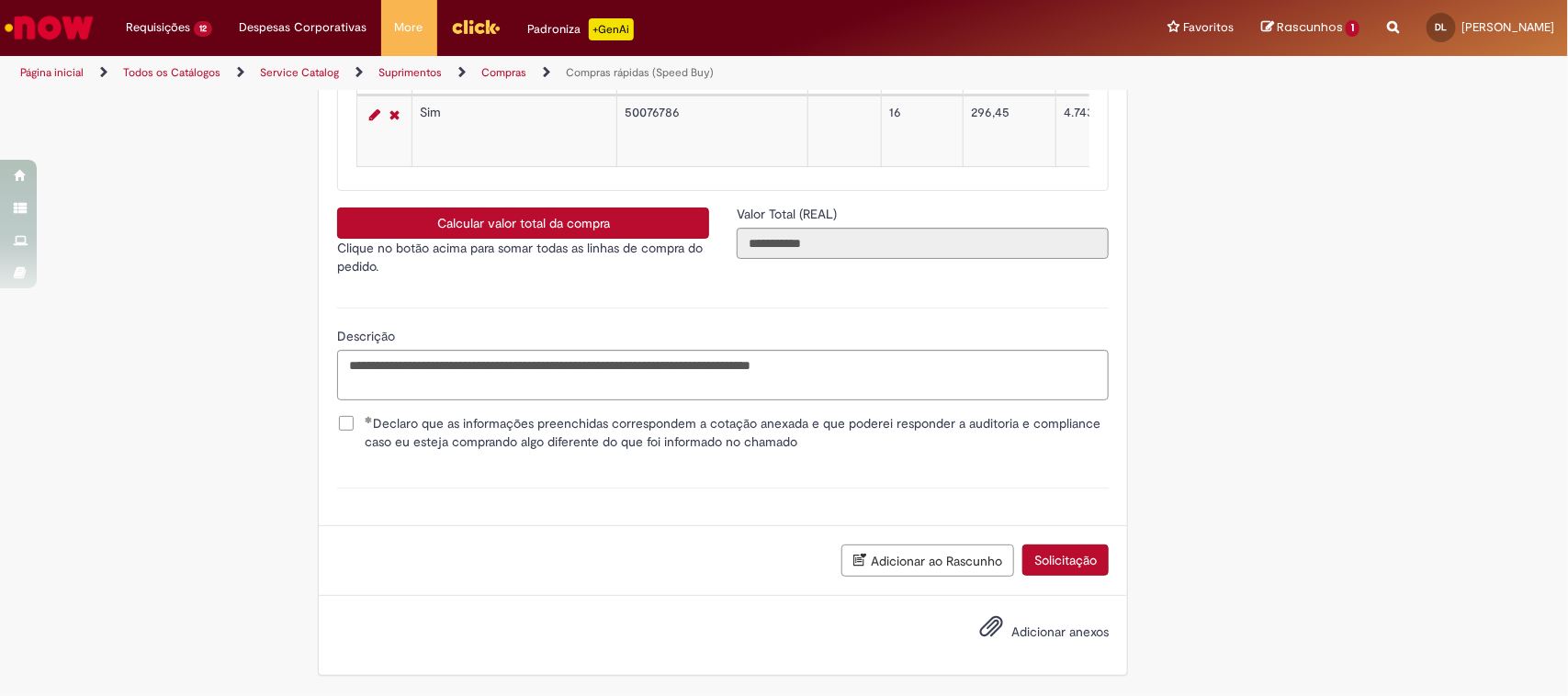 click on "Adicionar anexos" at bounding box center [1060, 632] 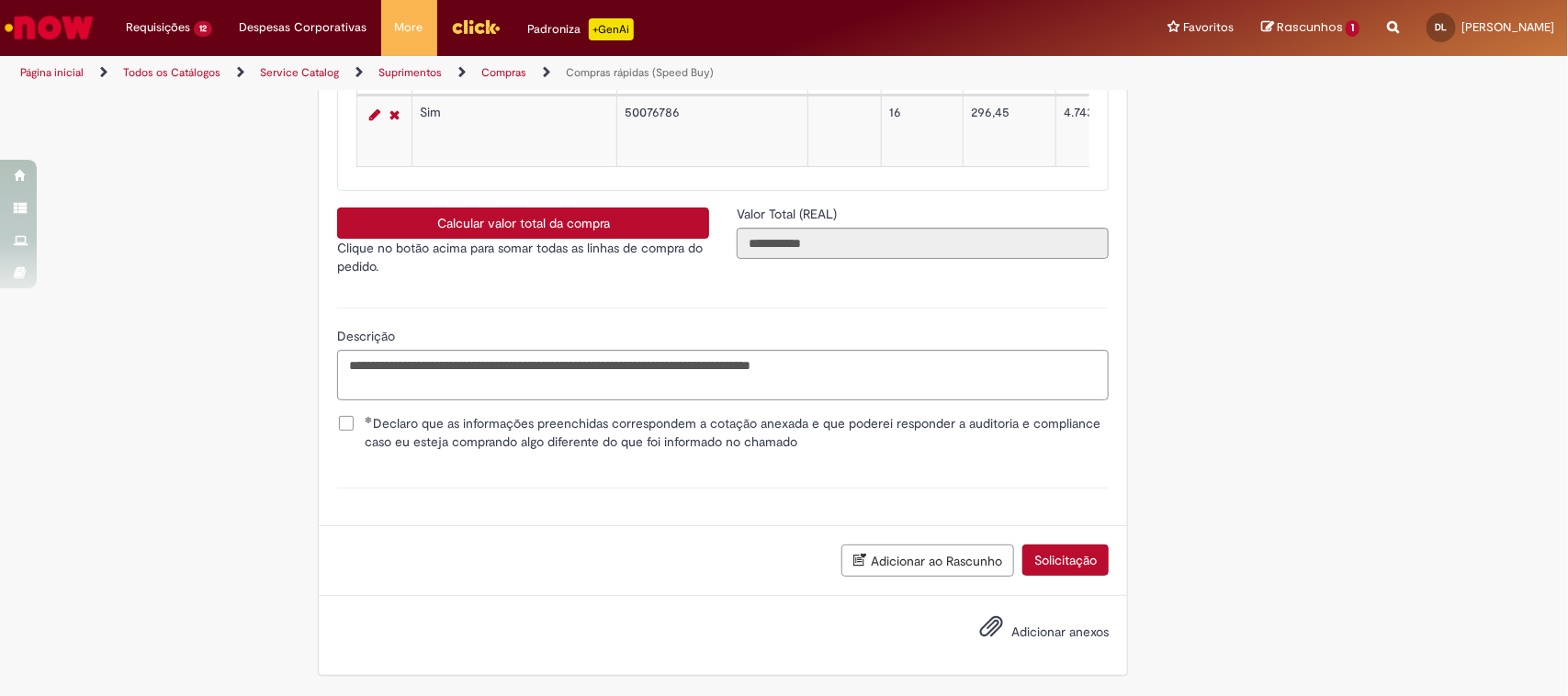 click on "Adicionar anexos" at bounding box center (1060, 632) 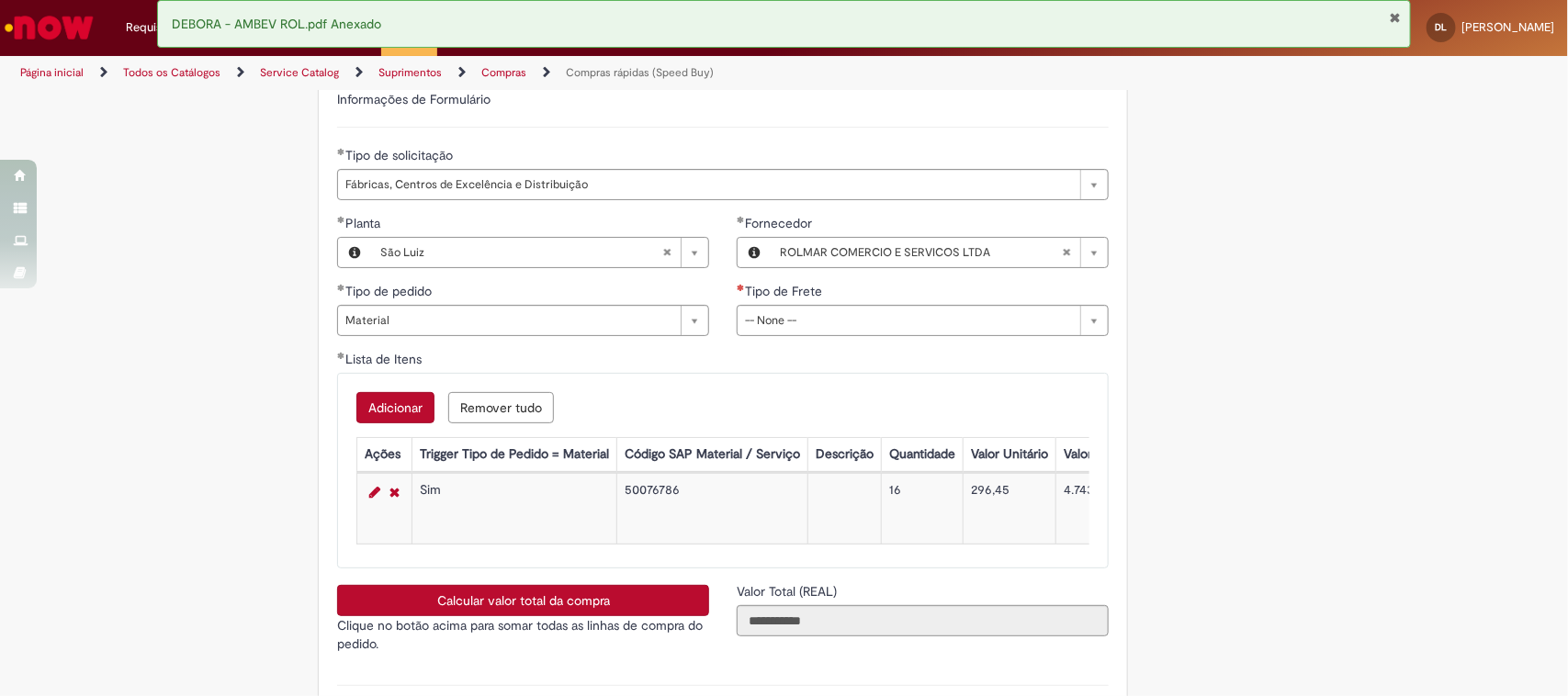 scroll, scrollTop: 3173, scrollLeft: 0, axis: vertical 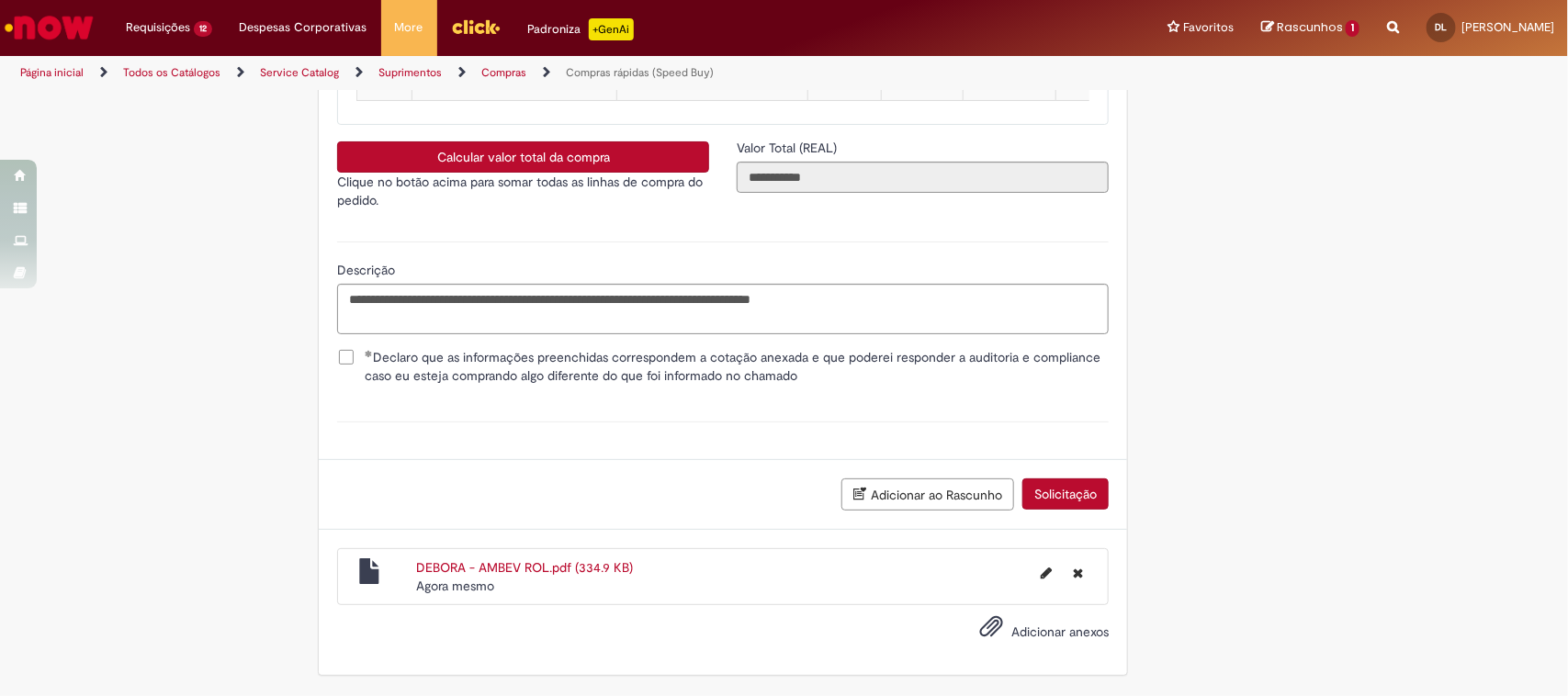click on "Solicitação" at bounding box center [1066, 494] 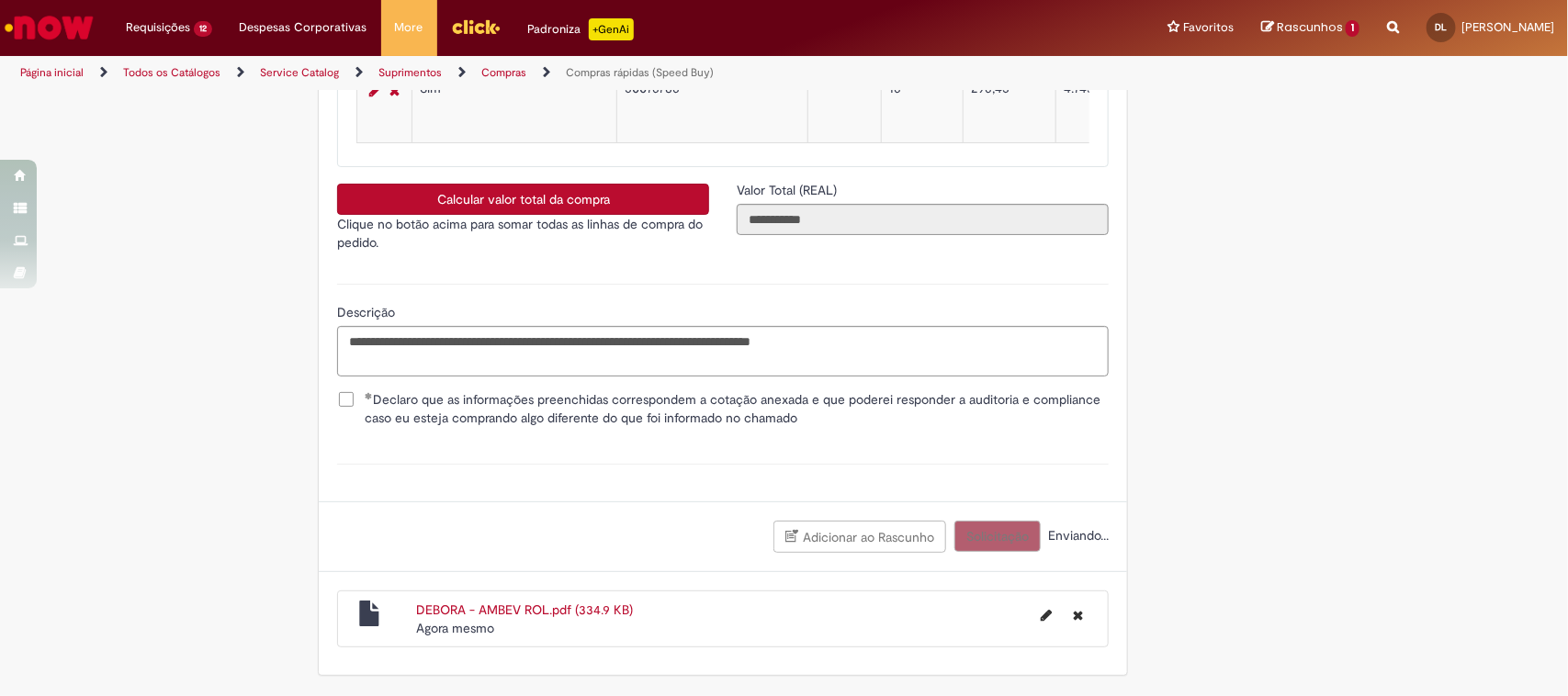 scroll, scrollTop: 2622, scrollLeft: 0, axis: vertical 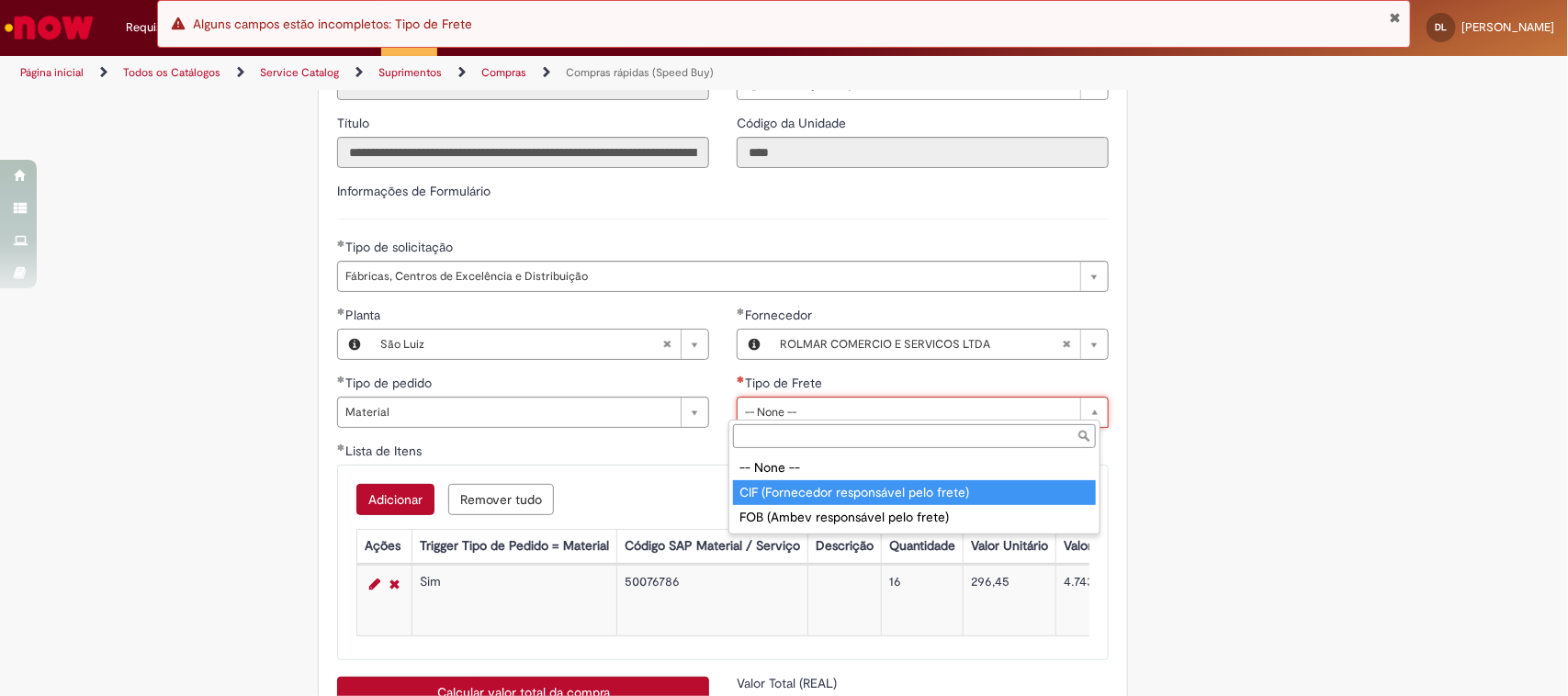 type on "**********" 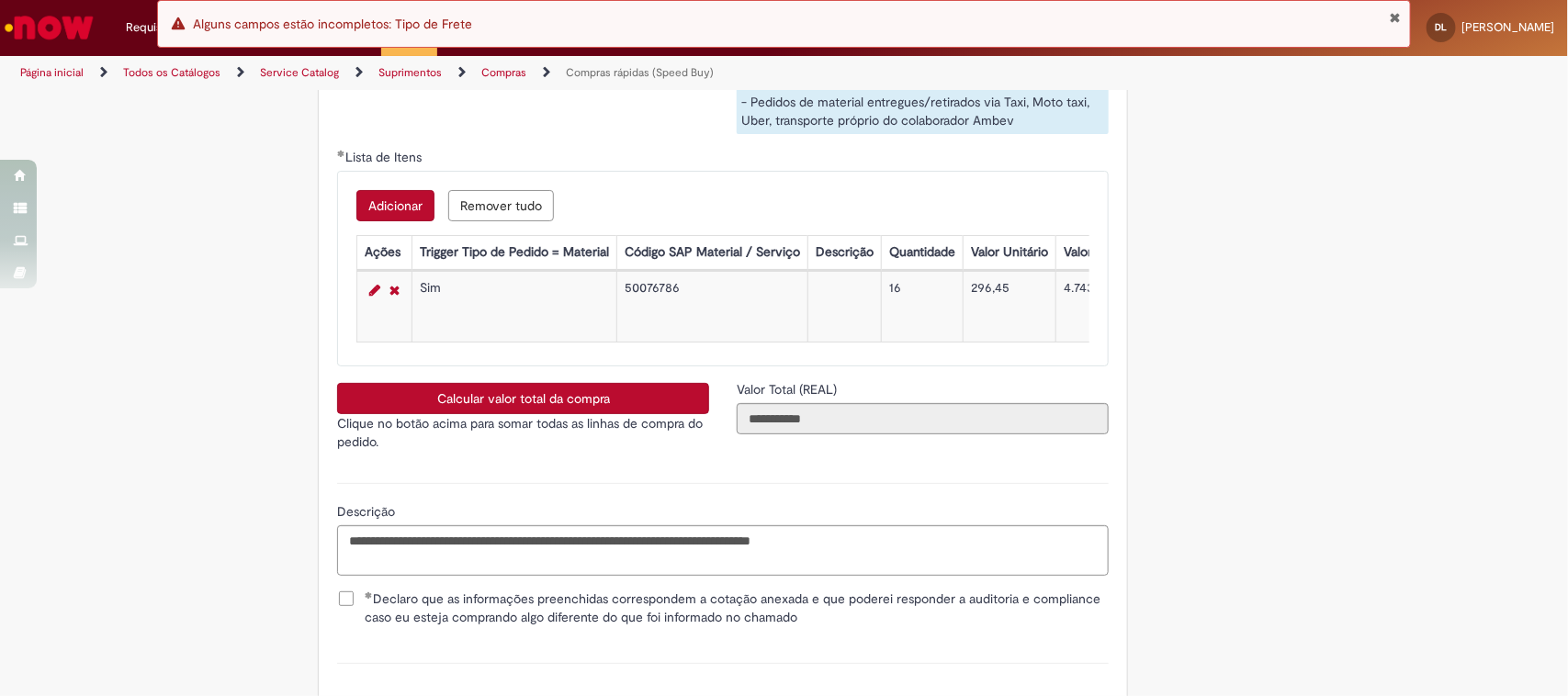 scroll, scrollTop: 3196, scrollLeft: 0, axis: vertical 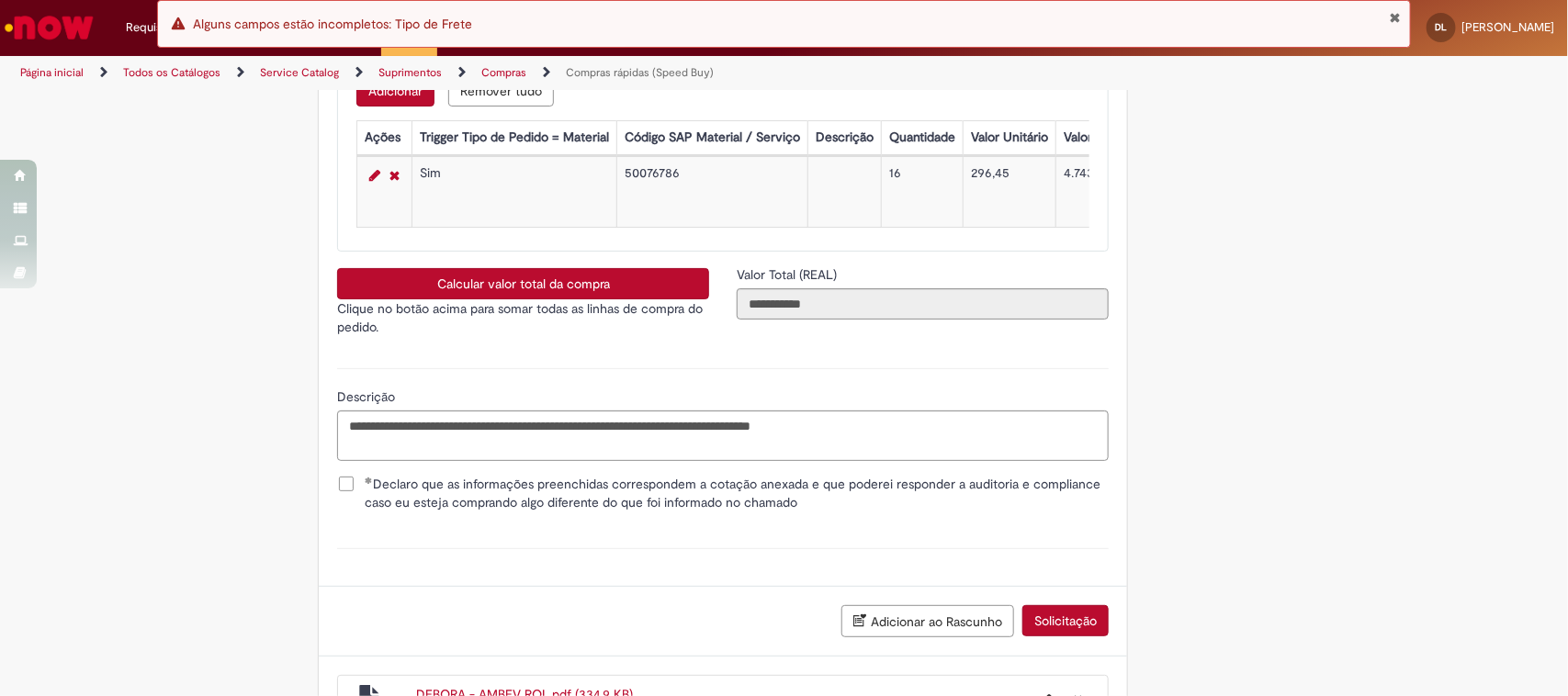 click on "Calcular valor total da compra" at bounding box center [523, 284] 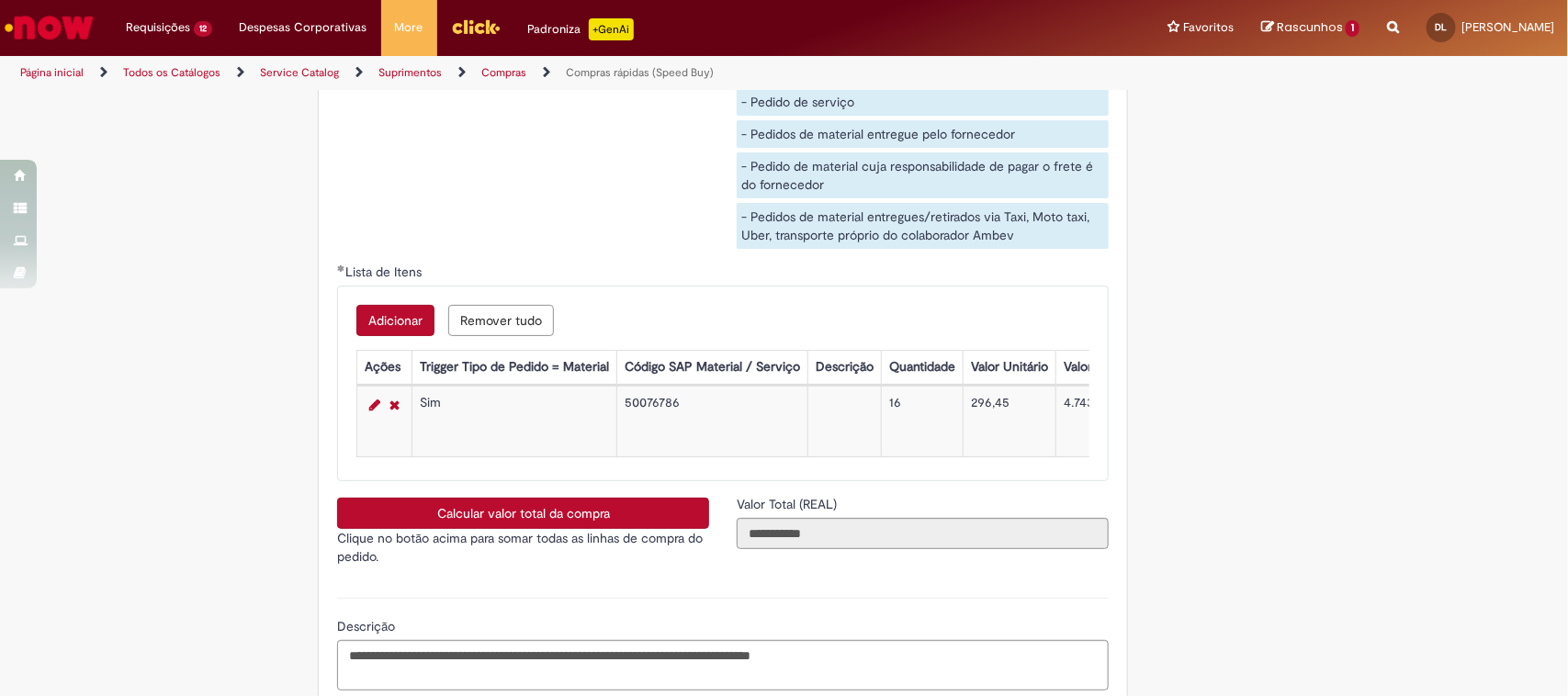 scroll, scrollTop: 3339, scrollLeft: 0, axis: vertical 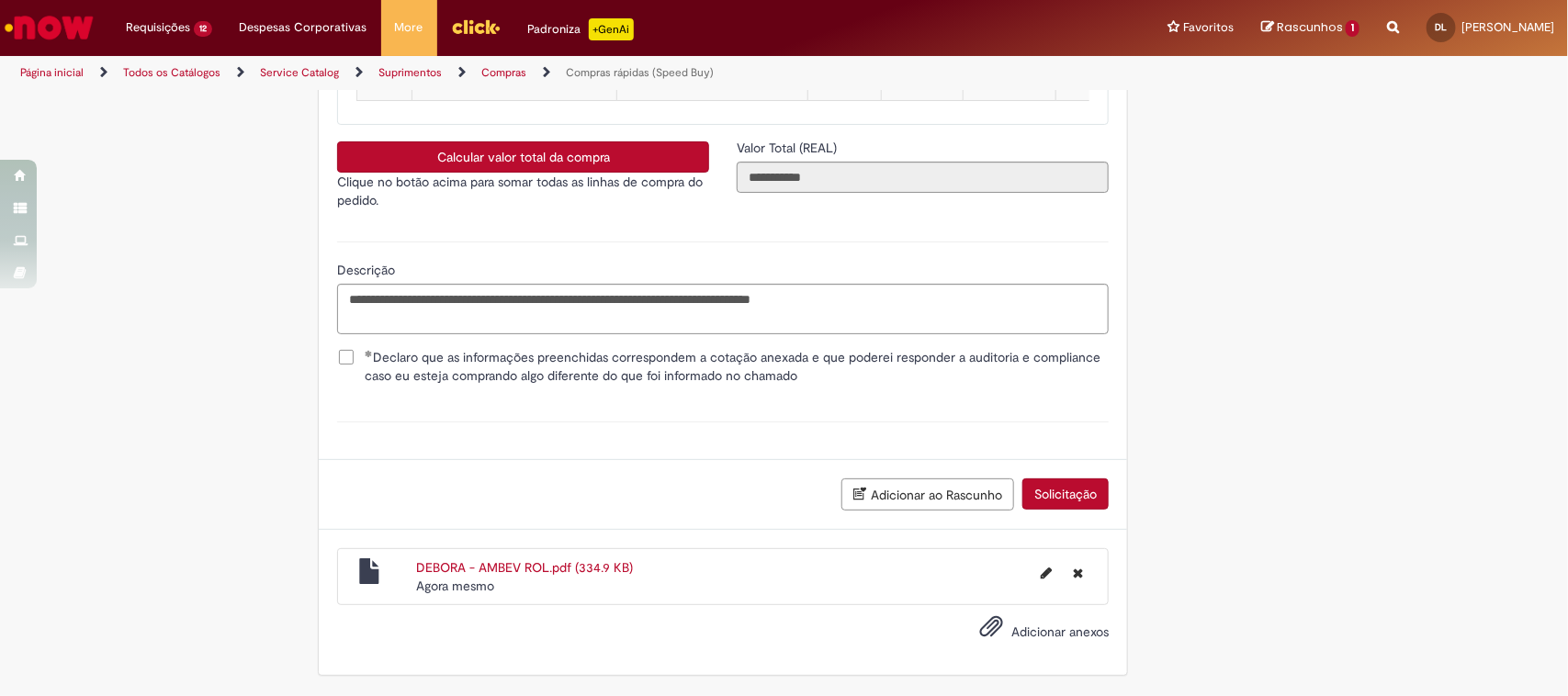 click on "Solicitação" at bounding box center (1066, 494) 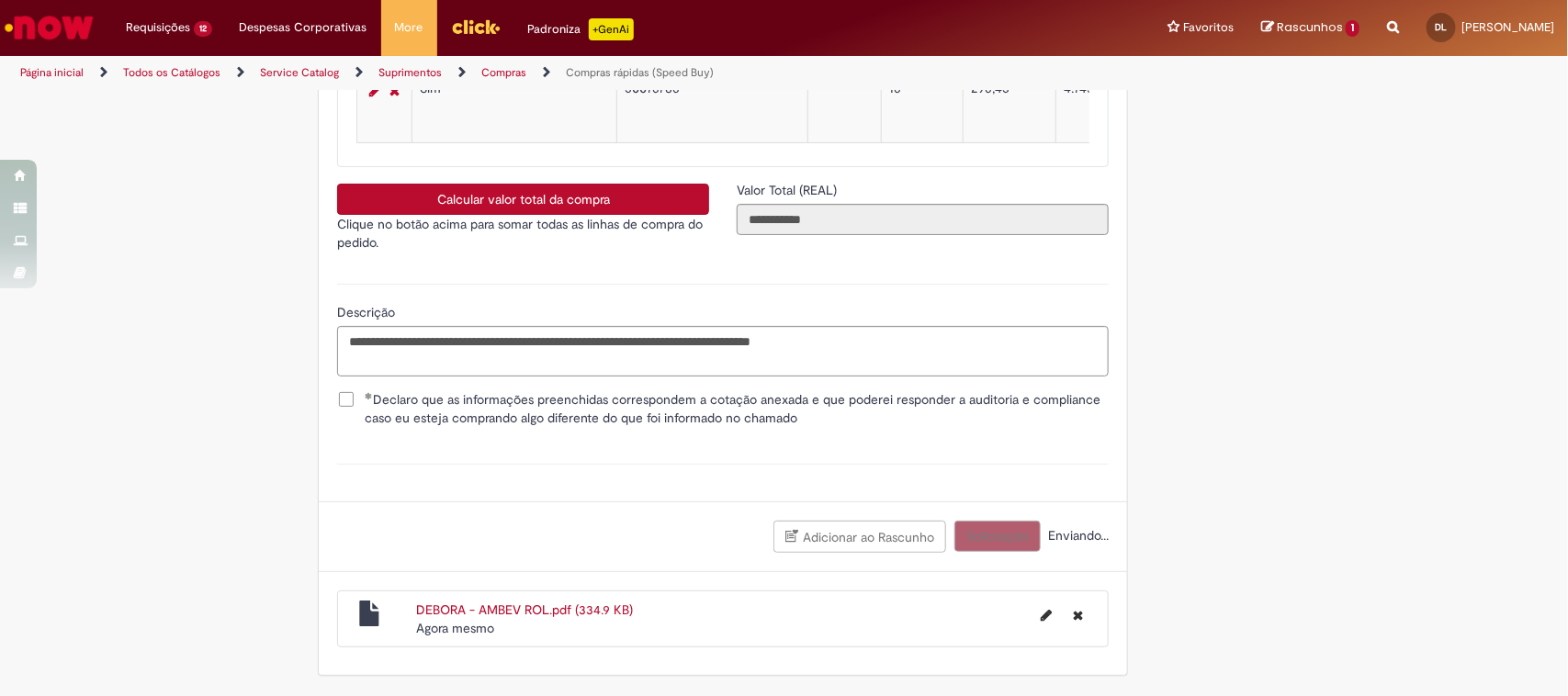 scroll, scrollTop: 3296, scrollLeft: 0, axis: vertical 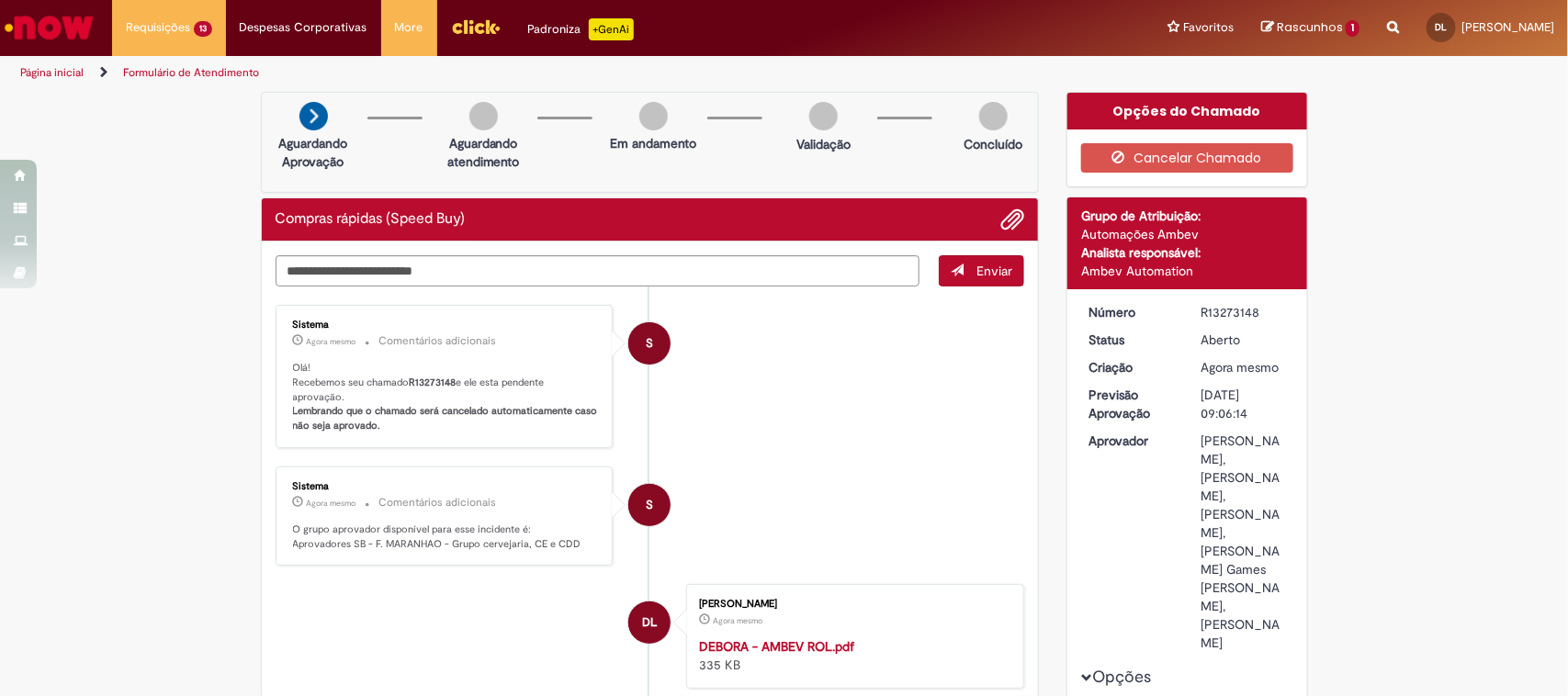 click on "R13273148" at bounding box center (433, 382) 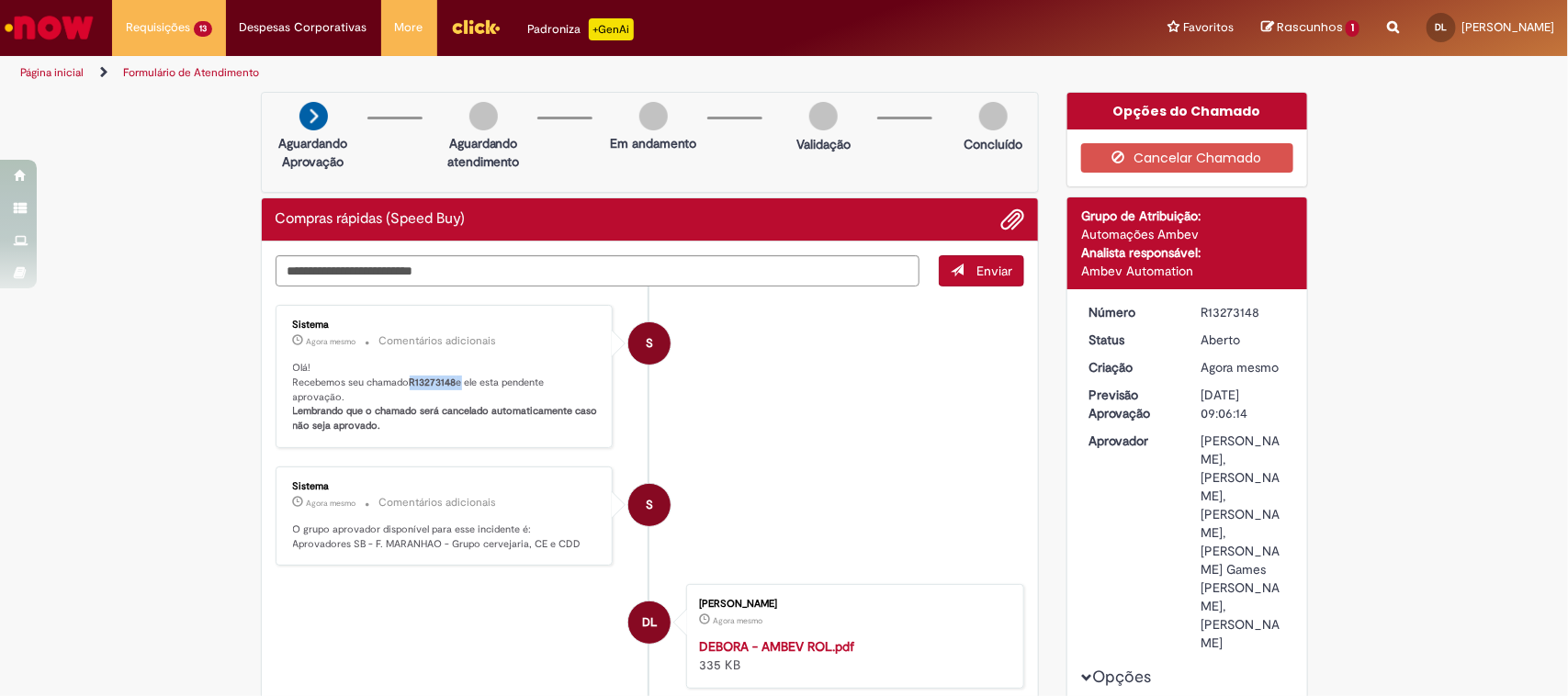 click on "R13273148" at bounding box center (433, 382) 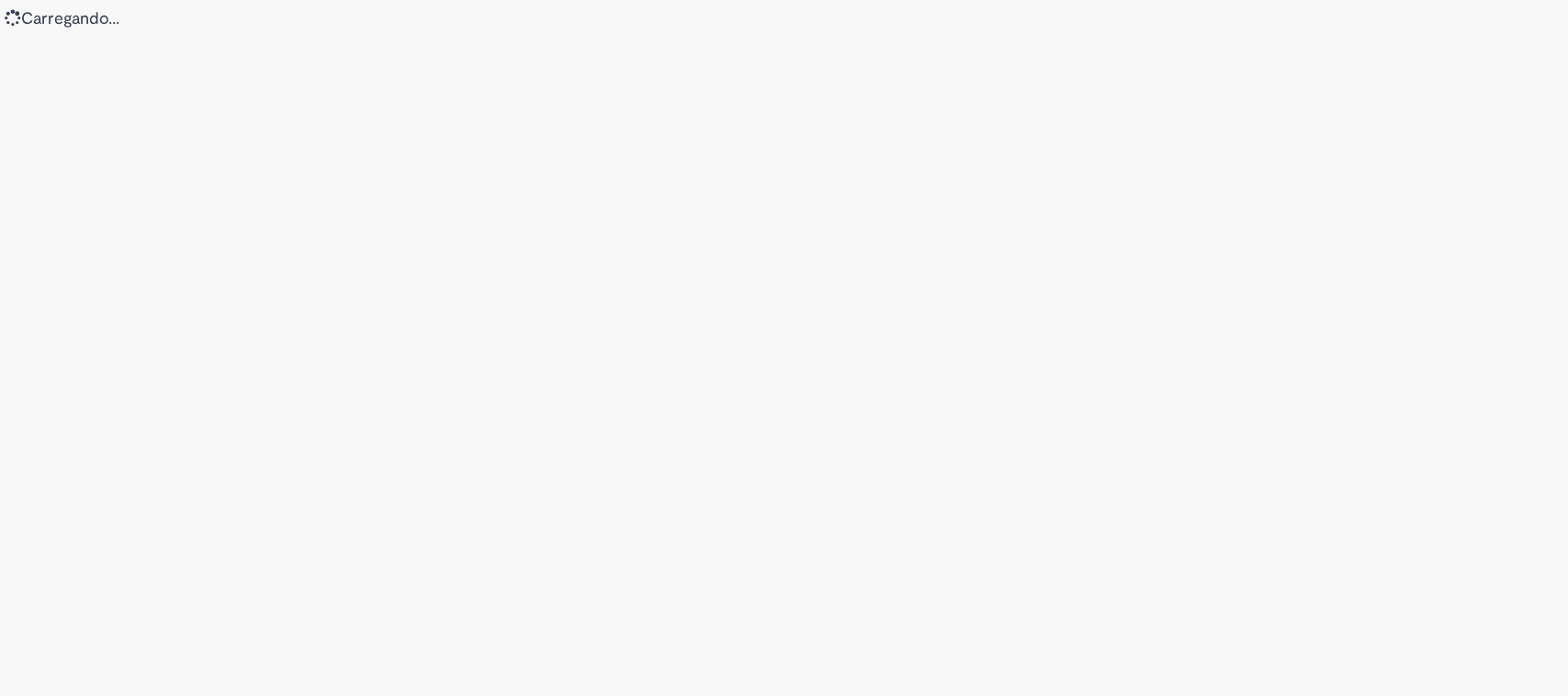 scroll, scrollTop: 0, scrollLeft: 0, axis: both 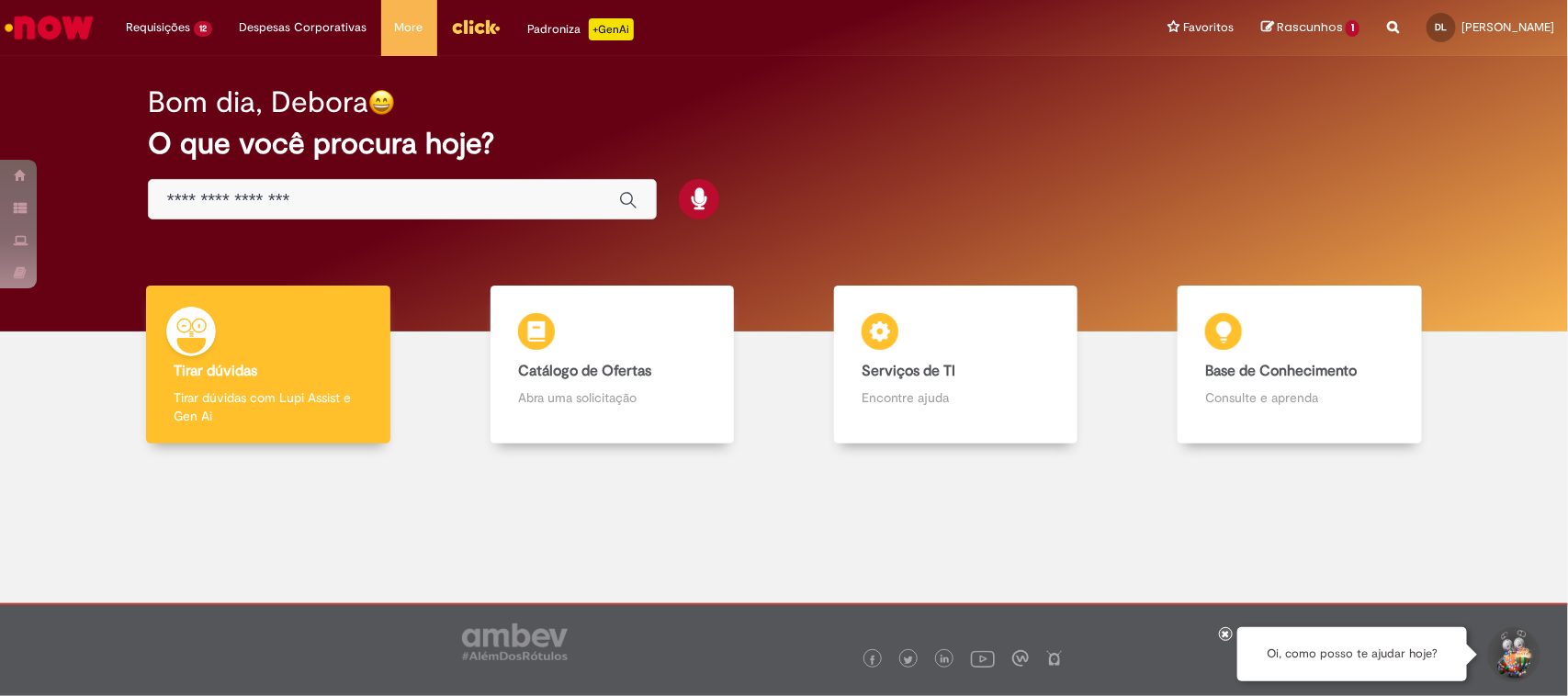 drag, startPoint x: 871, startPoint y: 6, endPoint x: 1279, endPoint y: 253, distance: 476.941 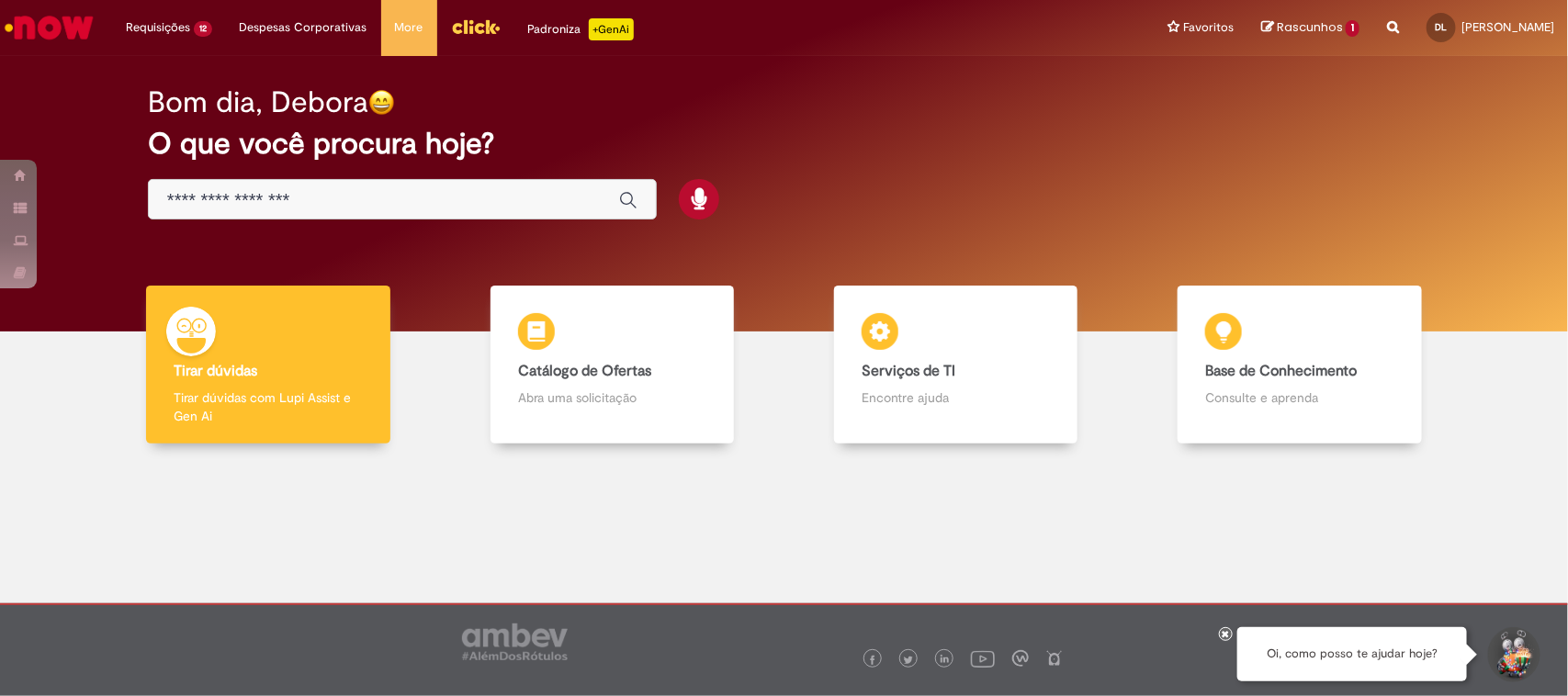 drag, startPoint x: 1359, startPoint y: 0, endPoint x: 1462, endPoint y: 177, distance: 204.78769 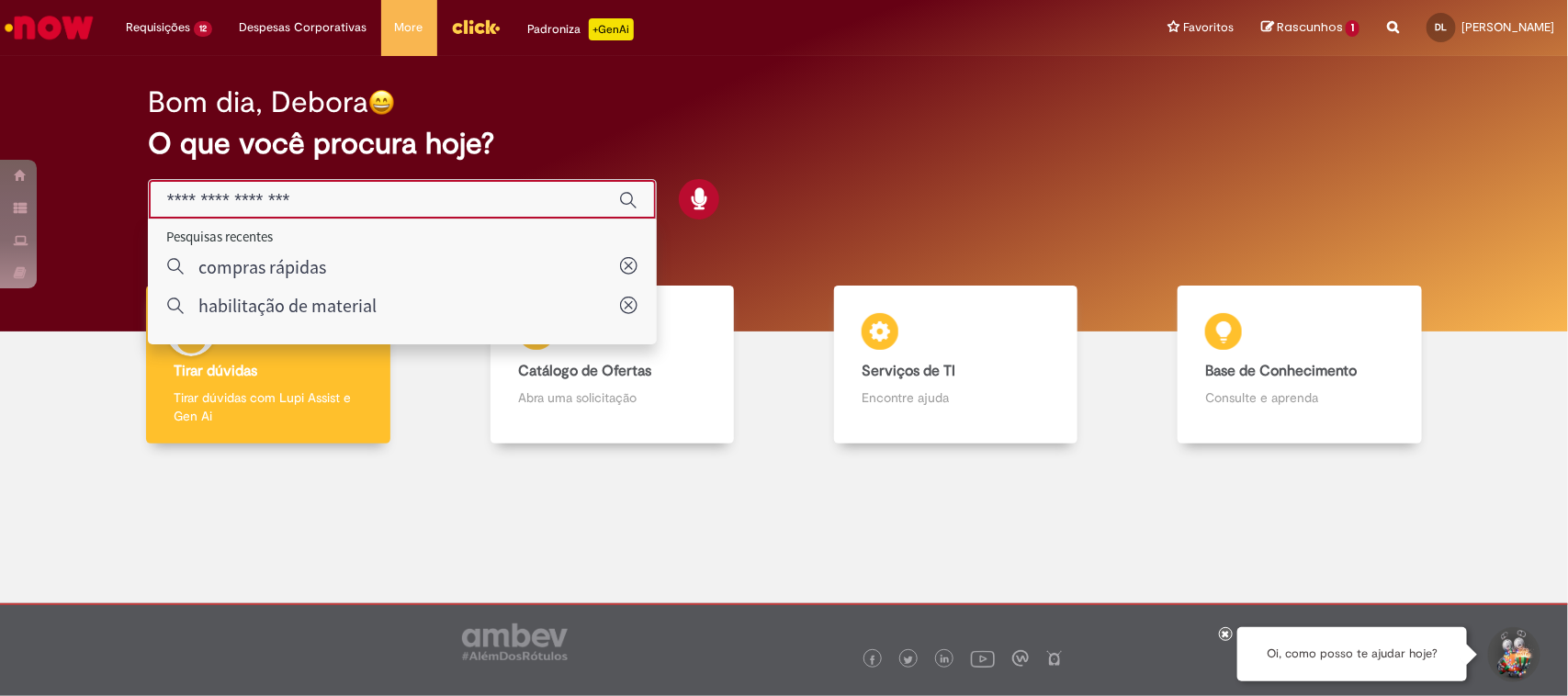 type on "**********" 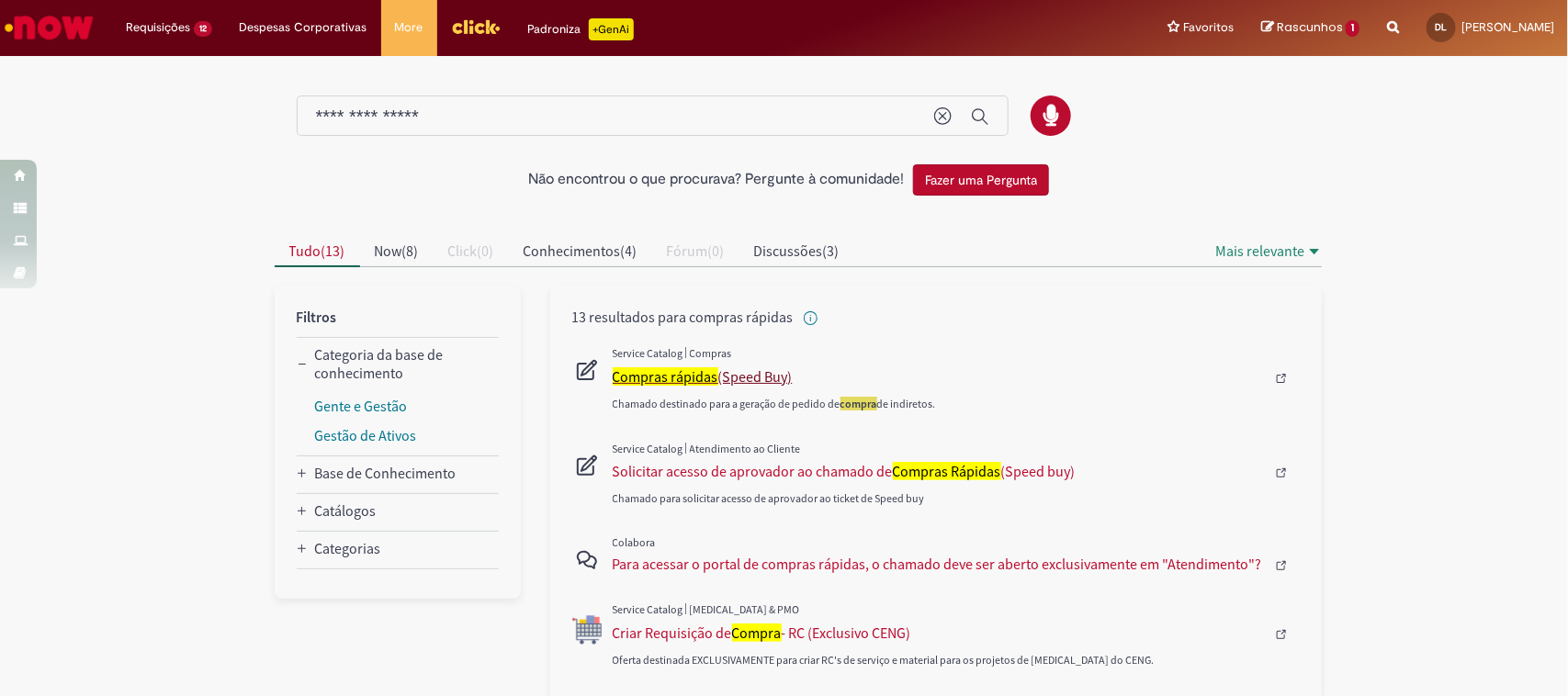 click on "Compras rápidas" at bounding box center [665, 376] 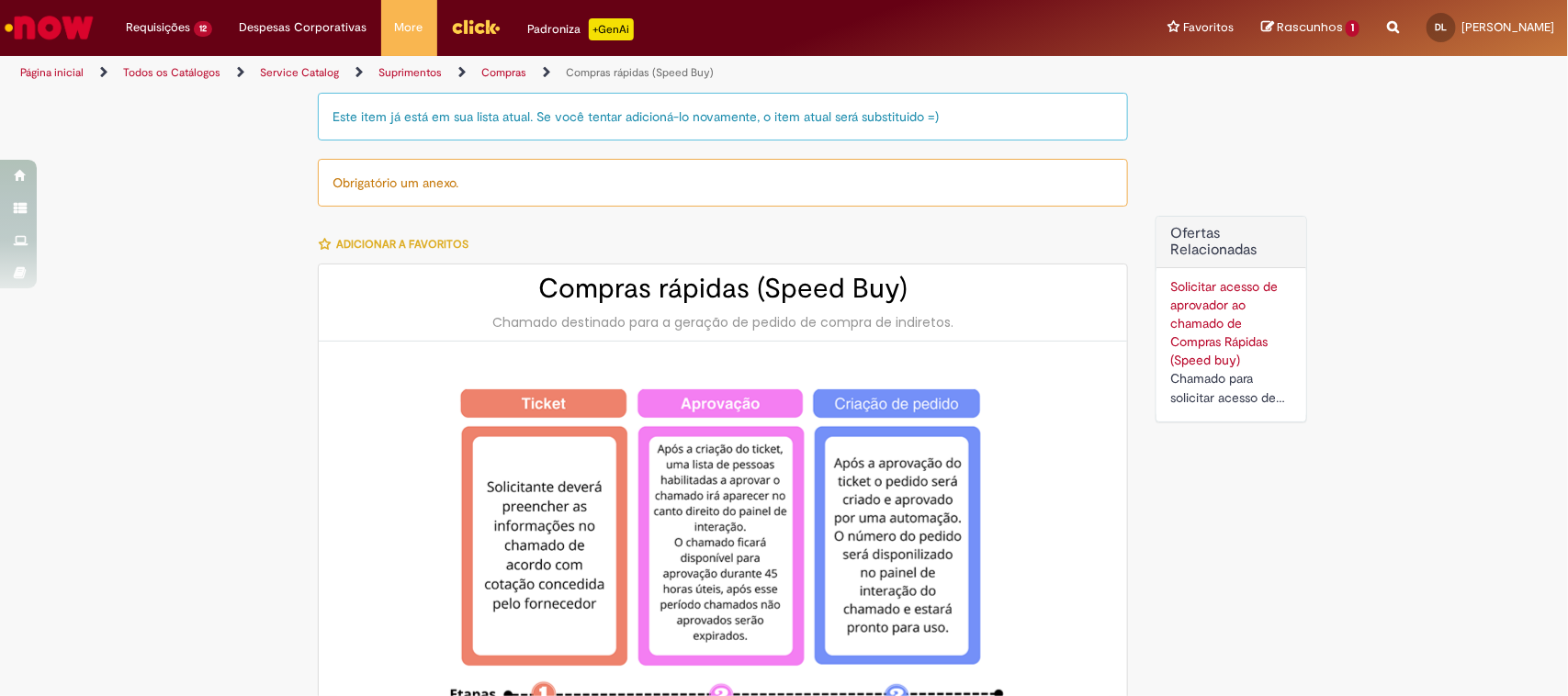 type on "********" 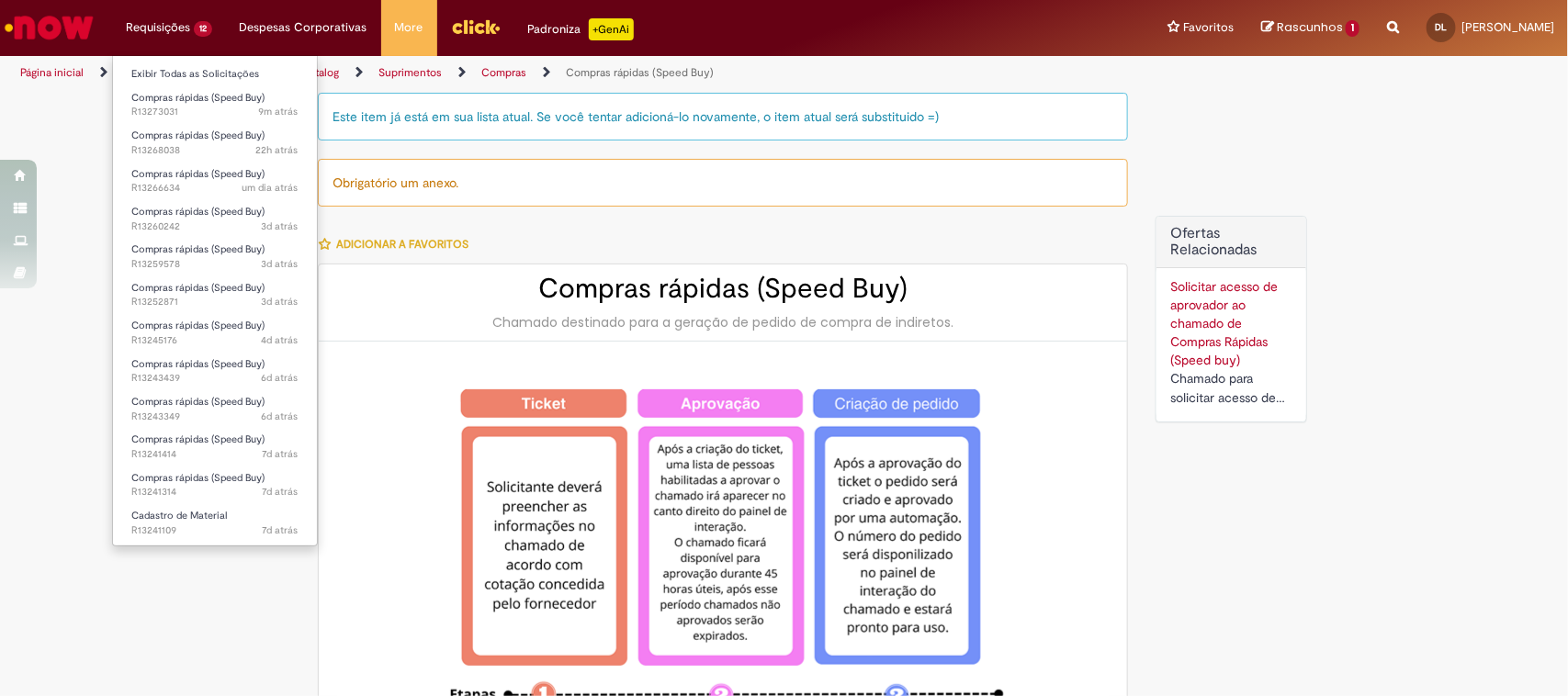 type on "**********" 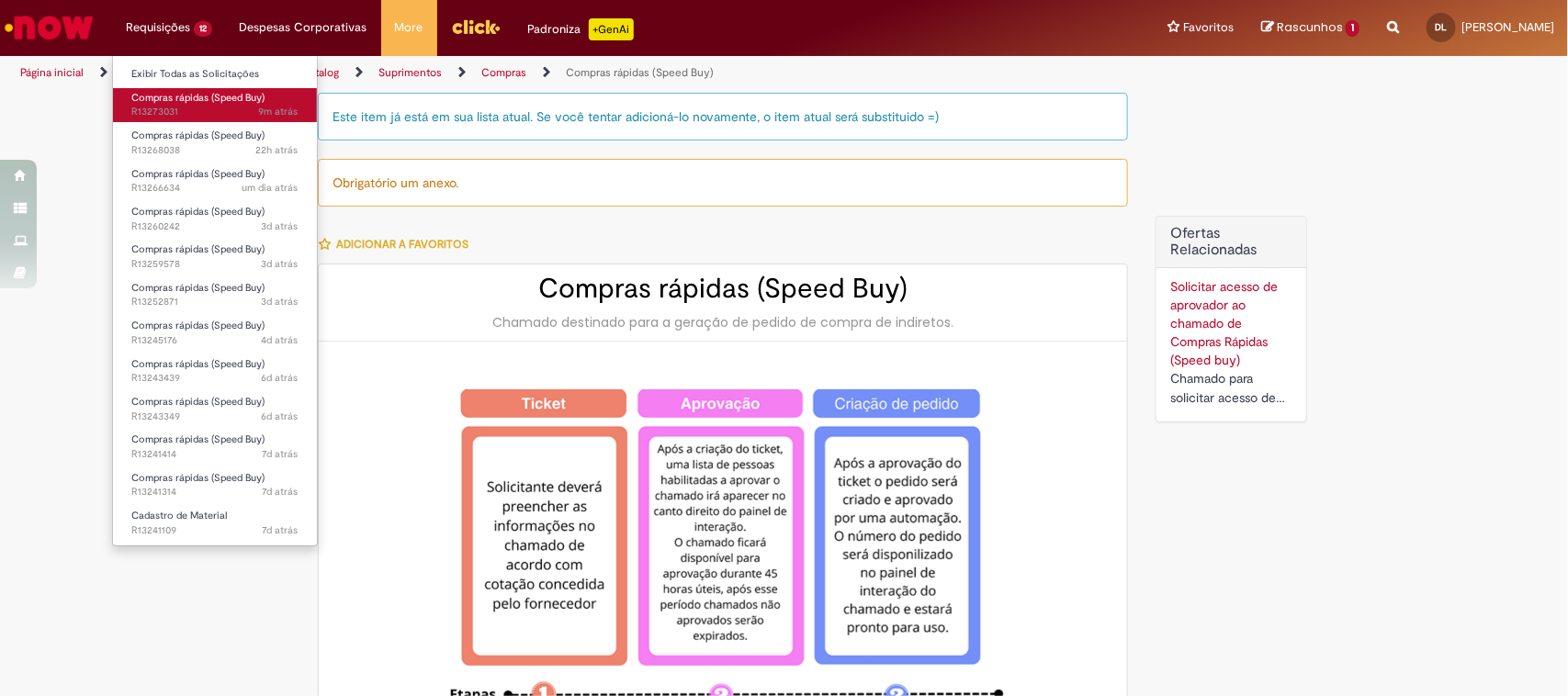 click on "9m atrás 9 minutos atrás  R13273031" at bounding box center (215, 112) 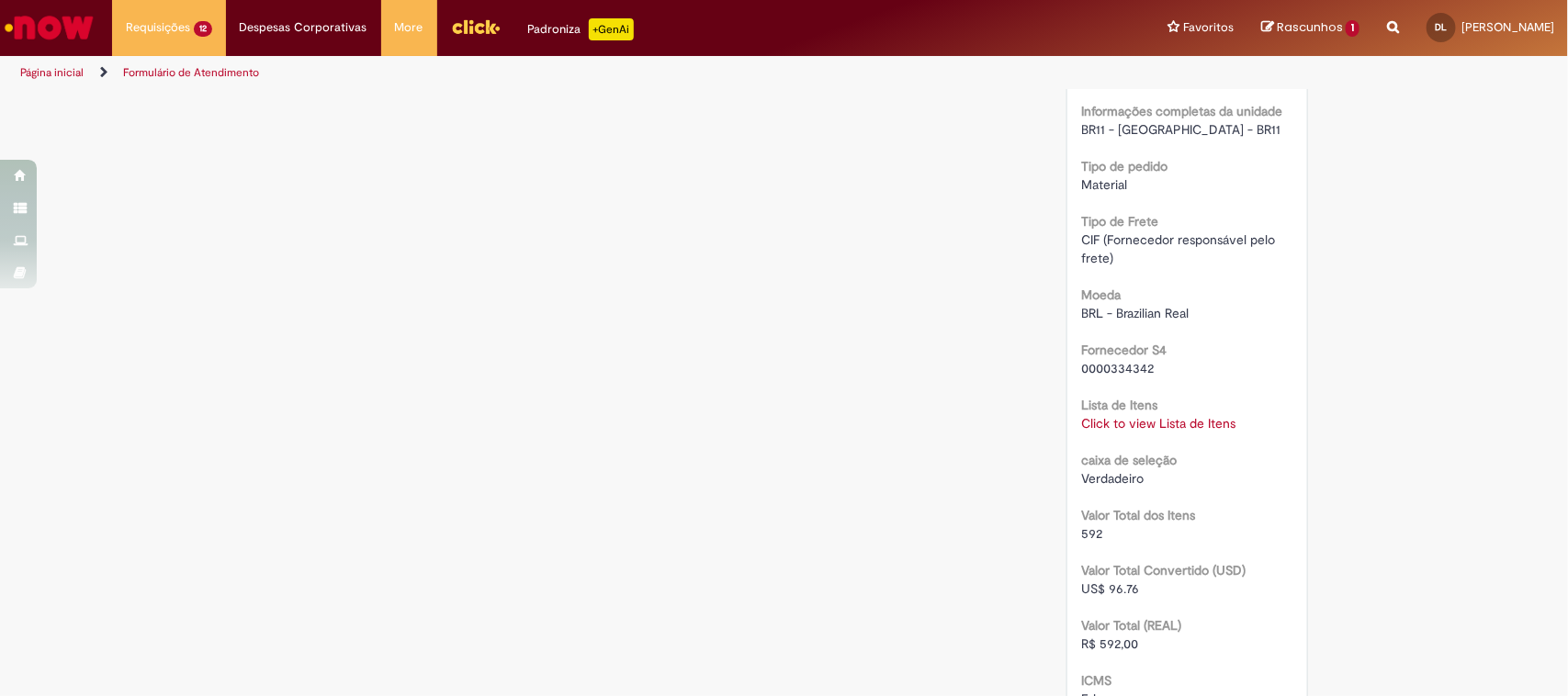 scroll, scrollTop: 1943, scrollLeft: 0, axis: vertical 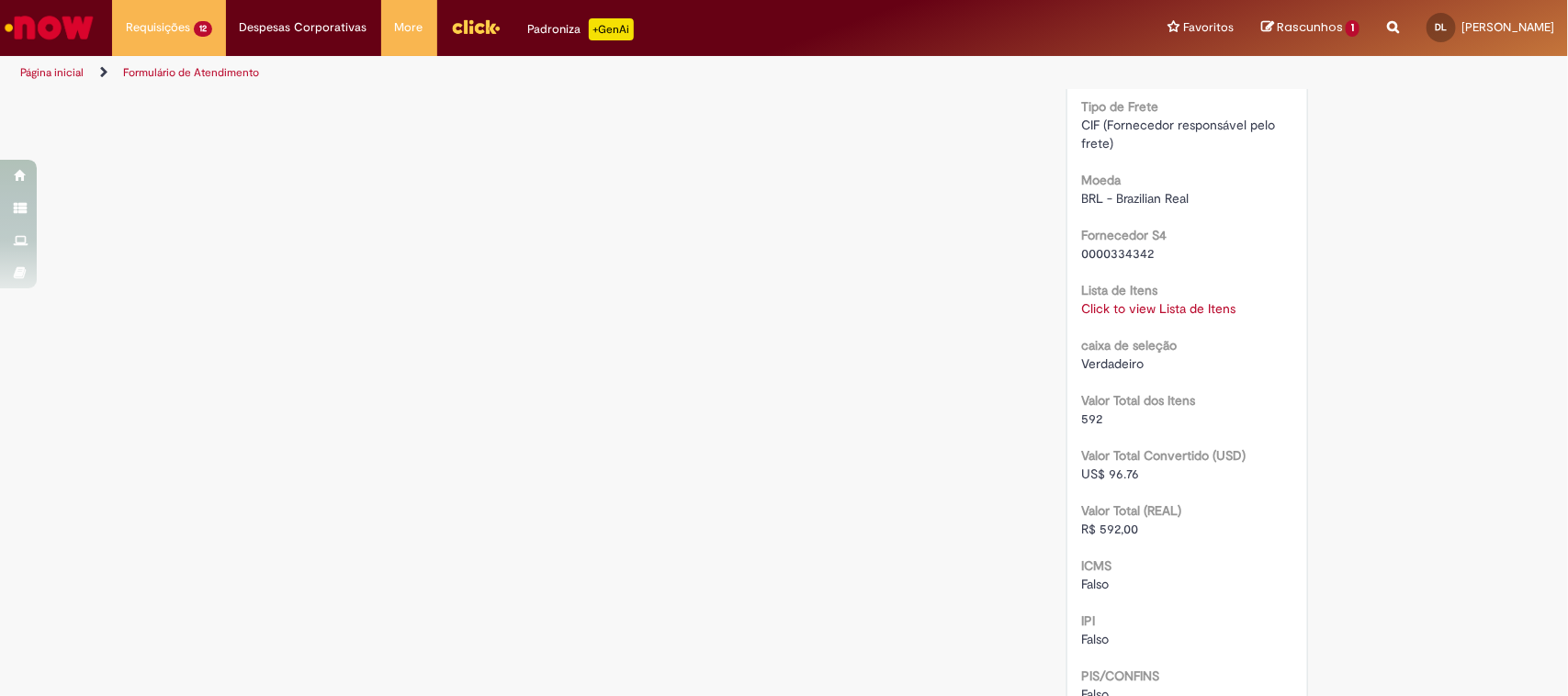 click on "Click to view Lista de Itens" at bounding box center (1158, 309) 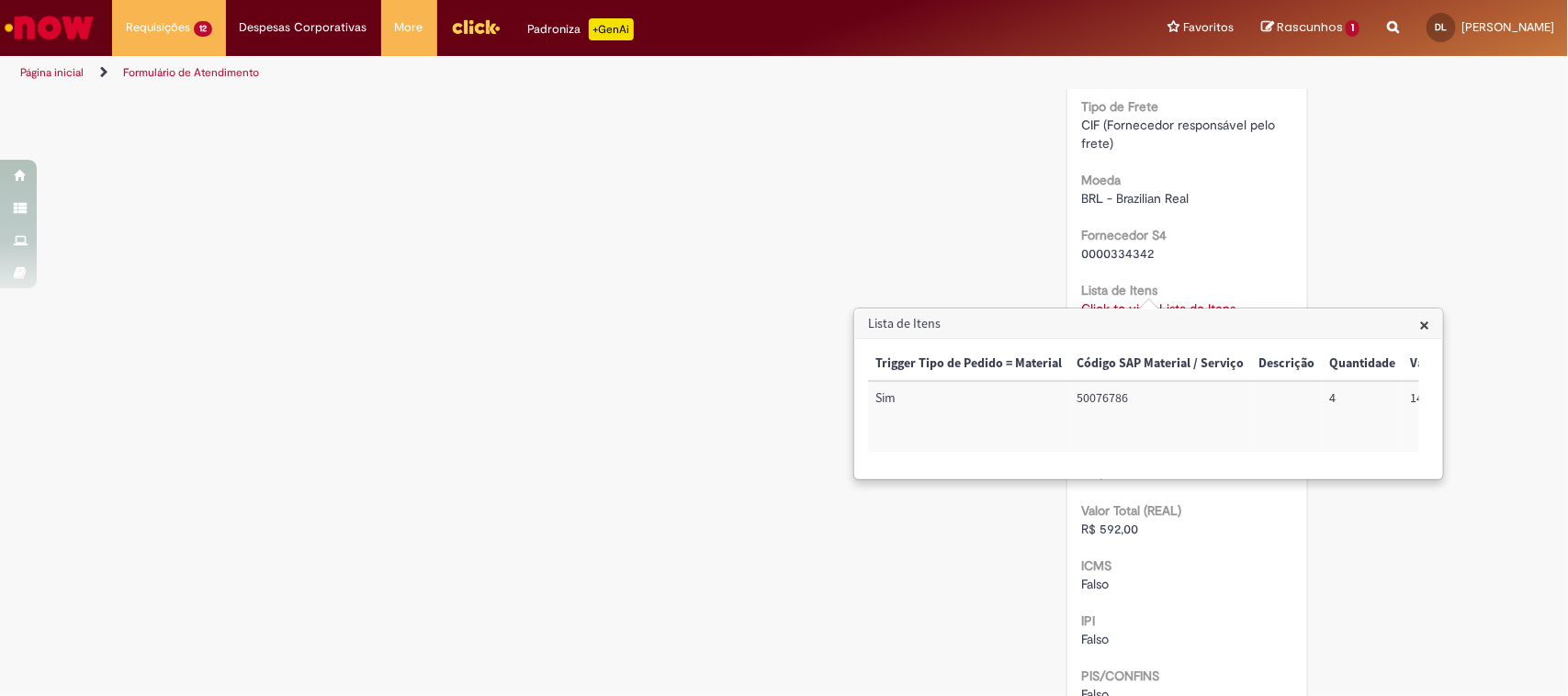 click on "50076786" at bounding box center [1160, 416] 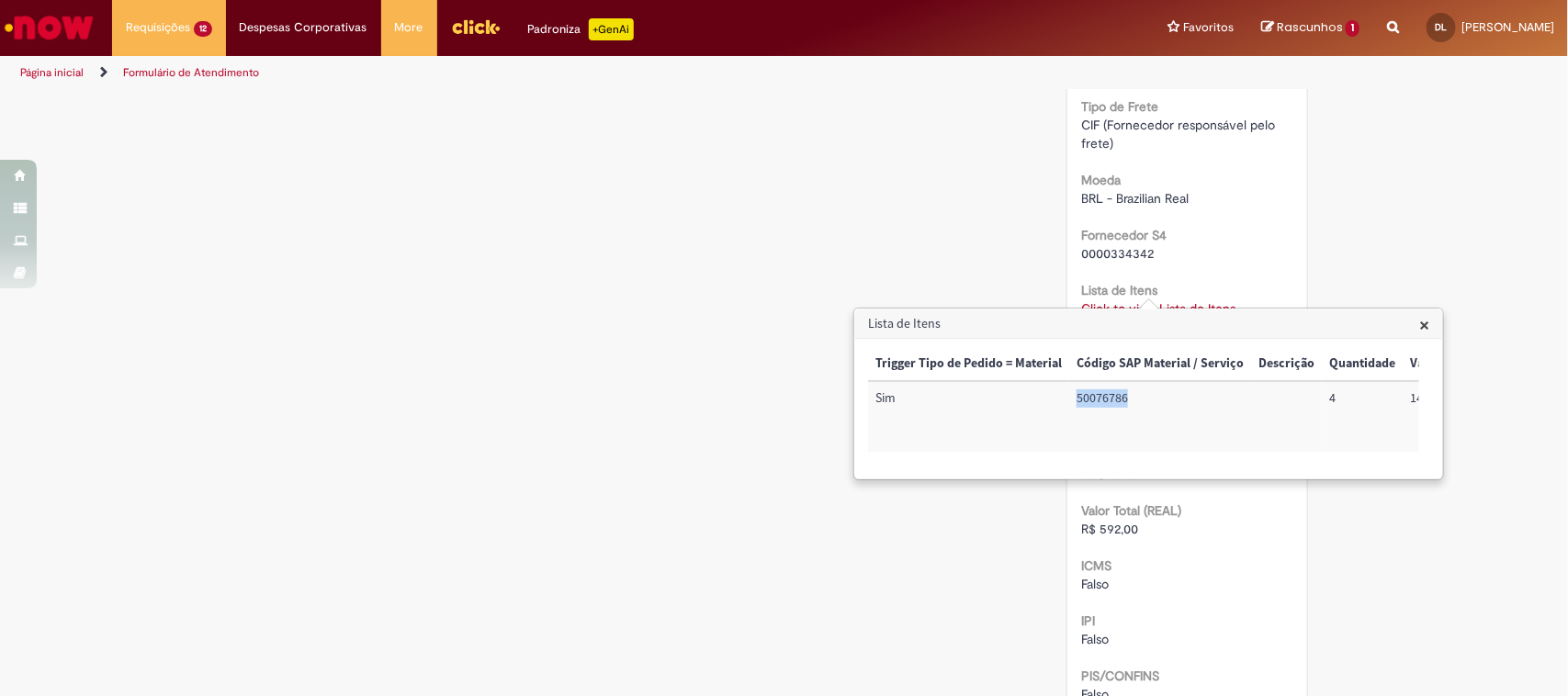 click on "50076786" at bounding box center [1160, 416] 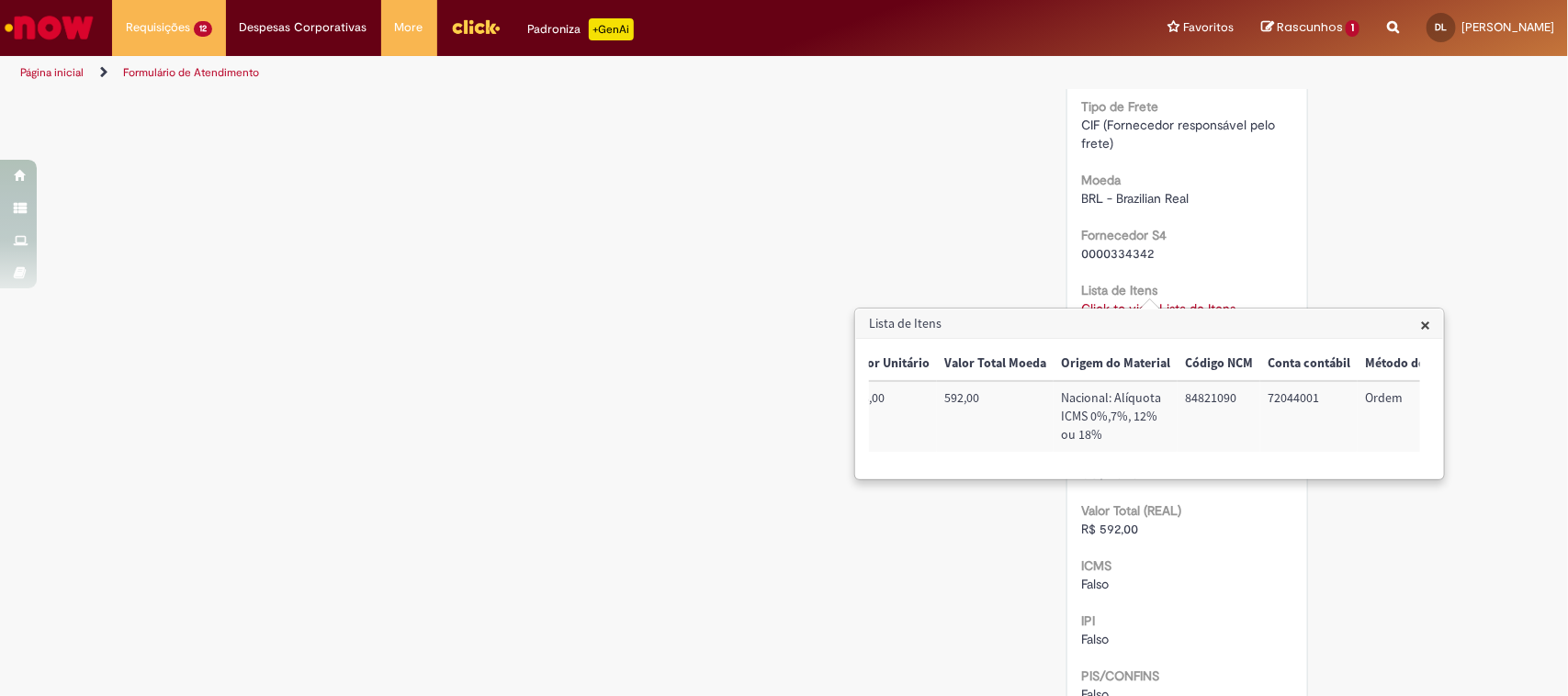 scroll, scrollTop: 0, scrollLeft: 597, axis: horizontal 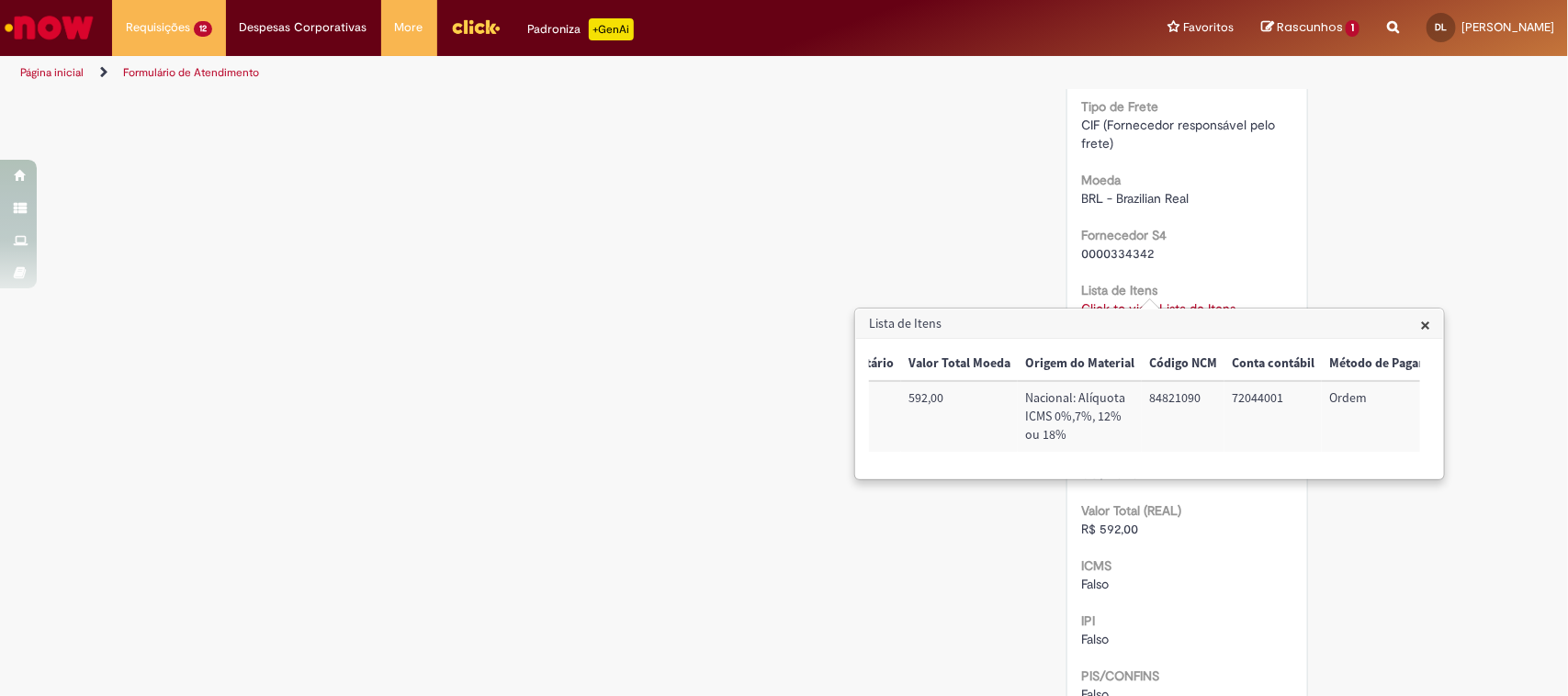 click on "84821090" at bounding box center (1183, 416) 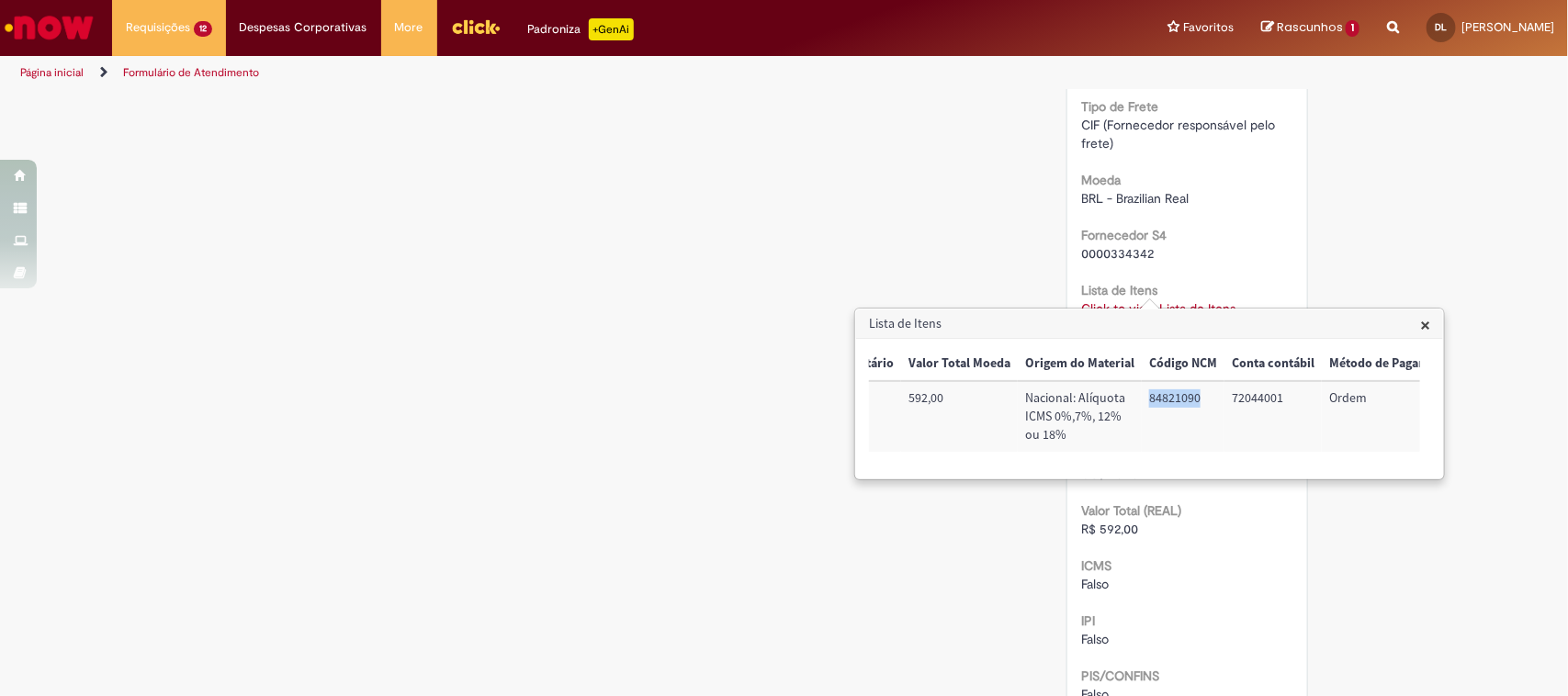 click on "84821090" at bounding box center (1183, 416) 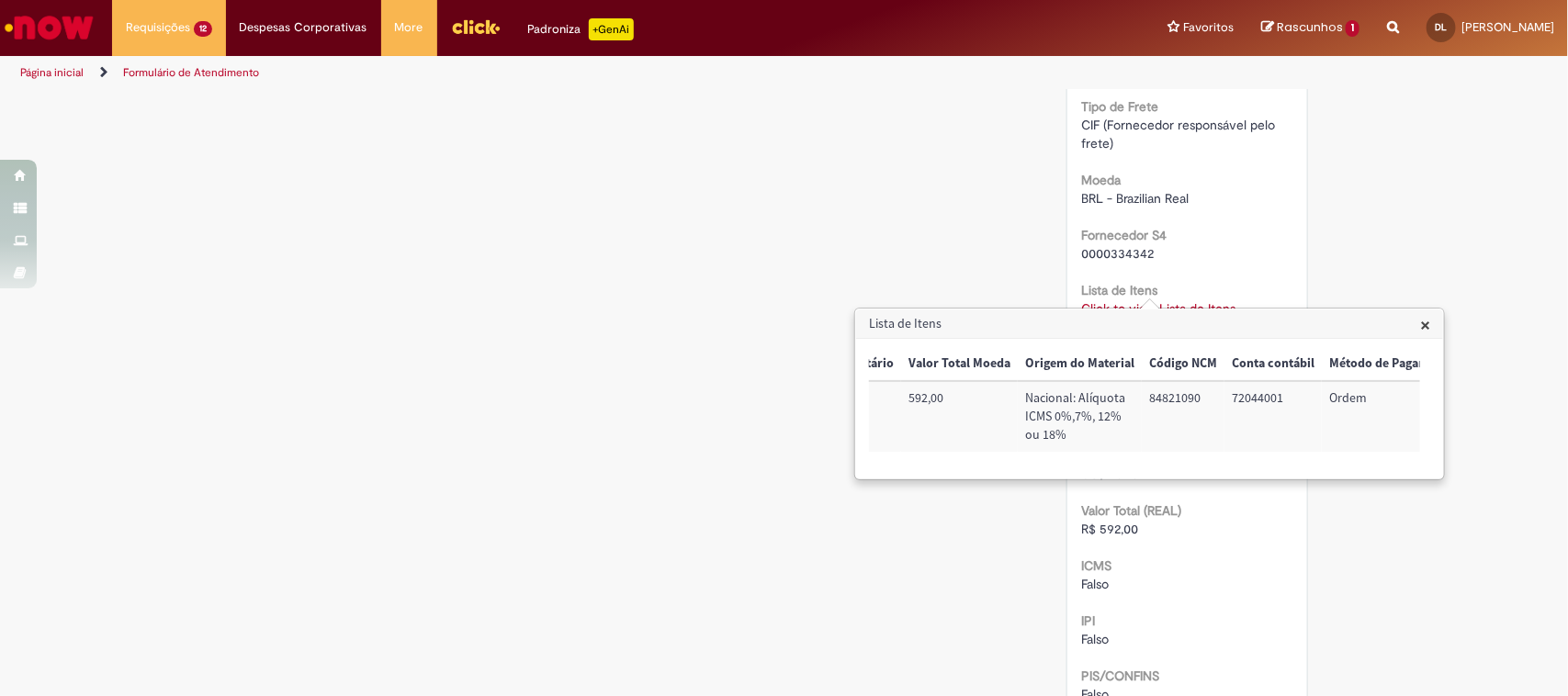 click on "72044001" at bounding box center [1273, 416] 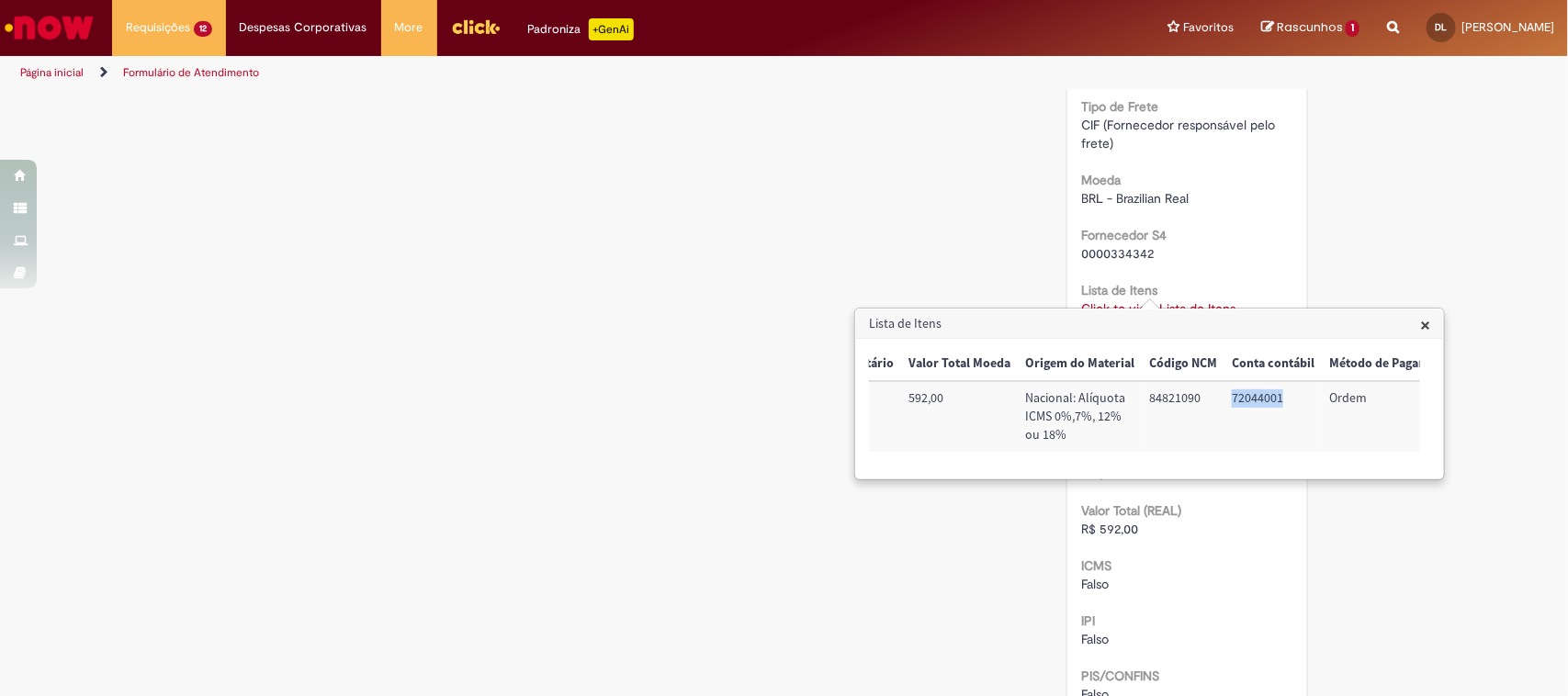 click on "72044001" at bounding box center (1273, 416) 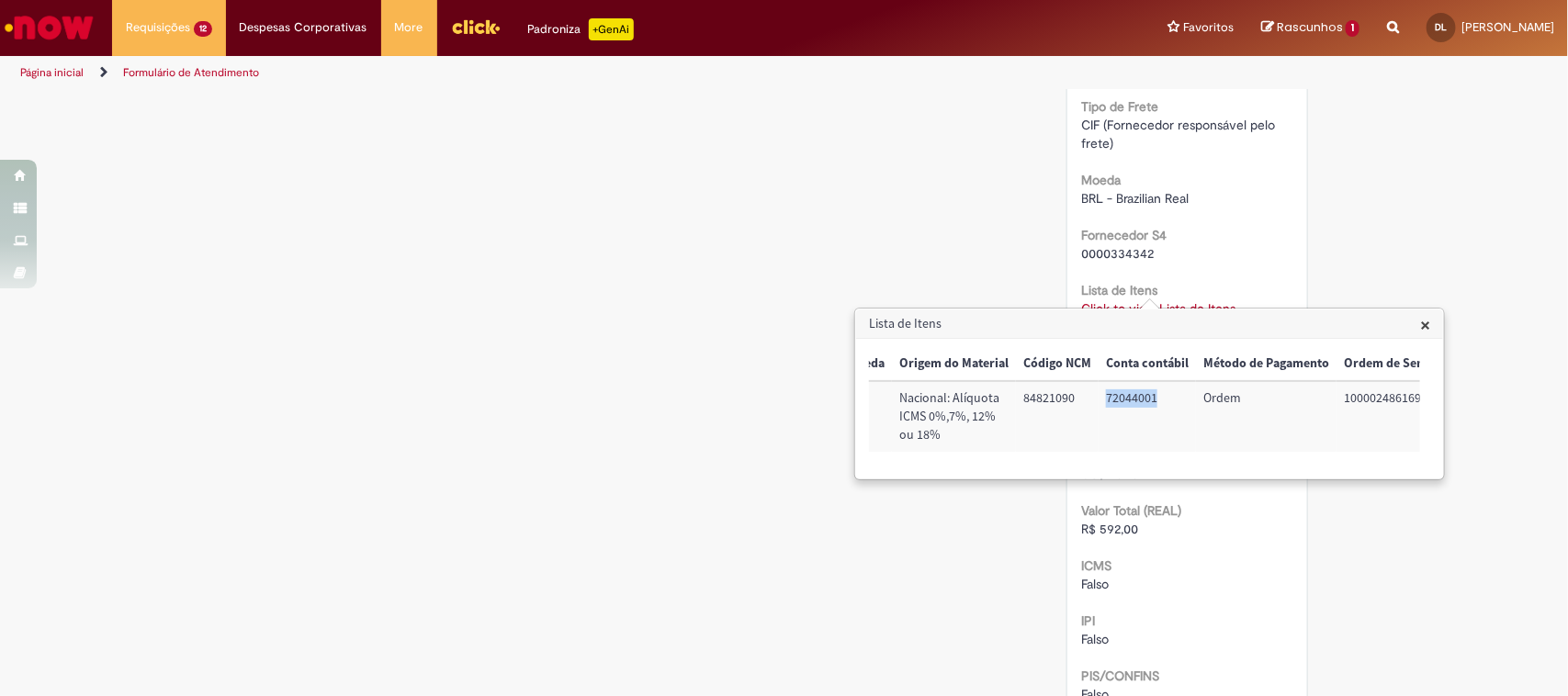 scroll, scrollTop: 0, scrollLeft: 746, axis: horizontal 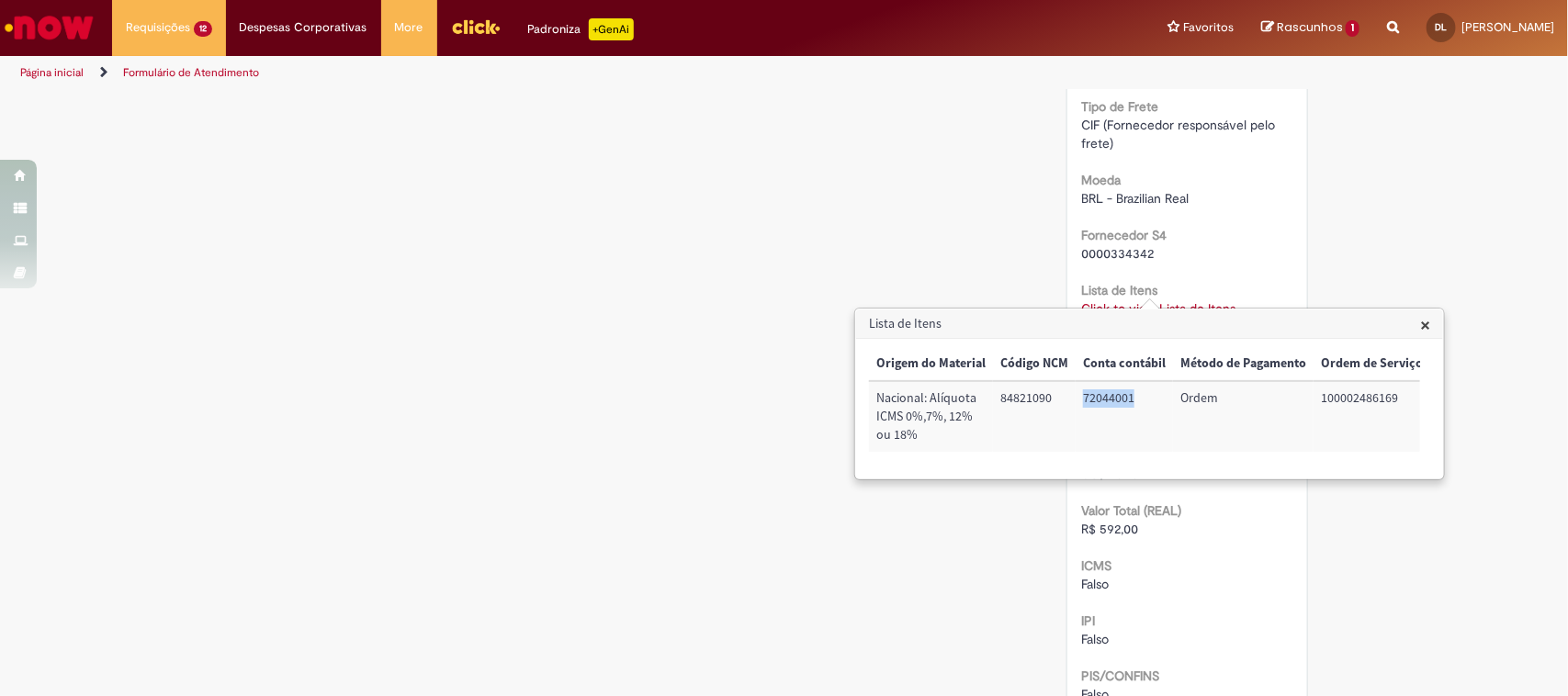 click on "100002486169" at bounding box center (1371, 416) 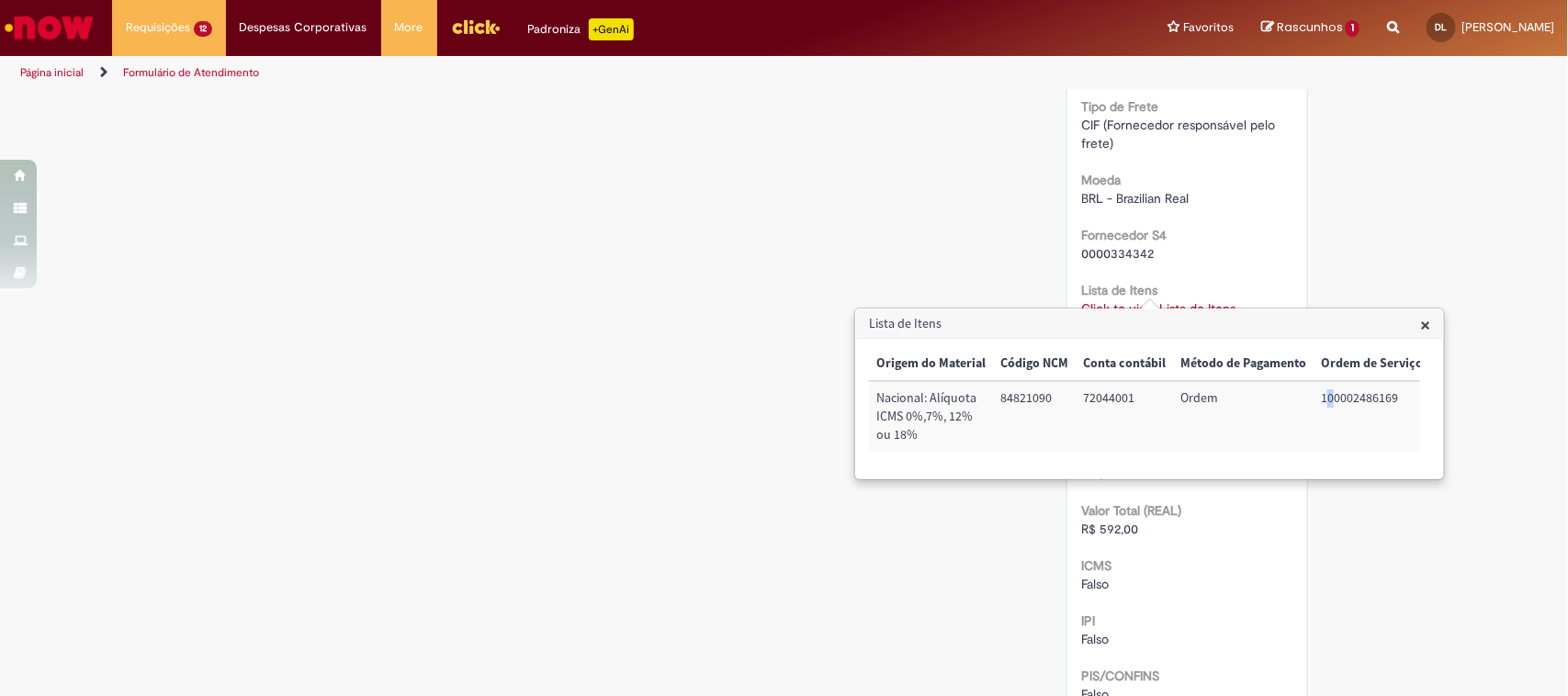click on "100002486169" at bounding box center (1371, 416) 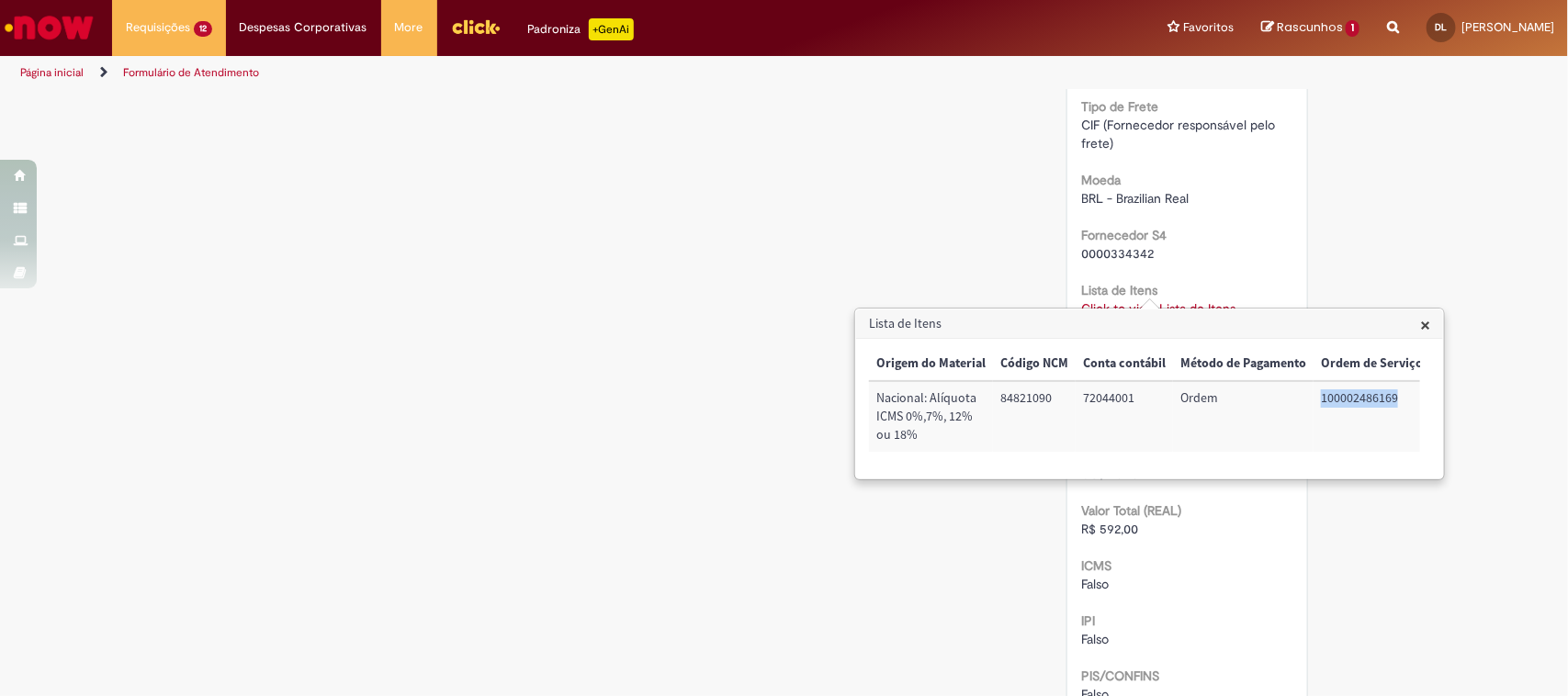 click on "100002486169" at bounding box center (1371, 416) 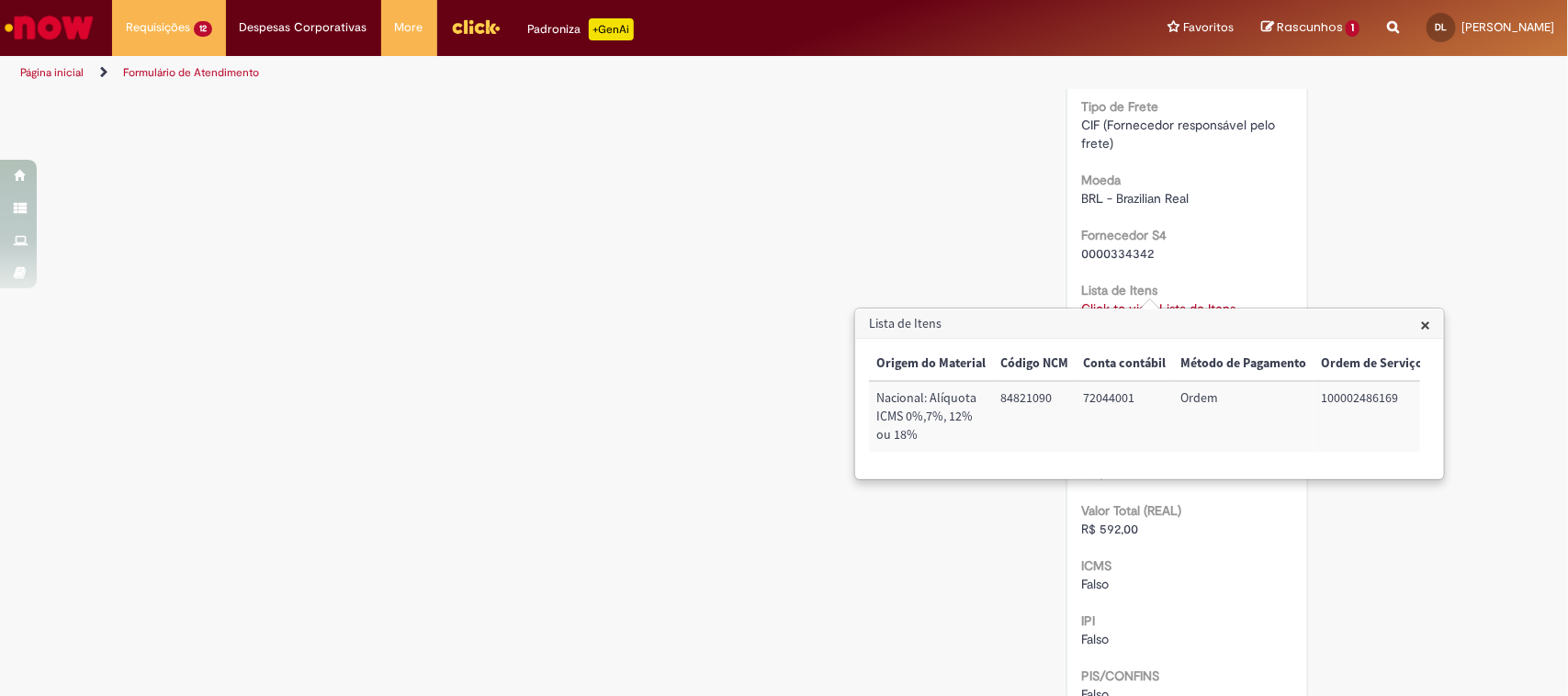 click on "Verificar Código de Barras
Aguardando Aprovação
Aguardando atendimento
Em andamento
Validação
Concluído
Compras rápidas (Speed Buy)
Enviar
S
Sistema
10m atrás 10 minutos atrás     Comentários adicionais
Olá!  Recebemos seu chamado  R13273031  e ele esta pendente aprovação.  Lembrando que o chamado será cancelado automaticamente caso não seja aprovado." at bounding box center [784, -263] 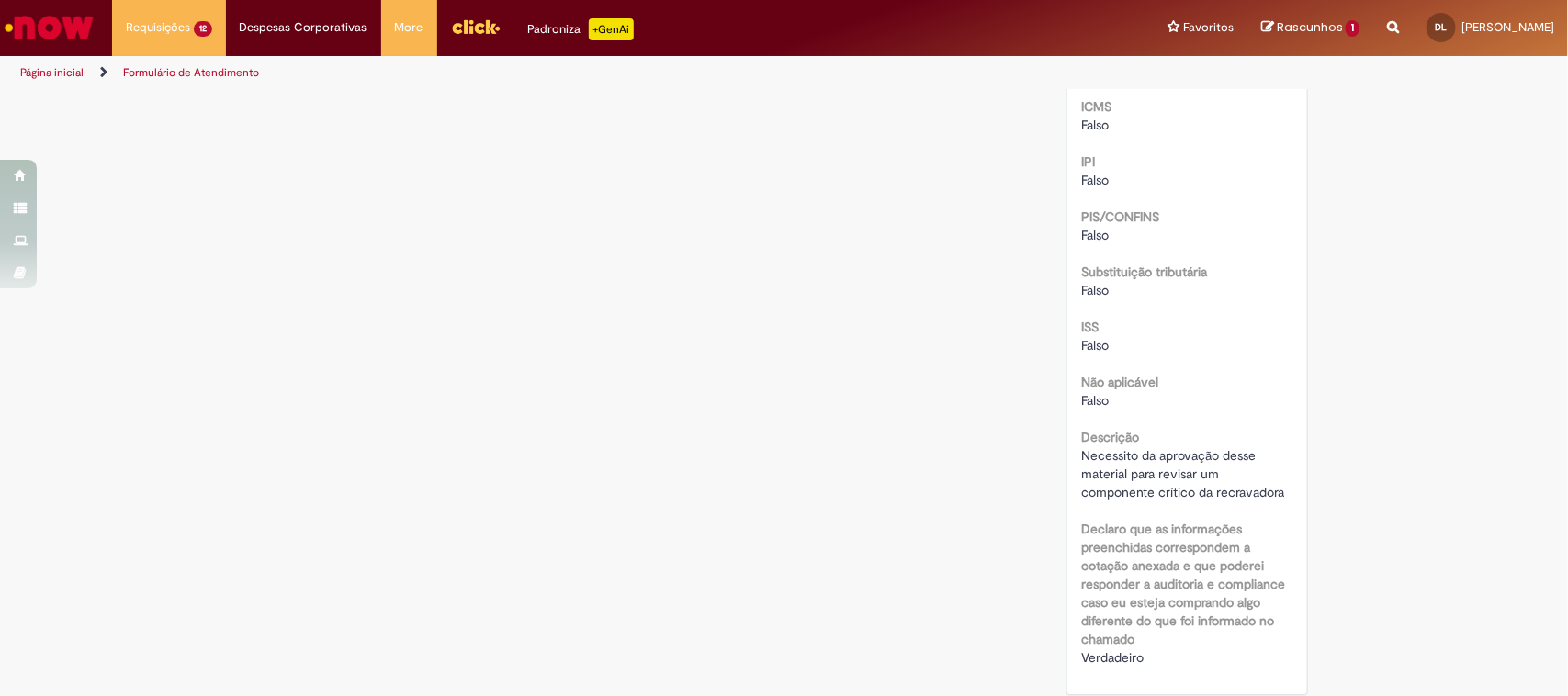 scroll, scrollTop: 2517, scrollLeft: 0, axis: vertical 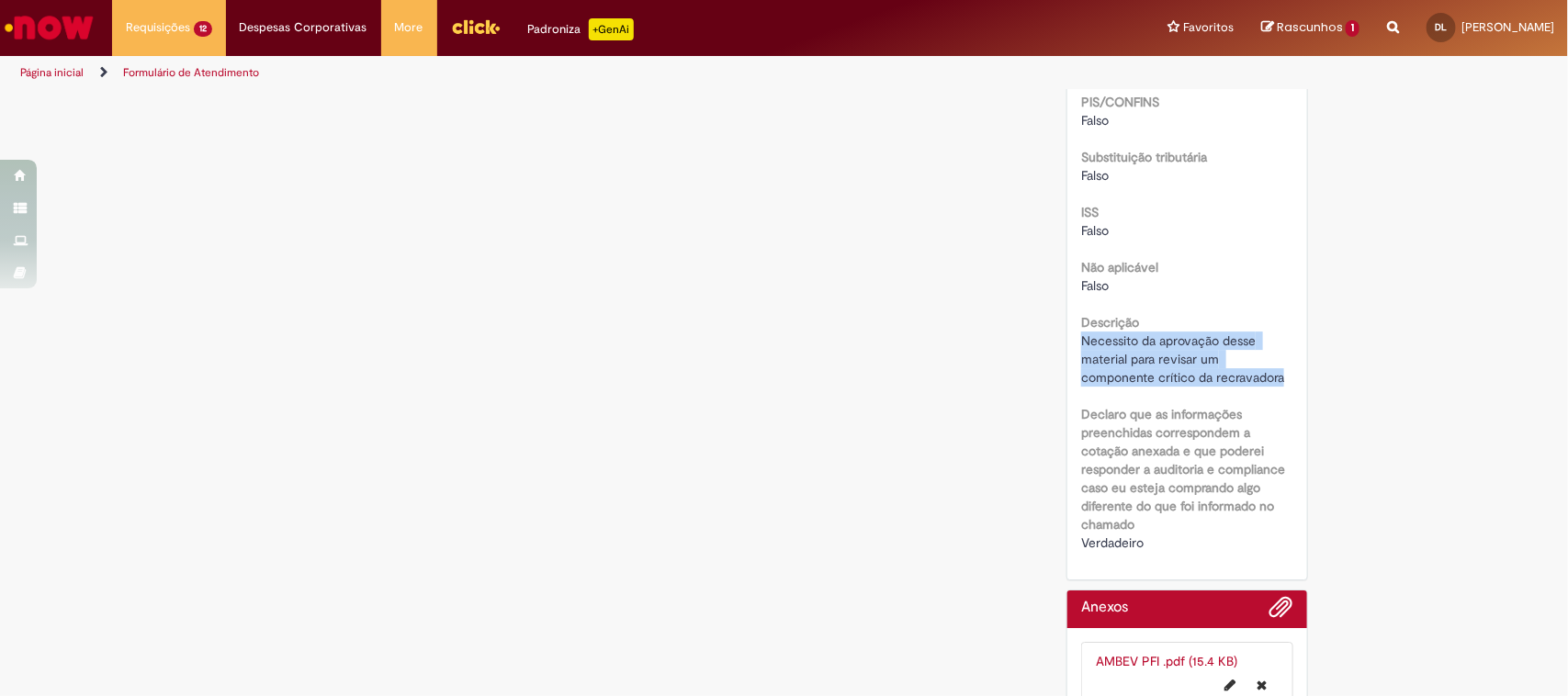 drag, startPoint x: 1284, startPoint y: 358, endPoint x: 1064, endPoint y: 324, distance: 222.61177 